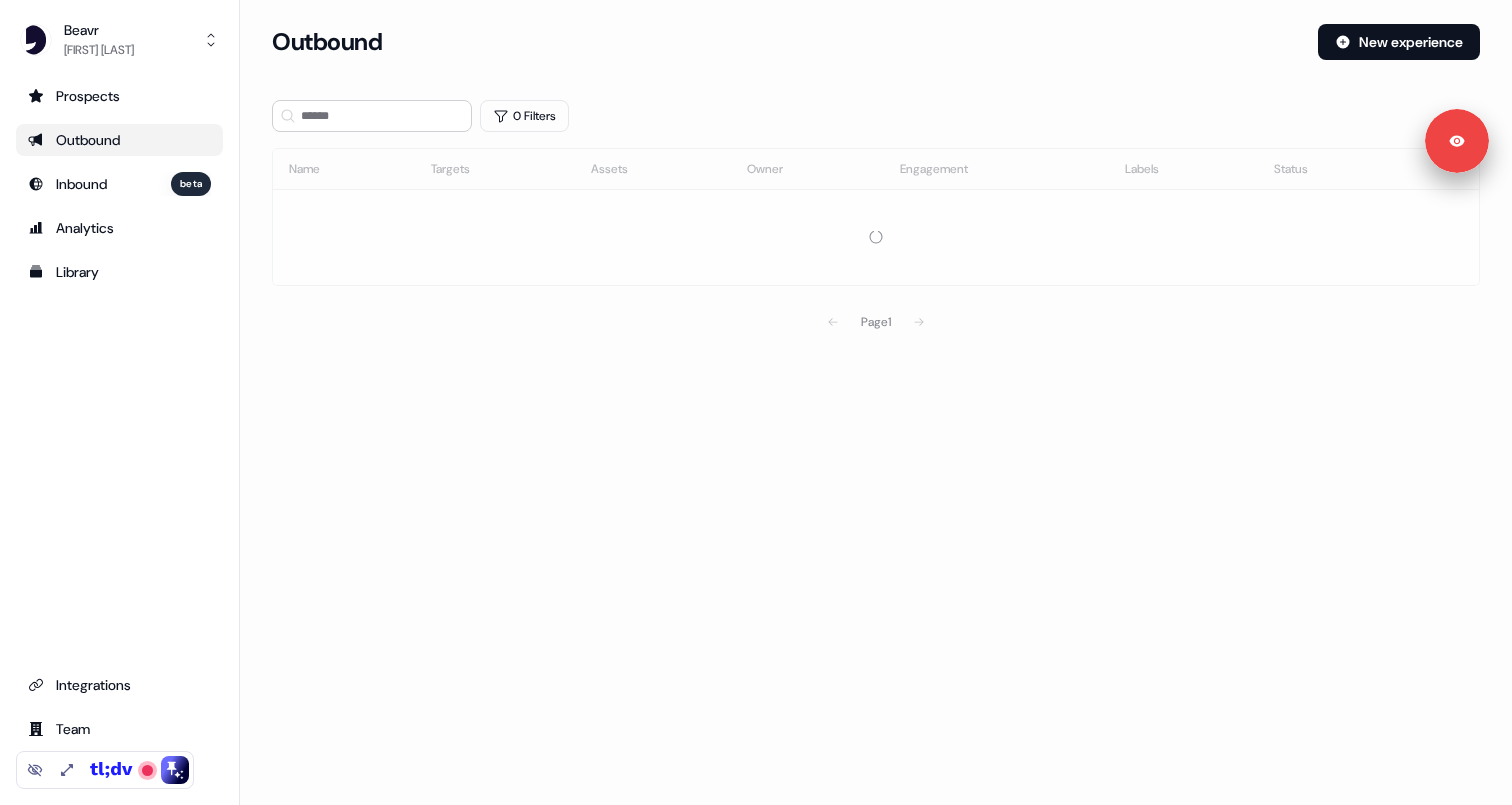 scroll, scrollTop: 0, scrollLeft: 0, axis: both 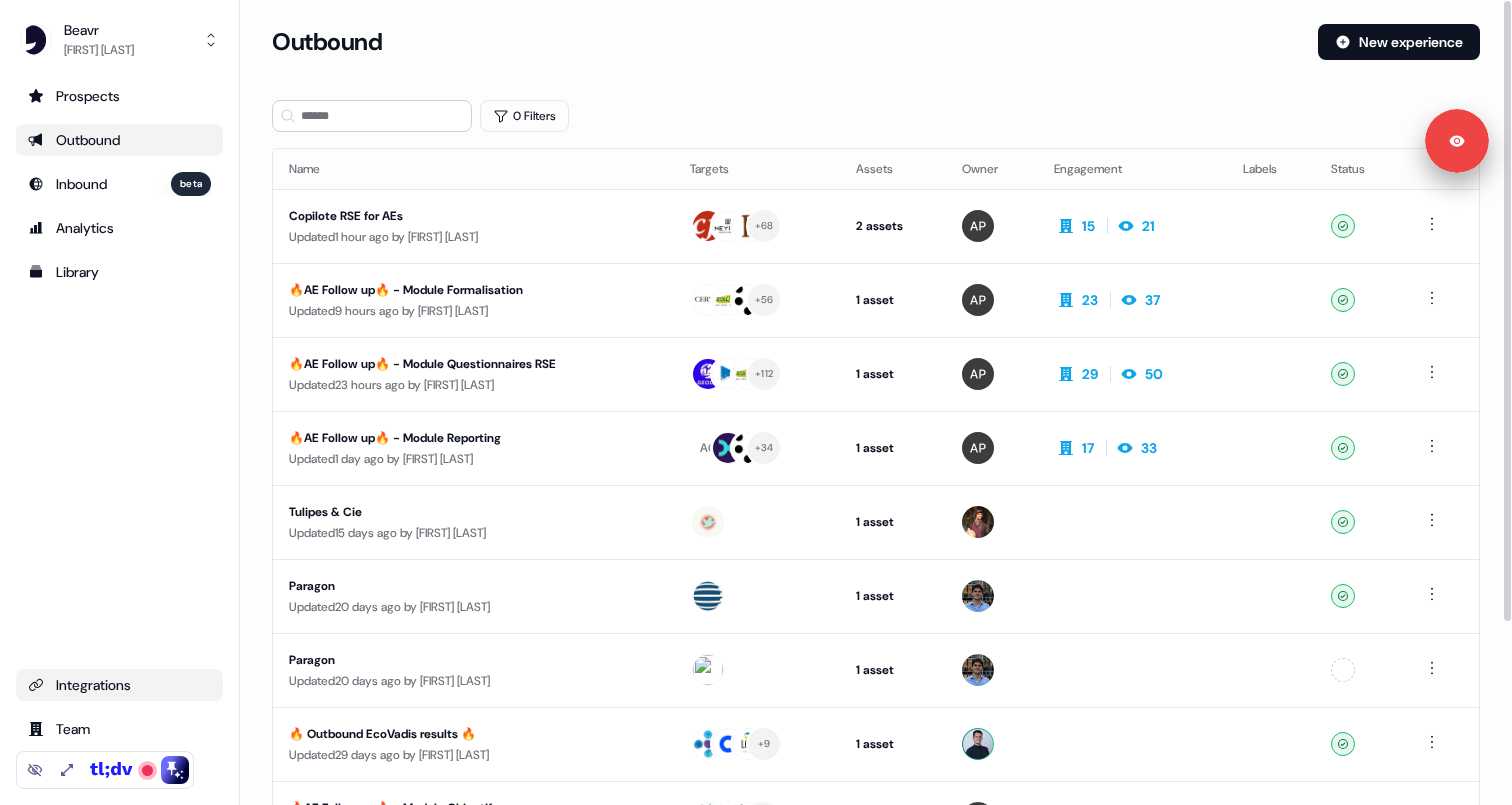 click on "Integrations" at bounding box center (119, 685) 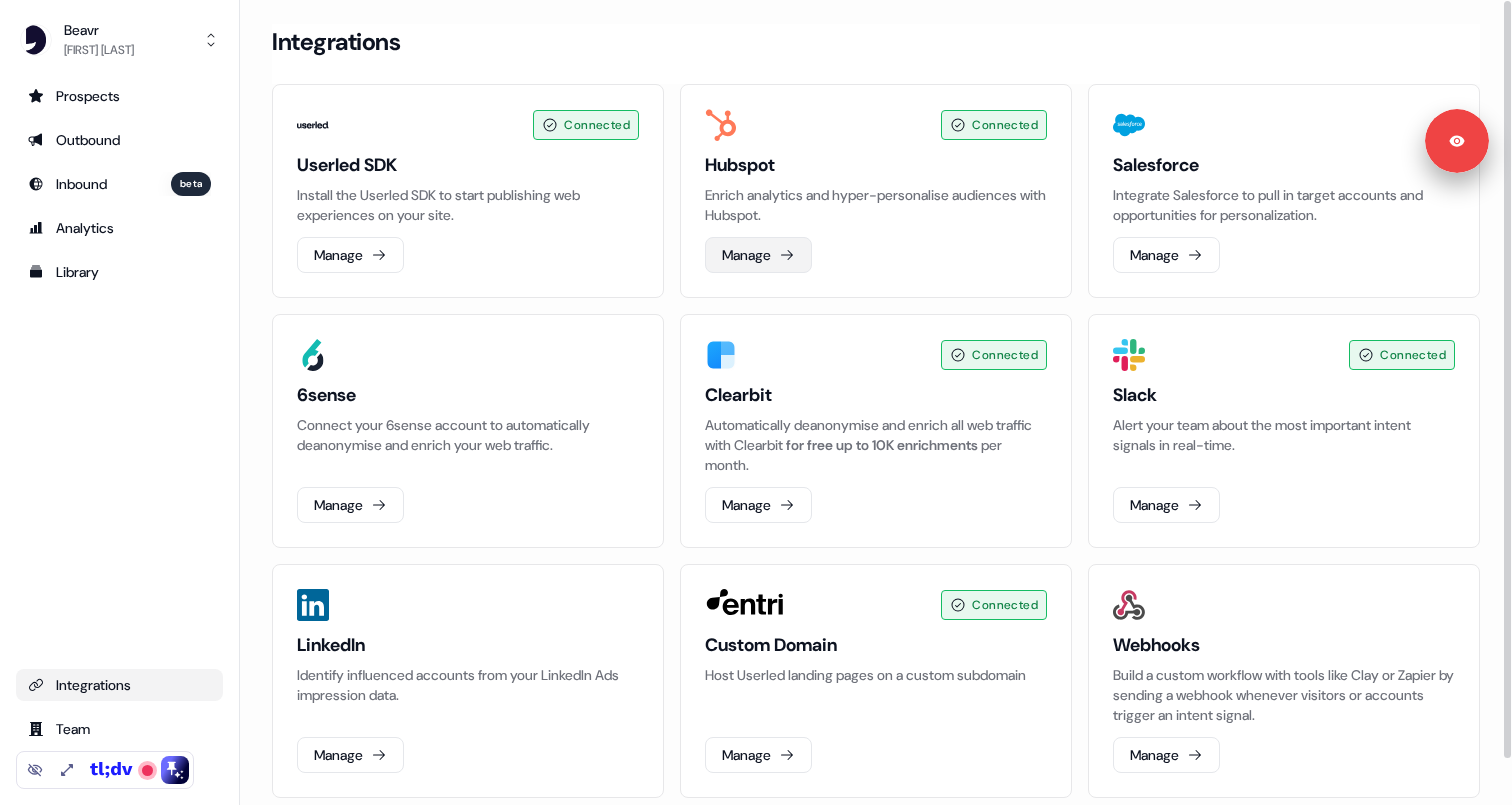 click on "Manage" at bounding box center (758, 255) 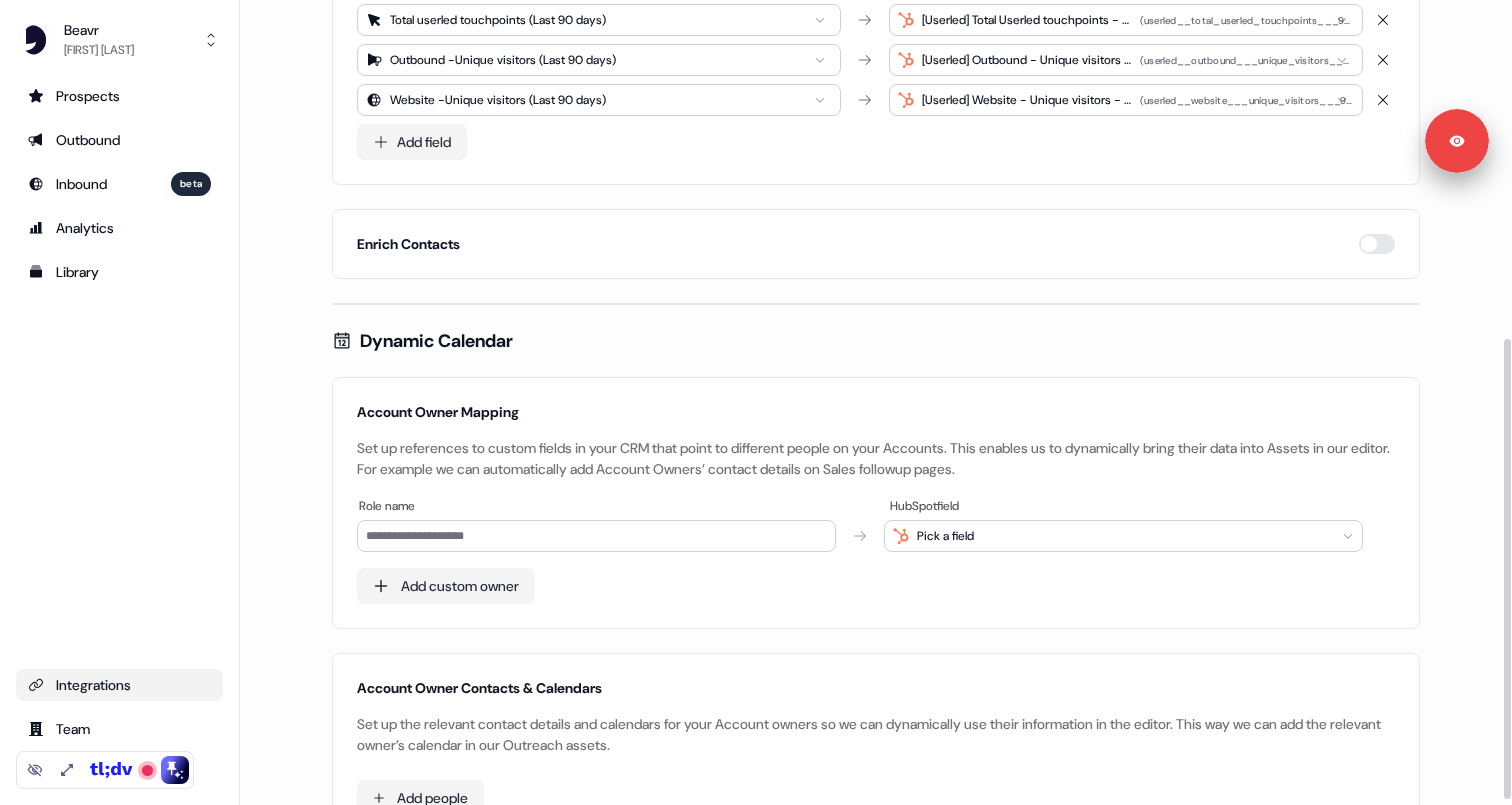 scroll, scrollTop: 599, scrollLeft: 0, axis: vertical 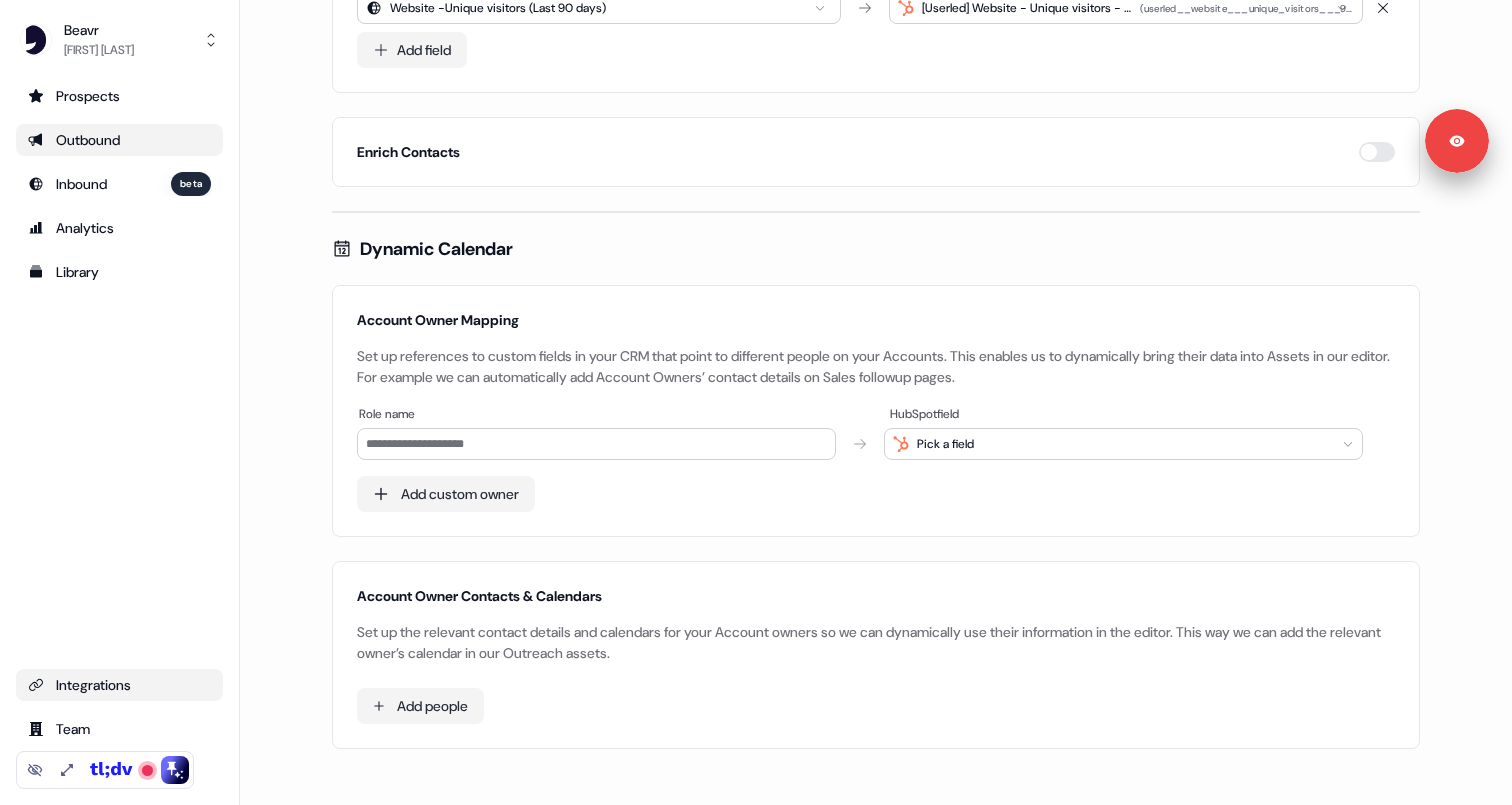click on "Outbound" at bounding box center (119, 140) 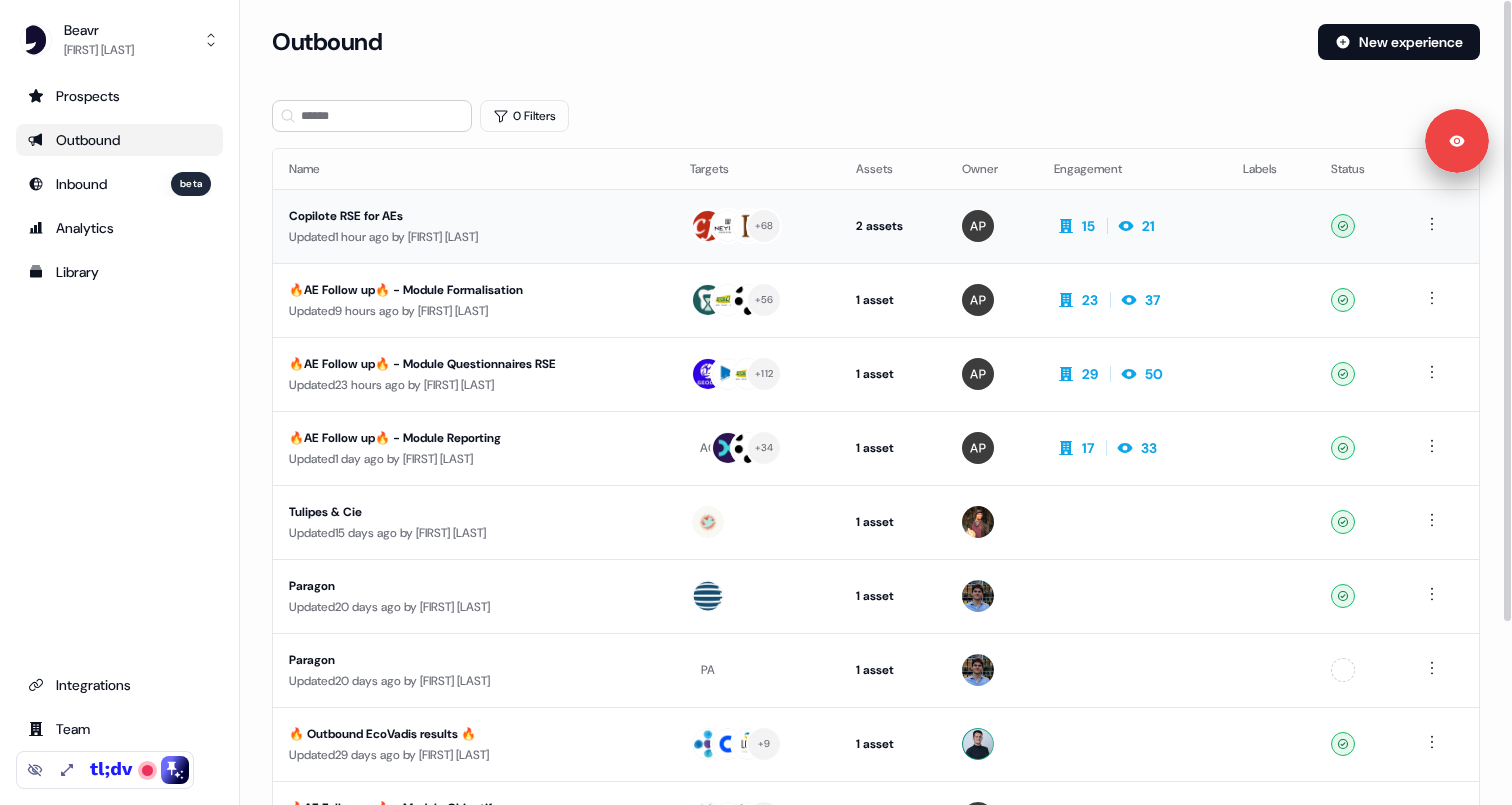 click on "Copilote RSE for AEs" at bounding box center (473, 216) 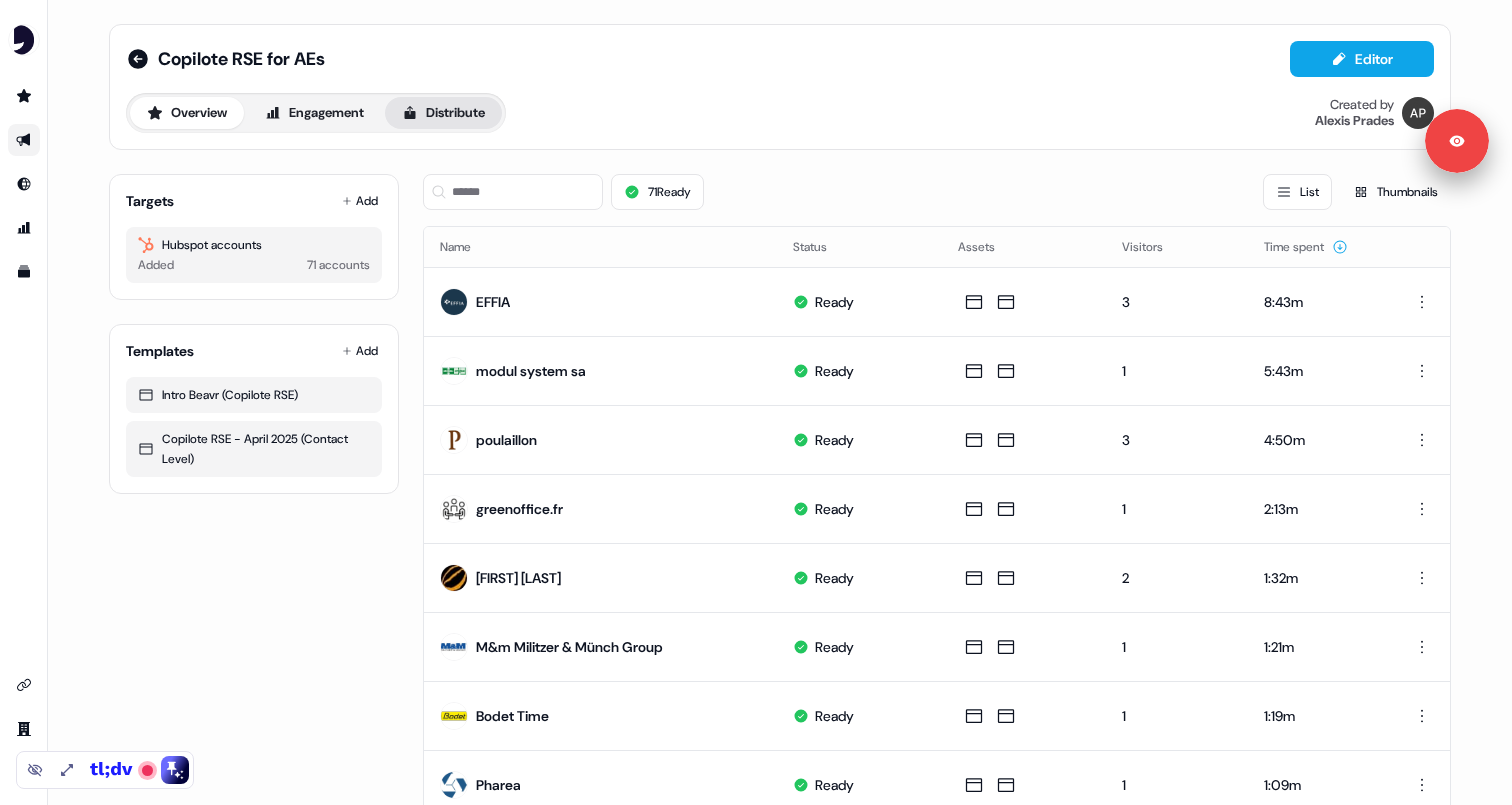 click on "Distribute" at bounding box center [443, 113] 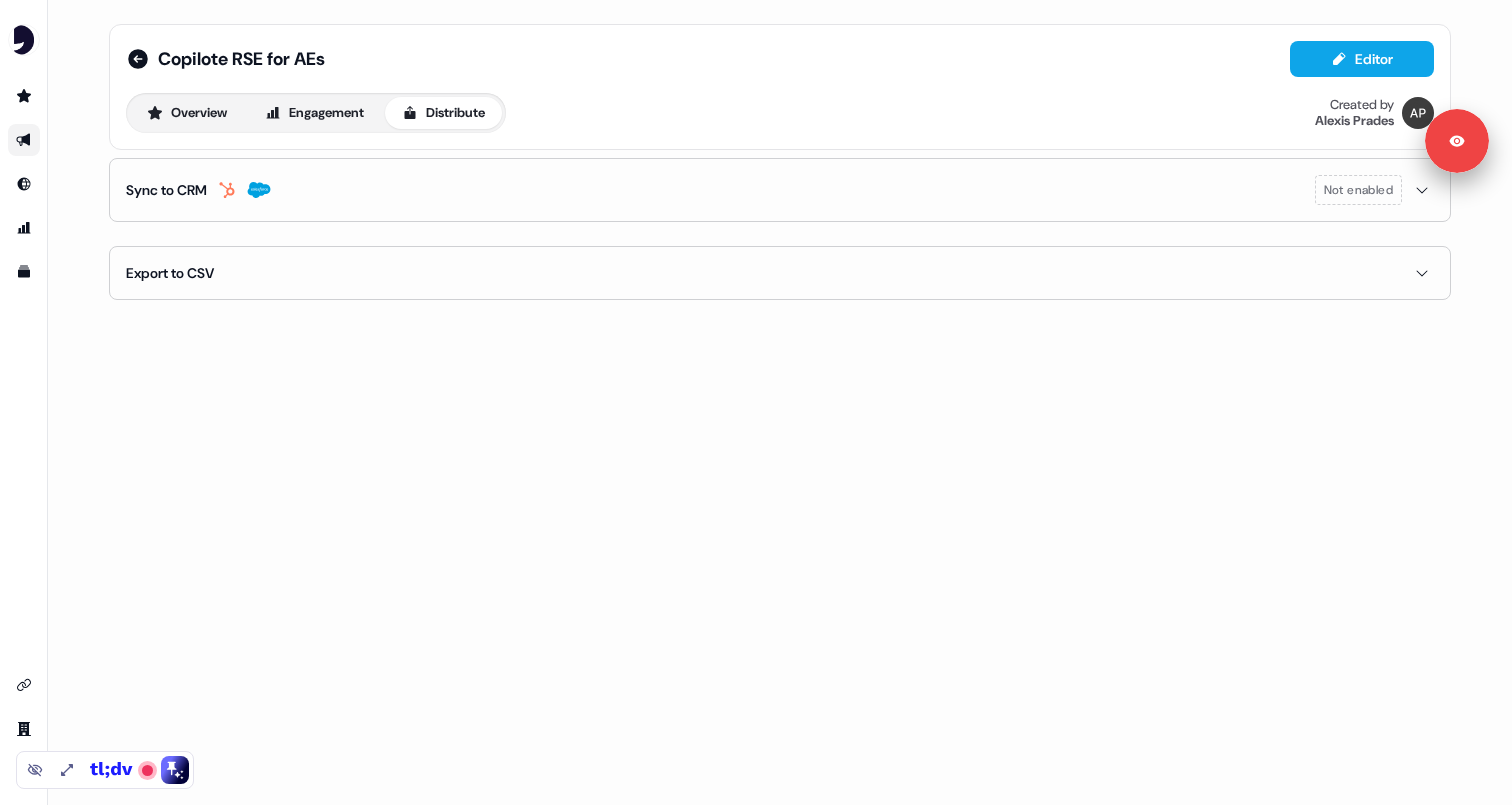 click on "Sync to CRM Not enabled" at bounding box center (780, 190) 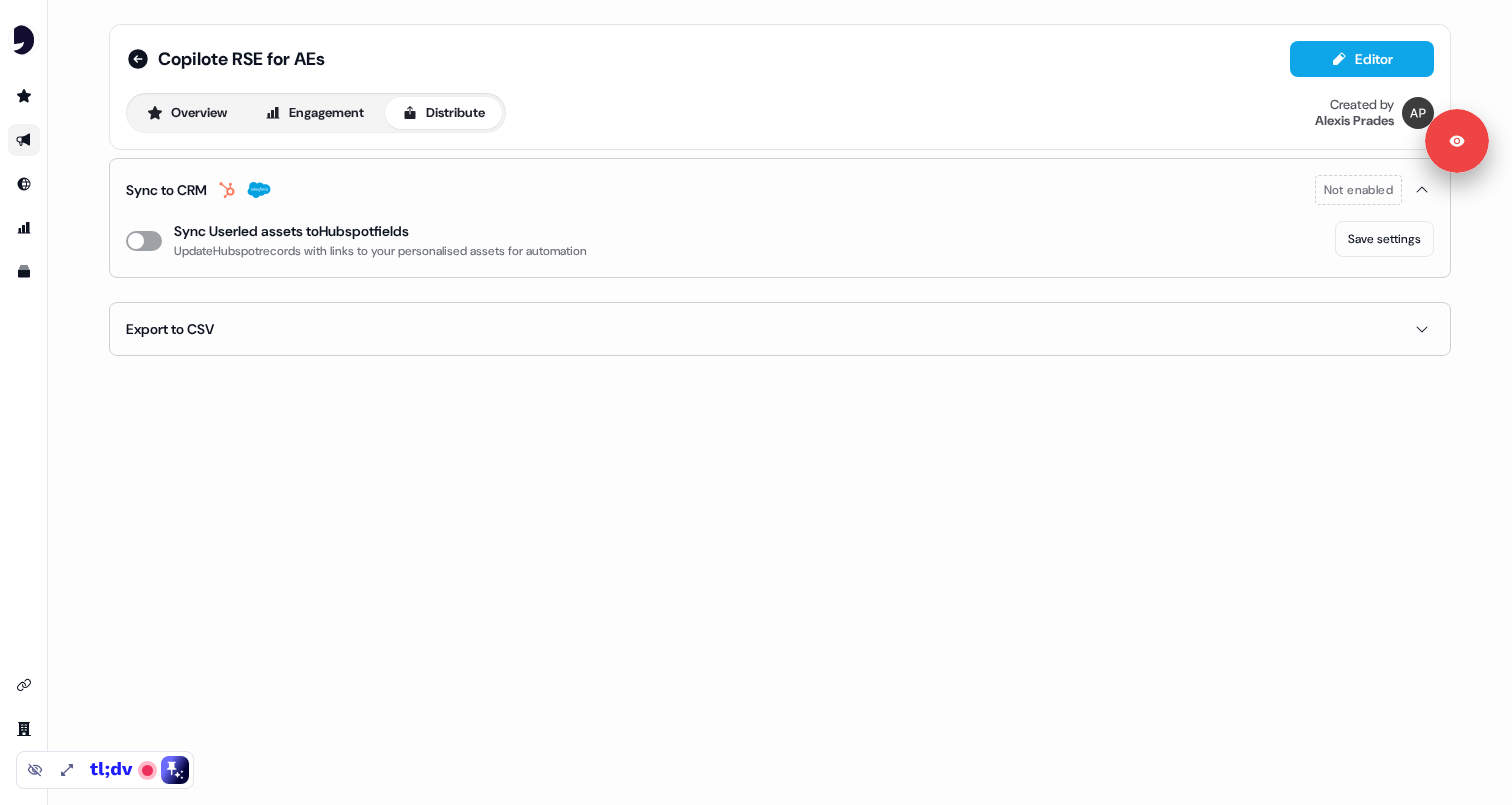 click on "enable-crm-asset-sync" at bounding box center [144, 241] 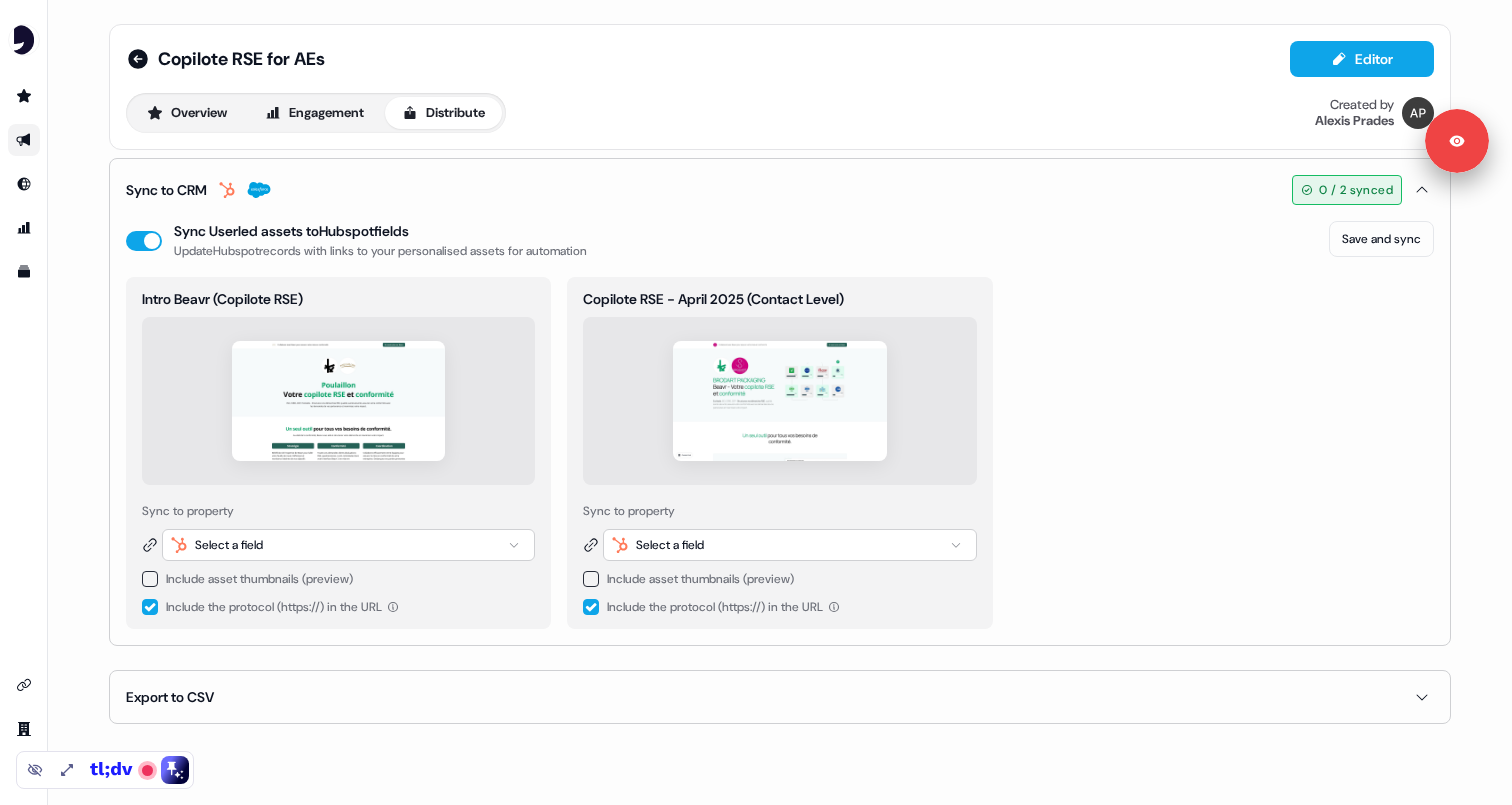 click on "Select a field" at bounding box center (229, 545) 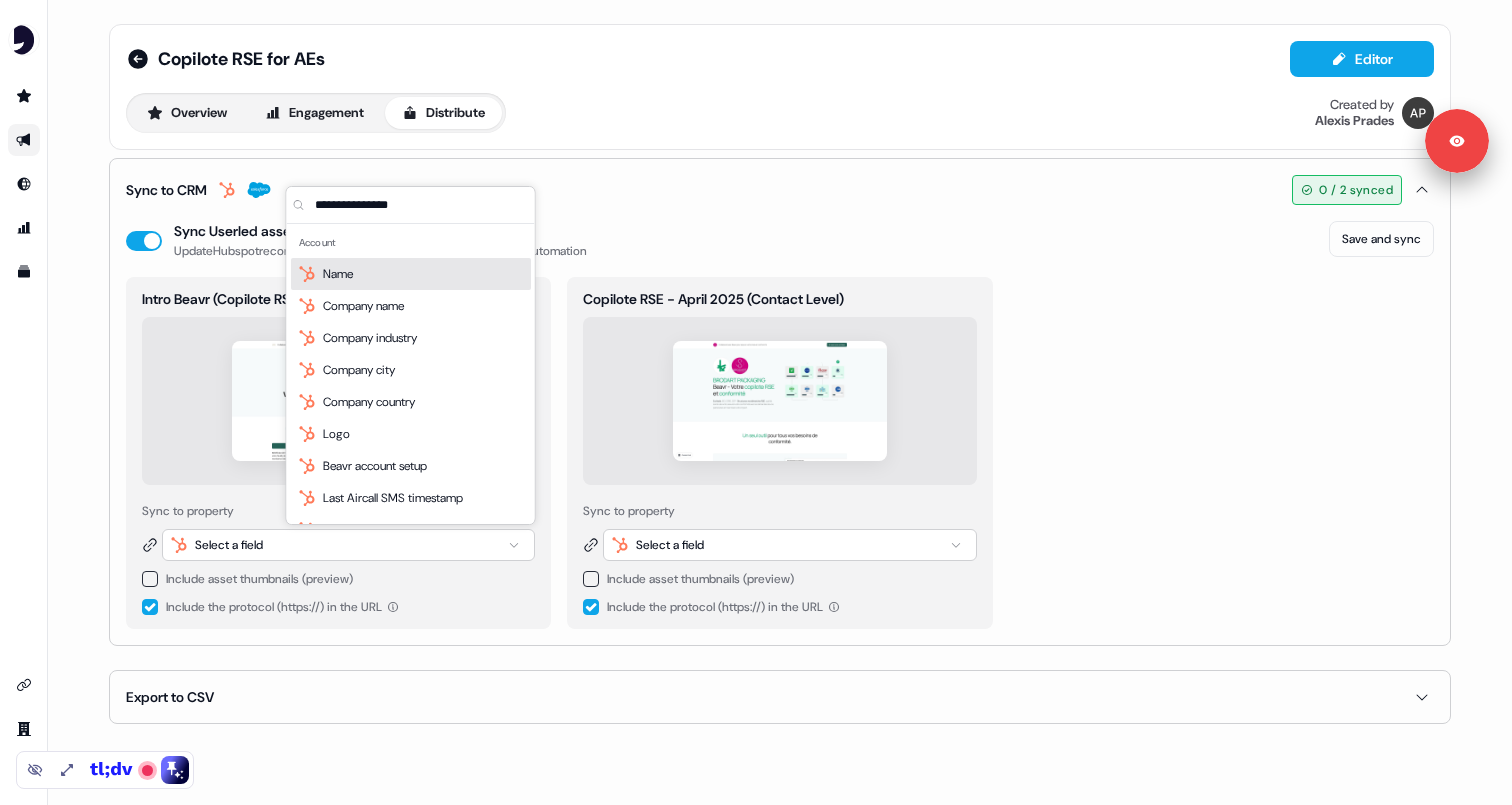click on "Select a field" at bounding box center (229, 545) 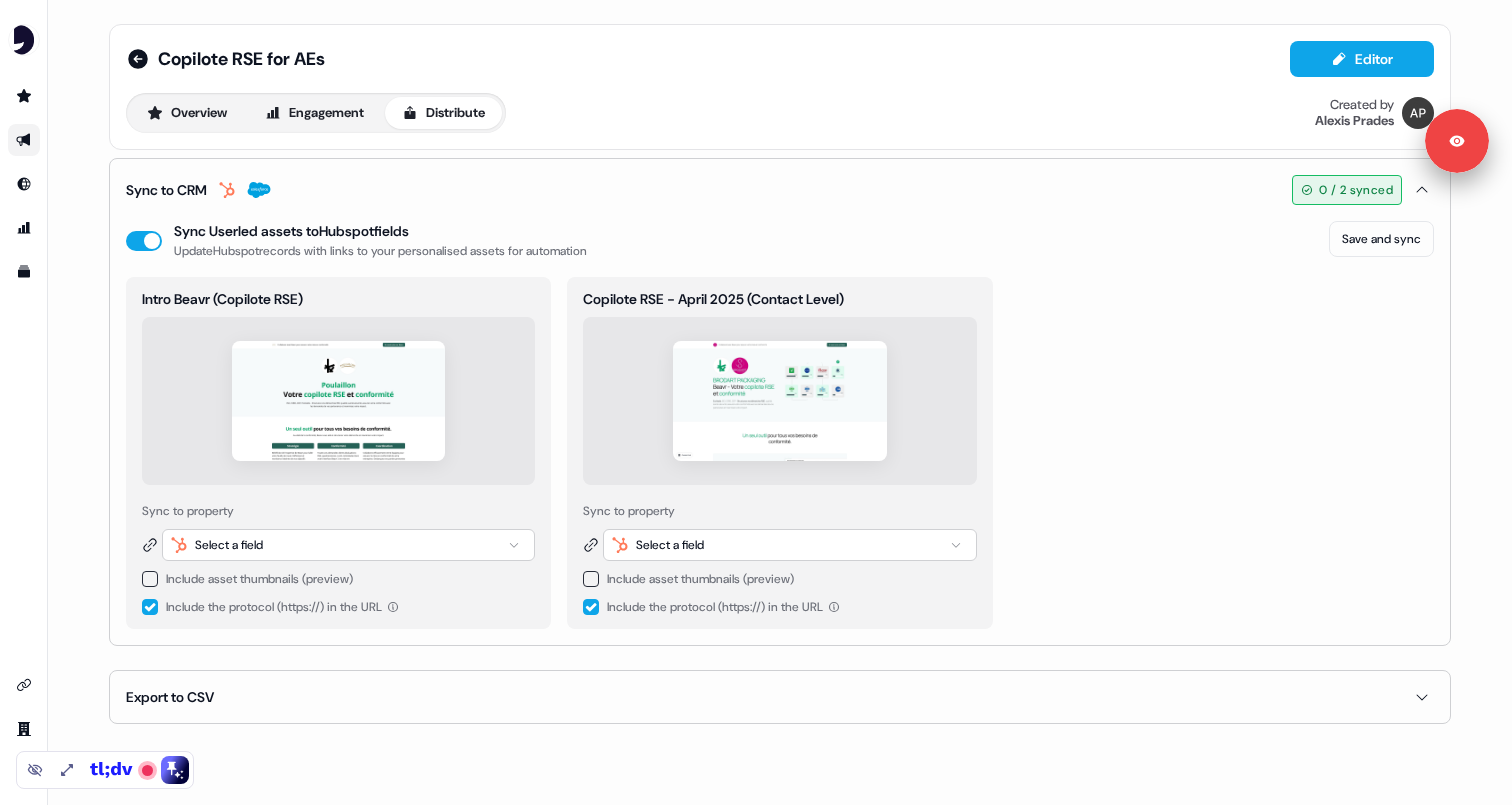 click on "Select a field" at bounding box center [348, 545] 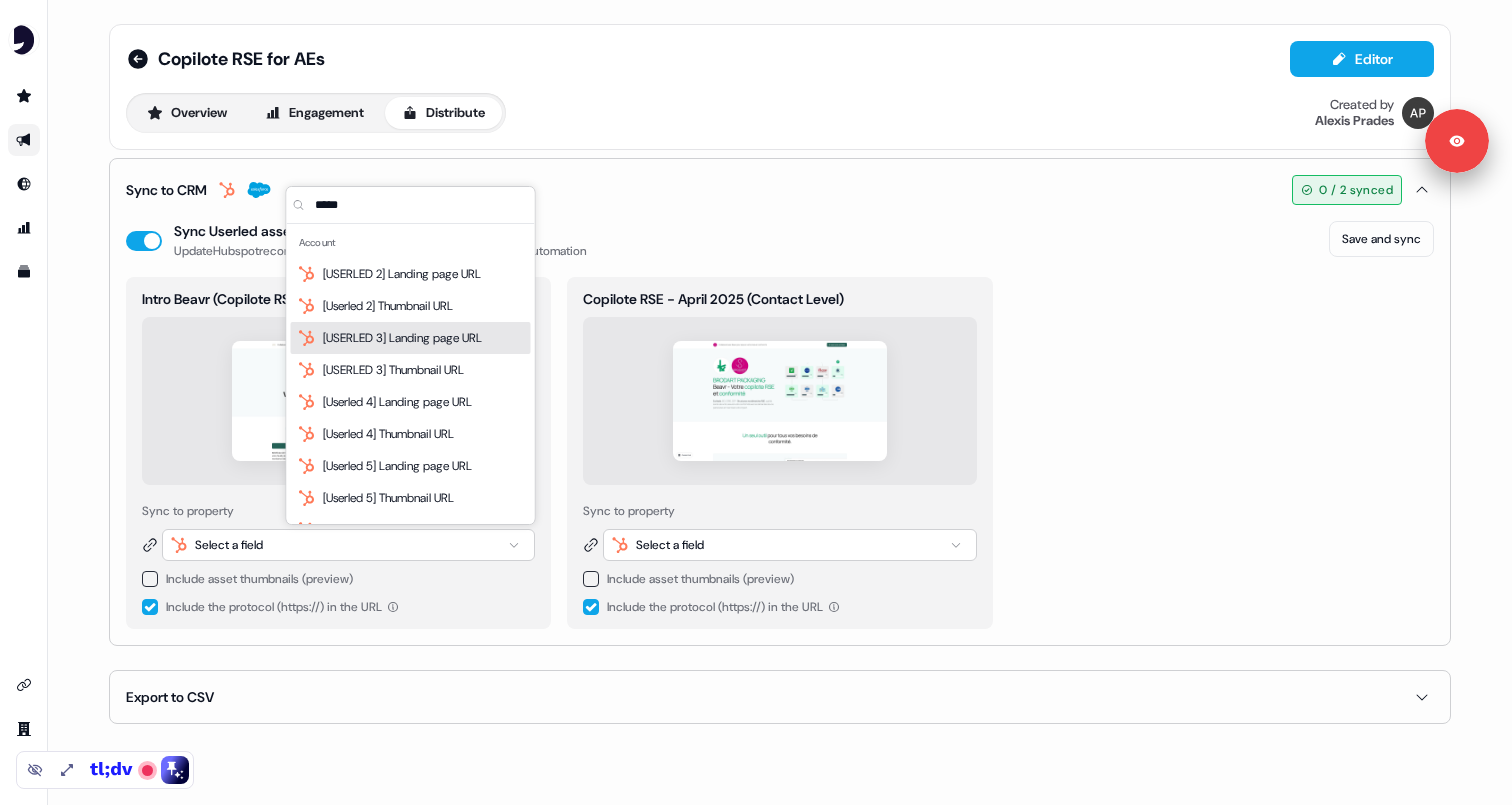 type on "*****" 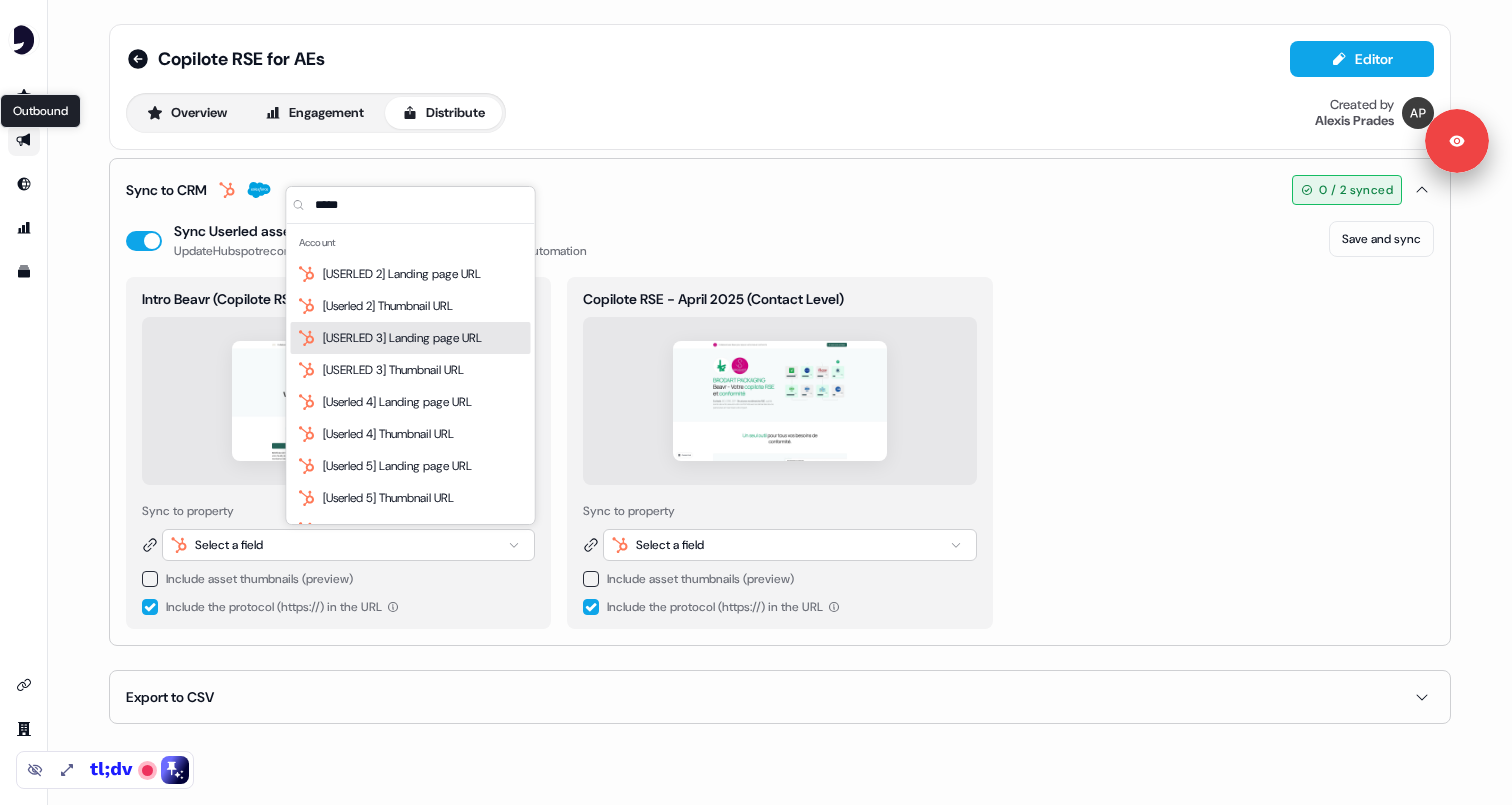 click 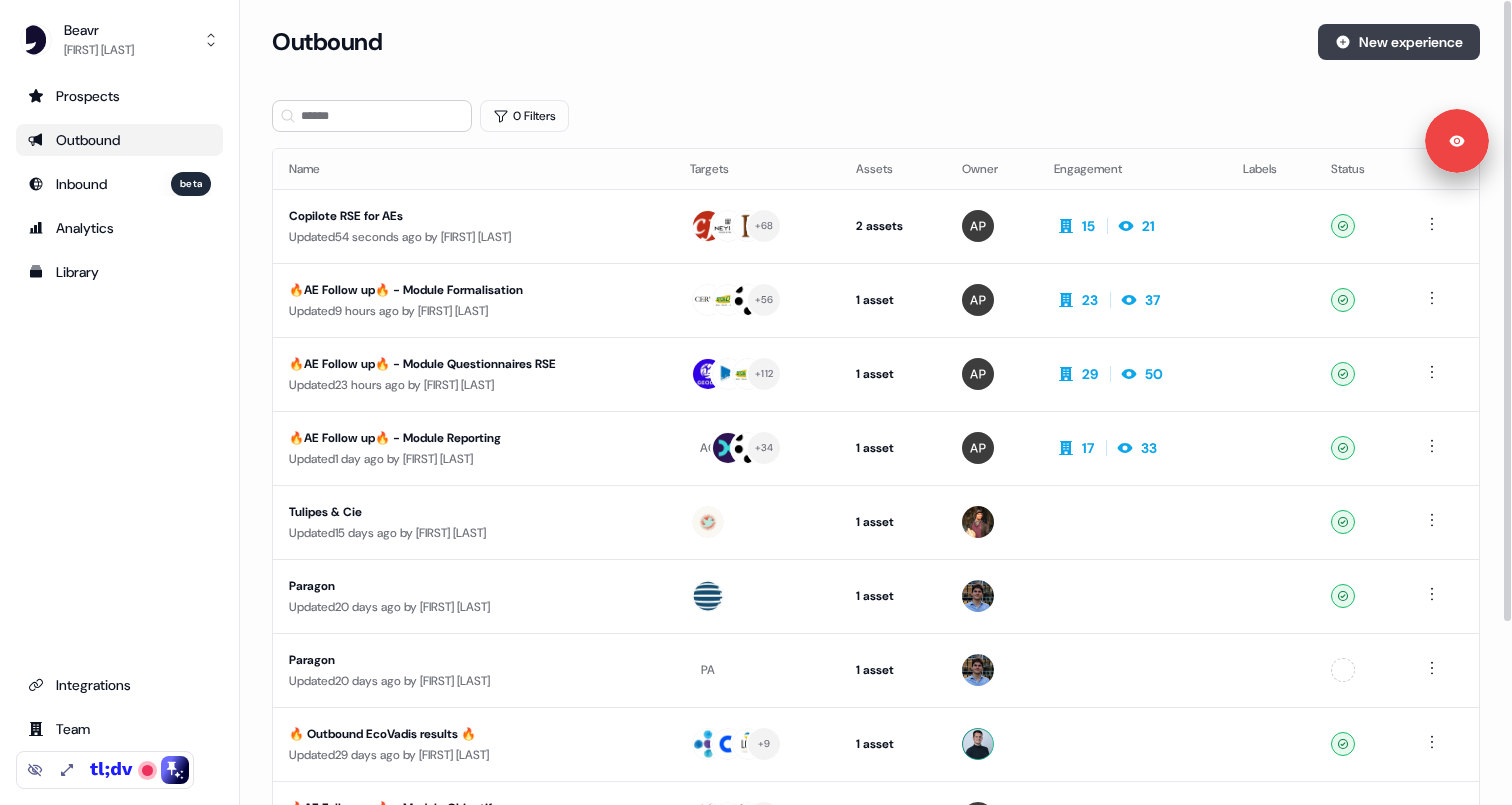 click on "New experience" at bounding box center (1399, 42) 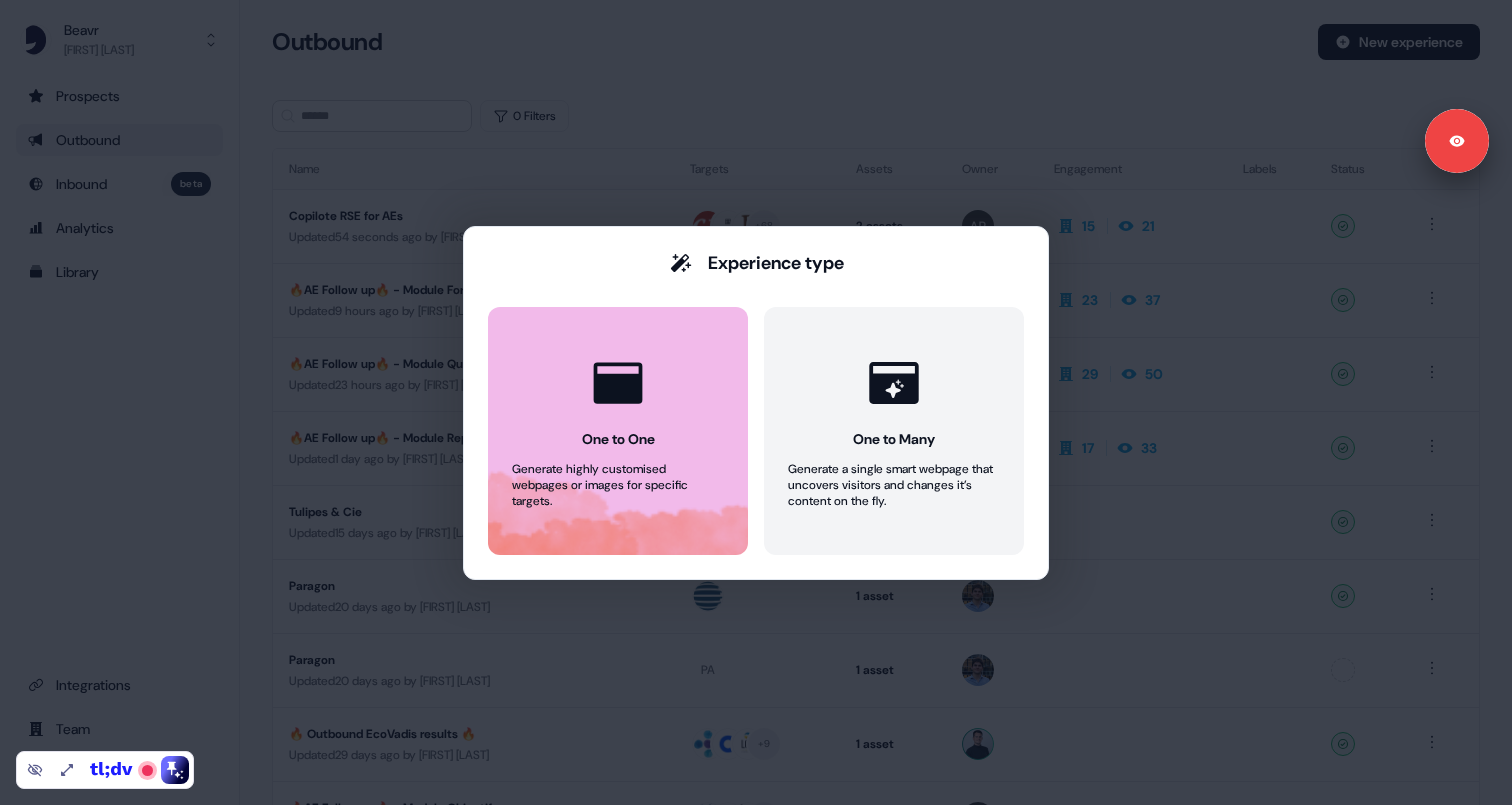 click on "One to One" at bounding box center (618, 439) 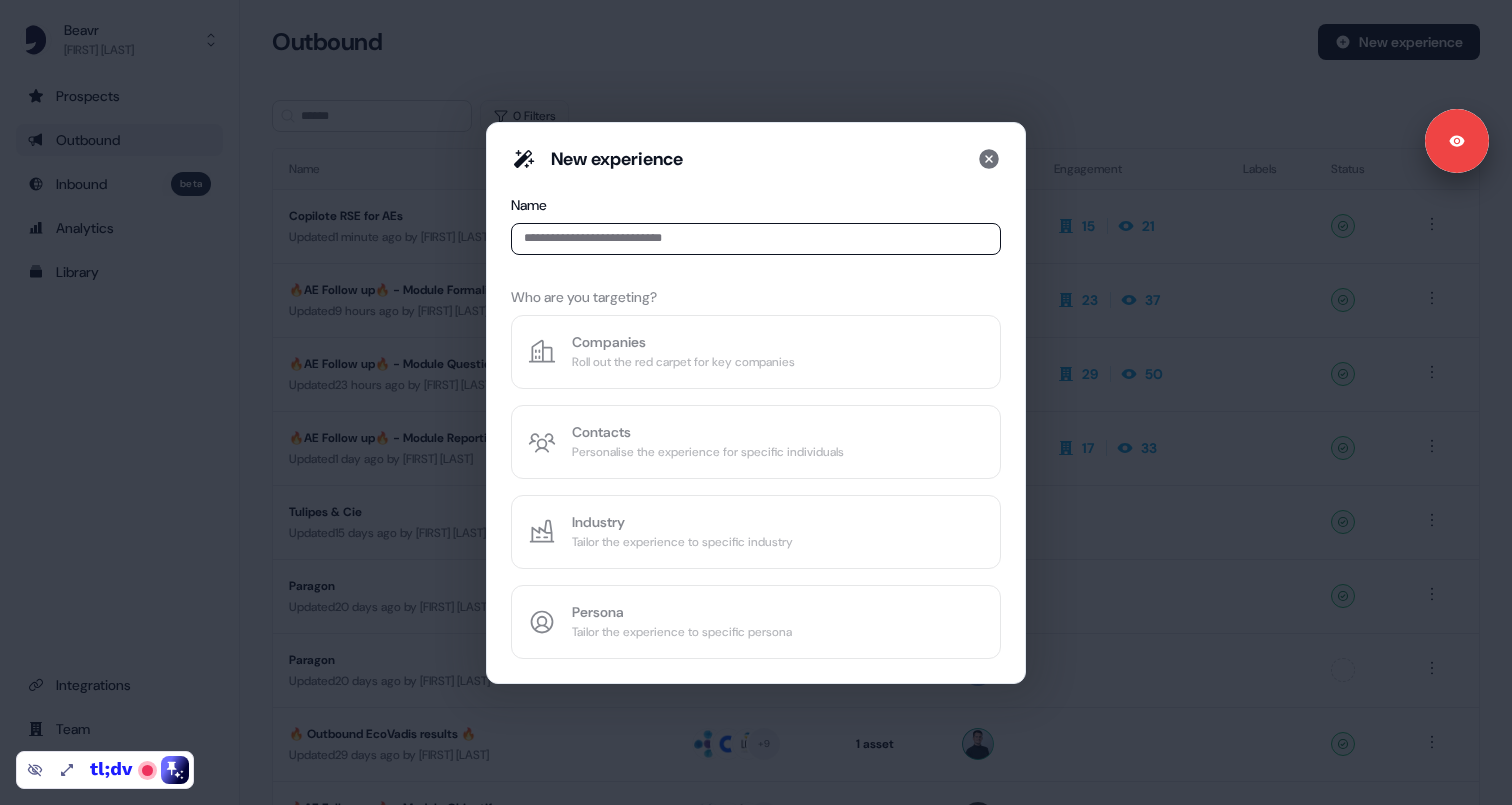 type on "*" 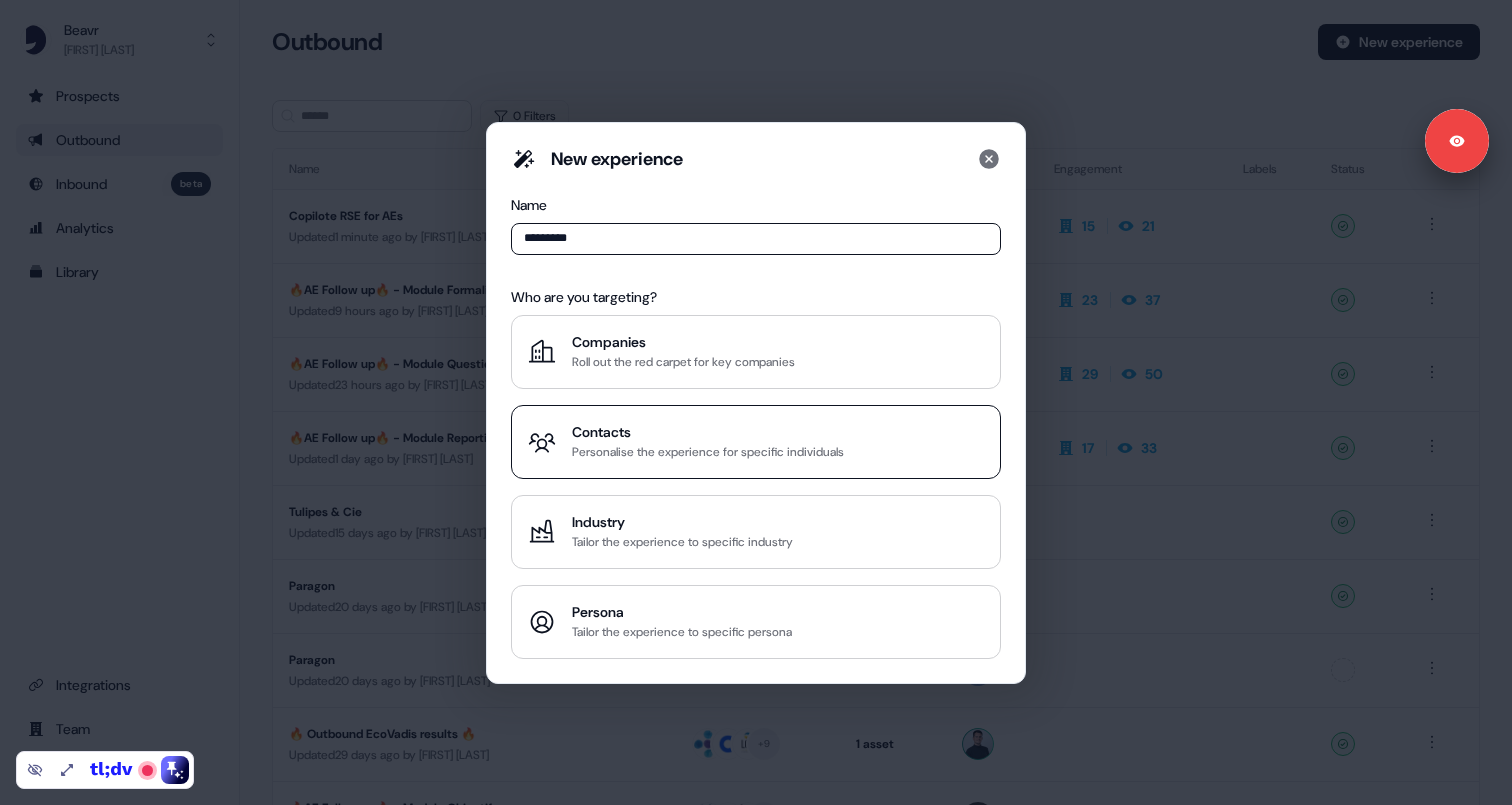 type on "*********" 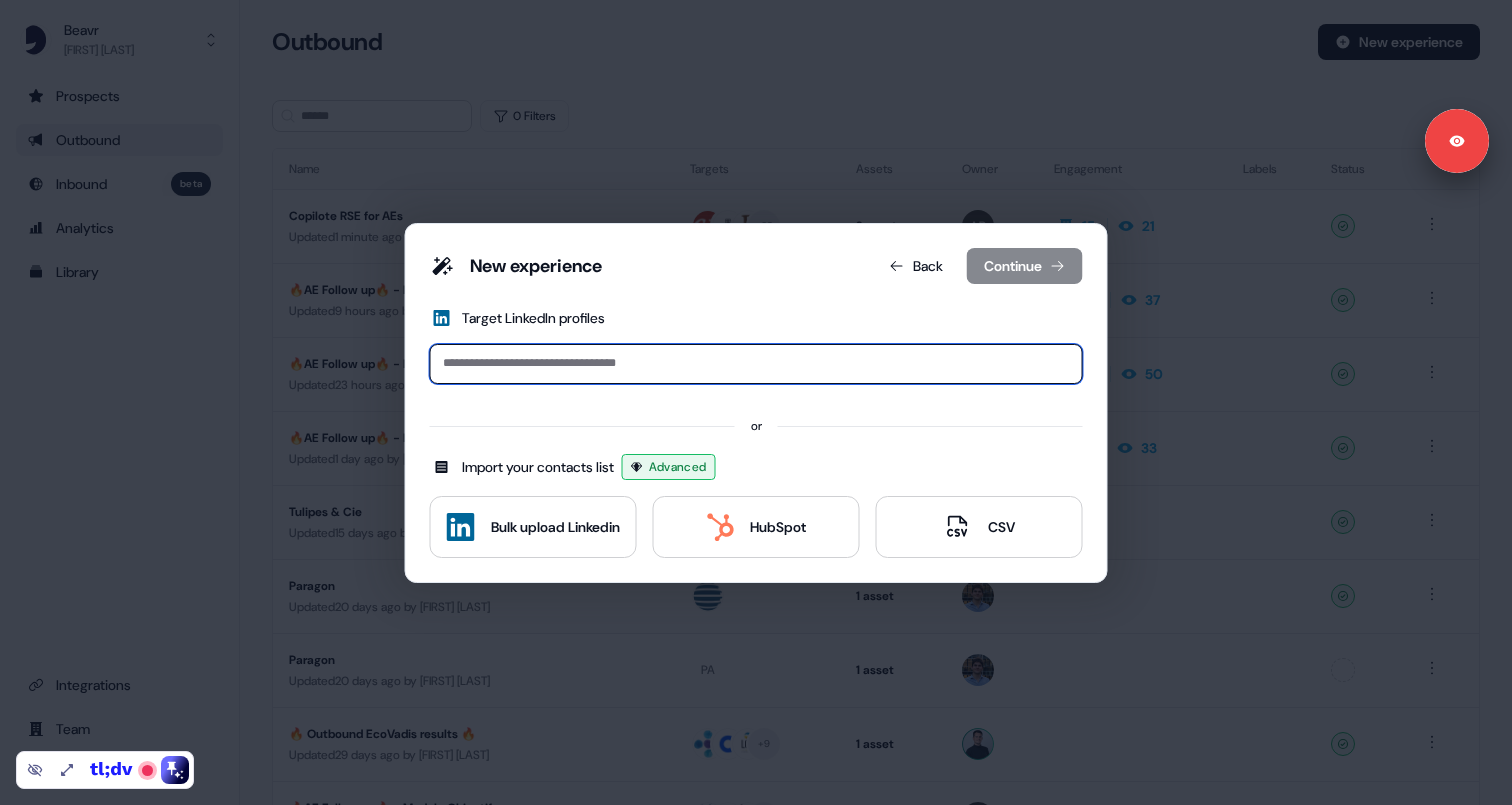 click at bounding box center [756, 364] 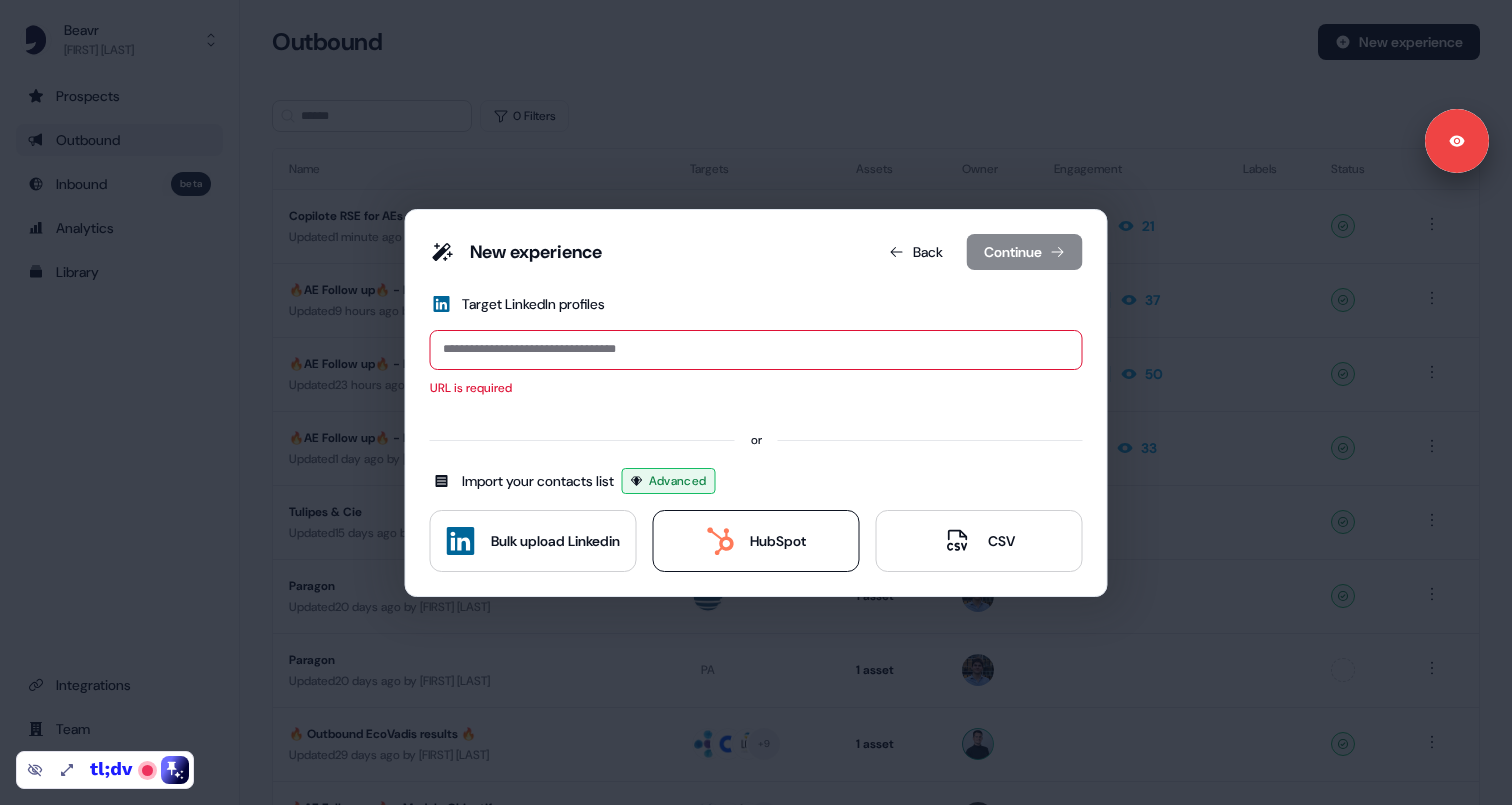 click on "HubSpot" at bounding box center [778, 541] 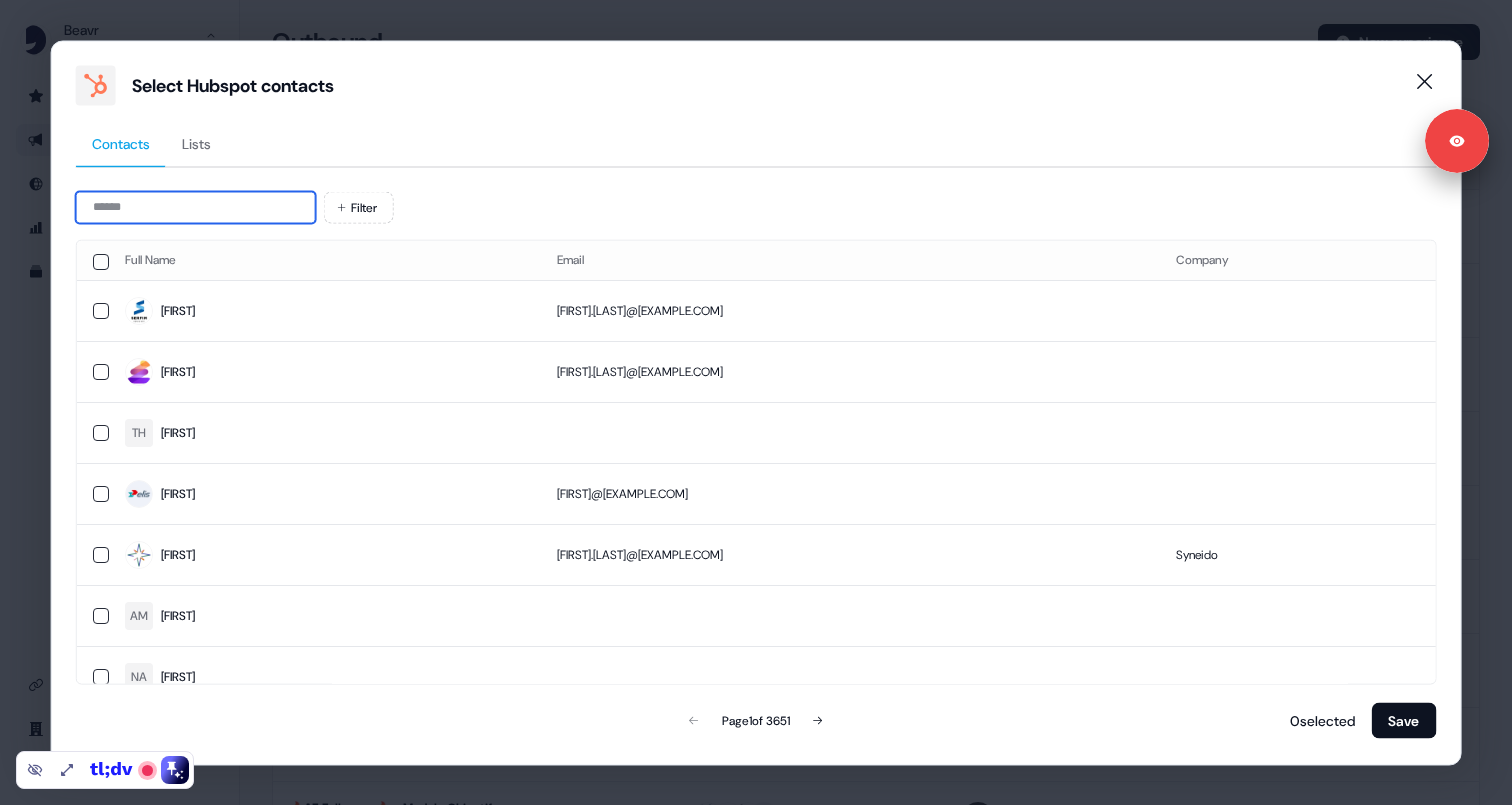 click at bounding box center [196, 207] 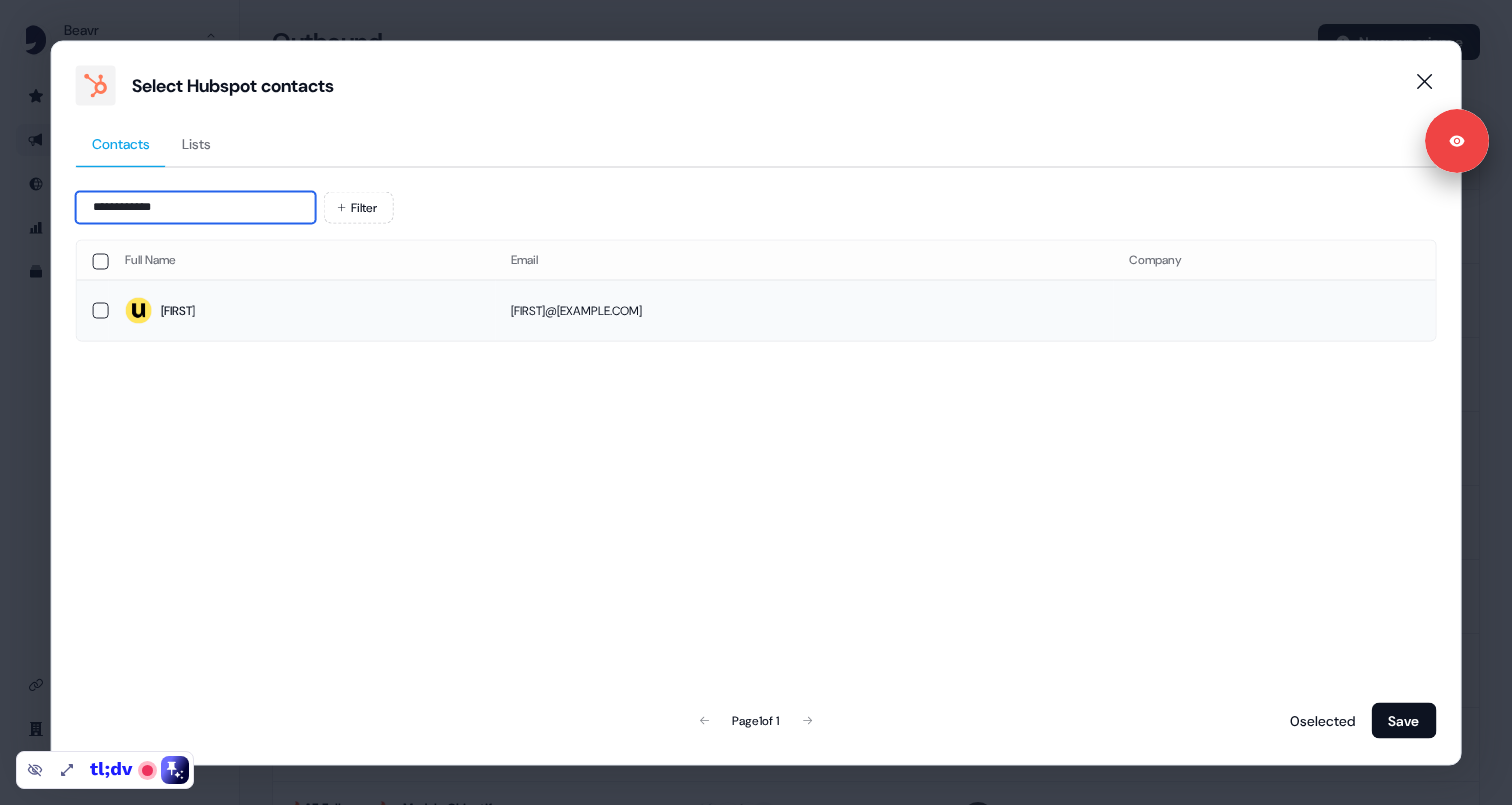 type on "**********" 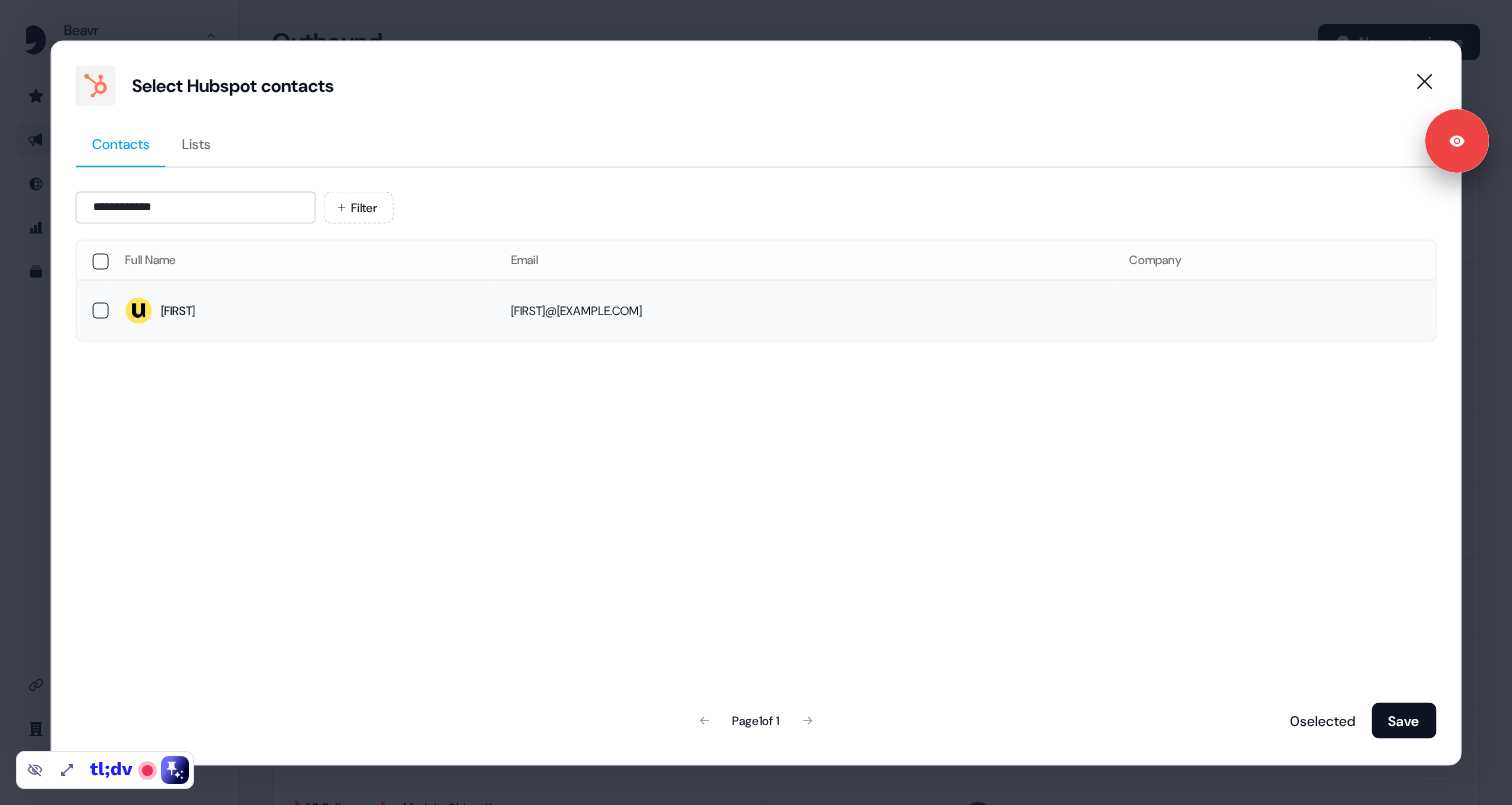 click at bounding box center [101, 310] 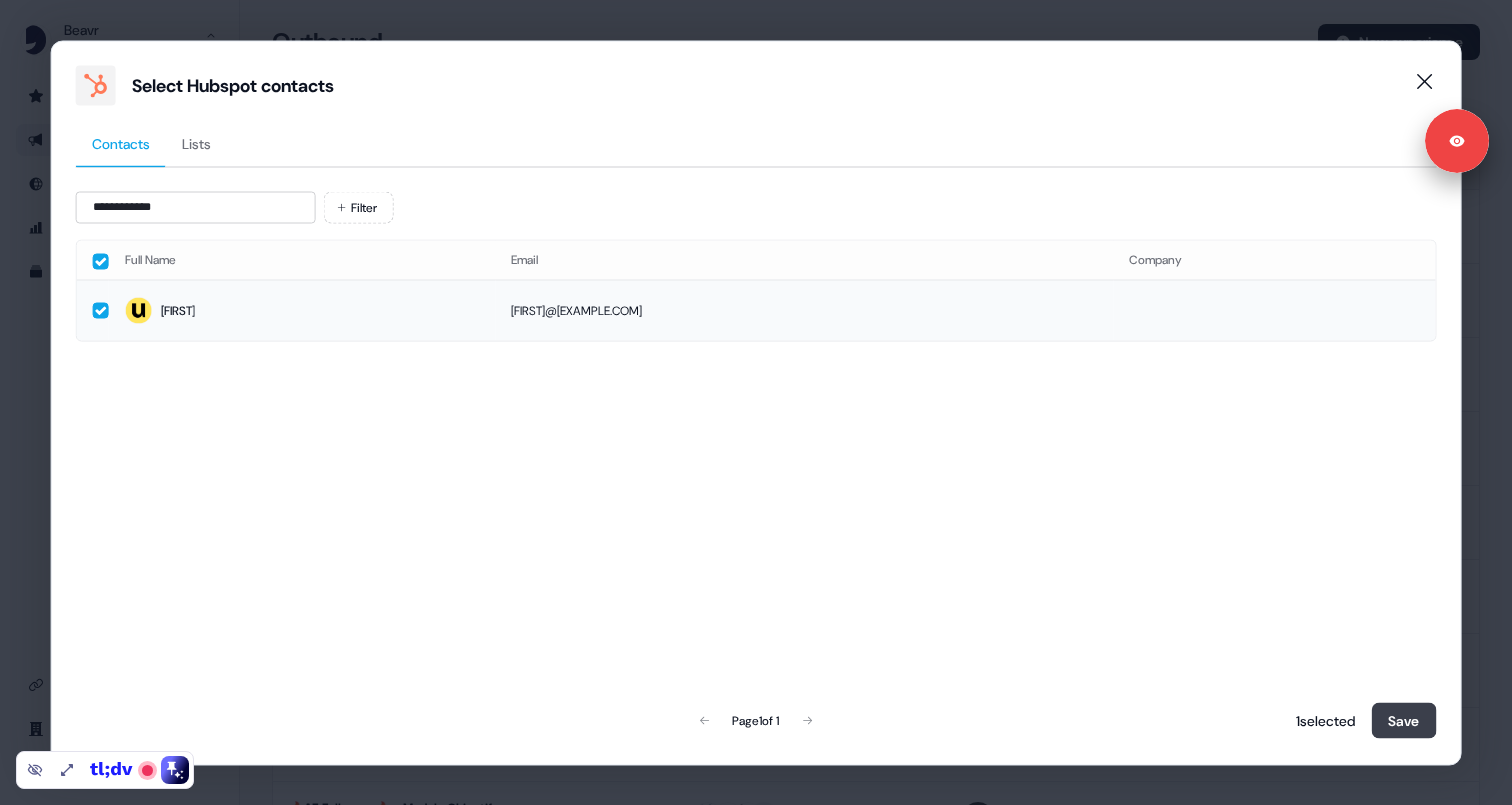 click on "Save" at bounding box center [1403, 720] 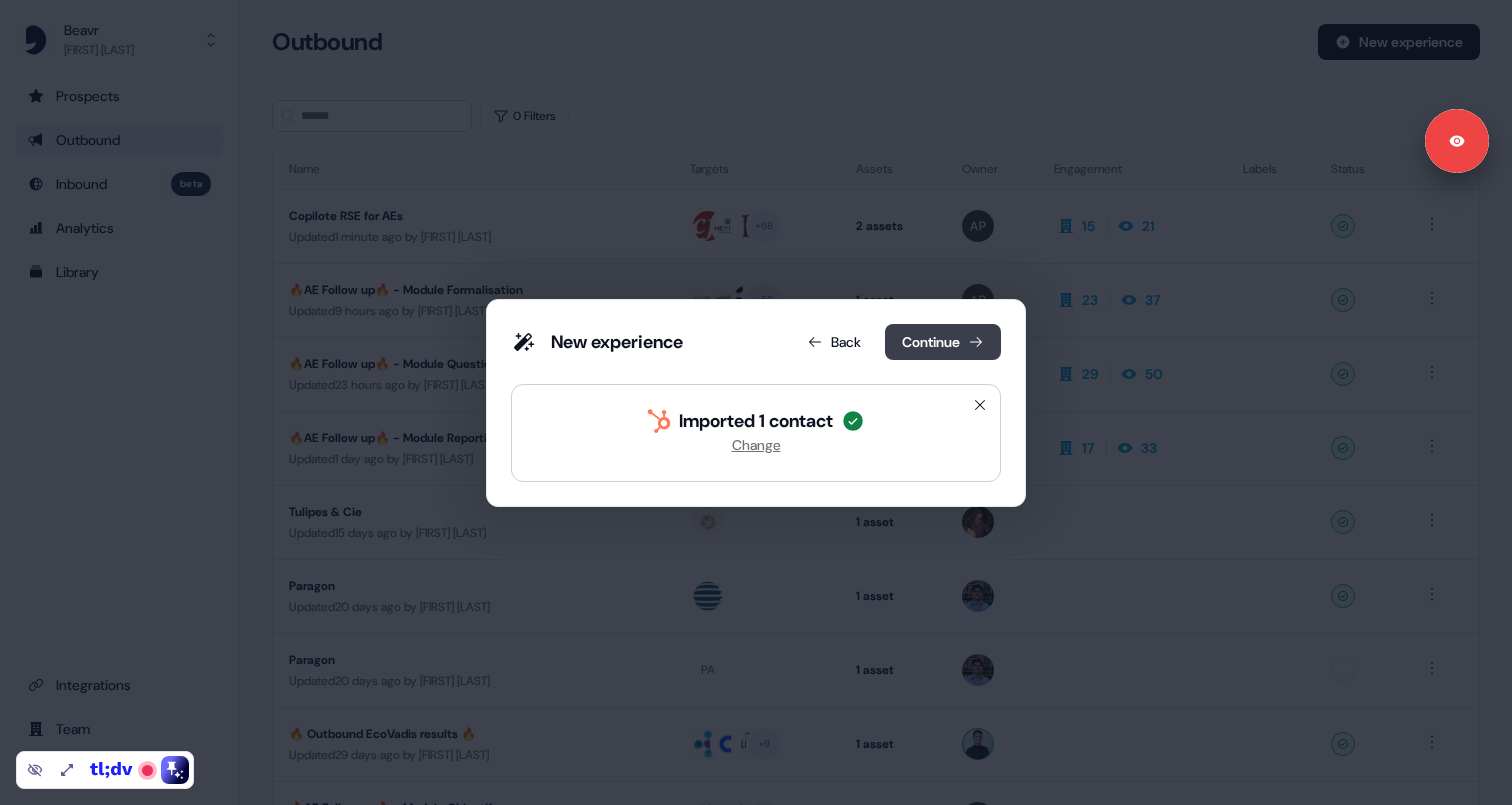 click on "Continue" at bounding box center [943, 342] 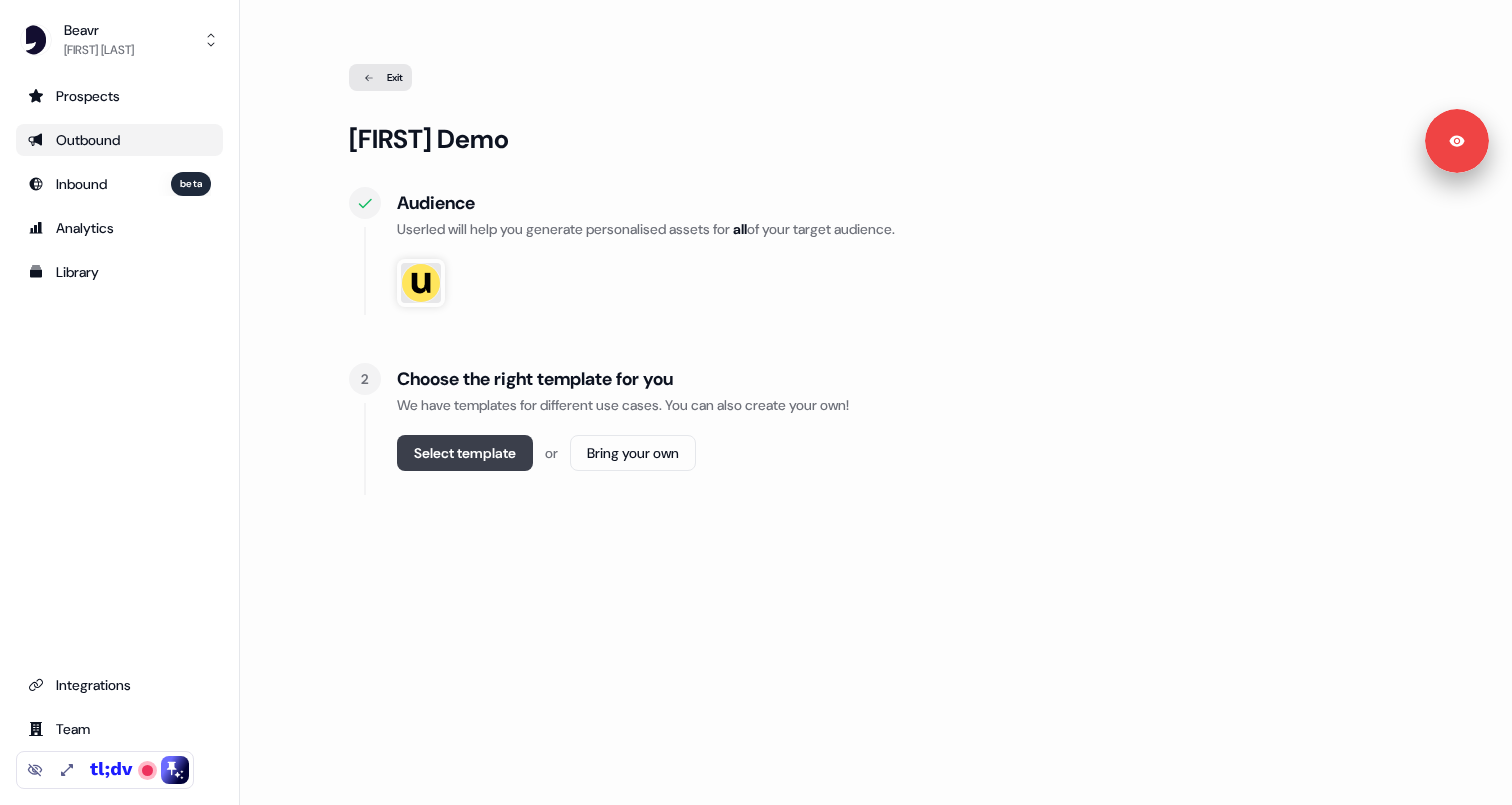 click on "Select template" at bounding box center [465, 453] 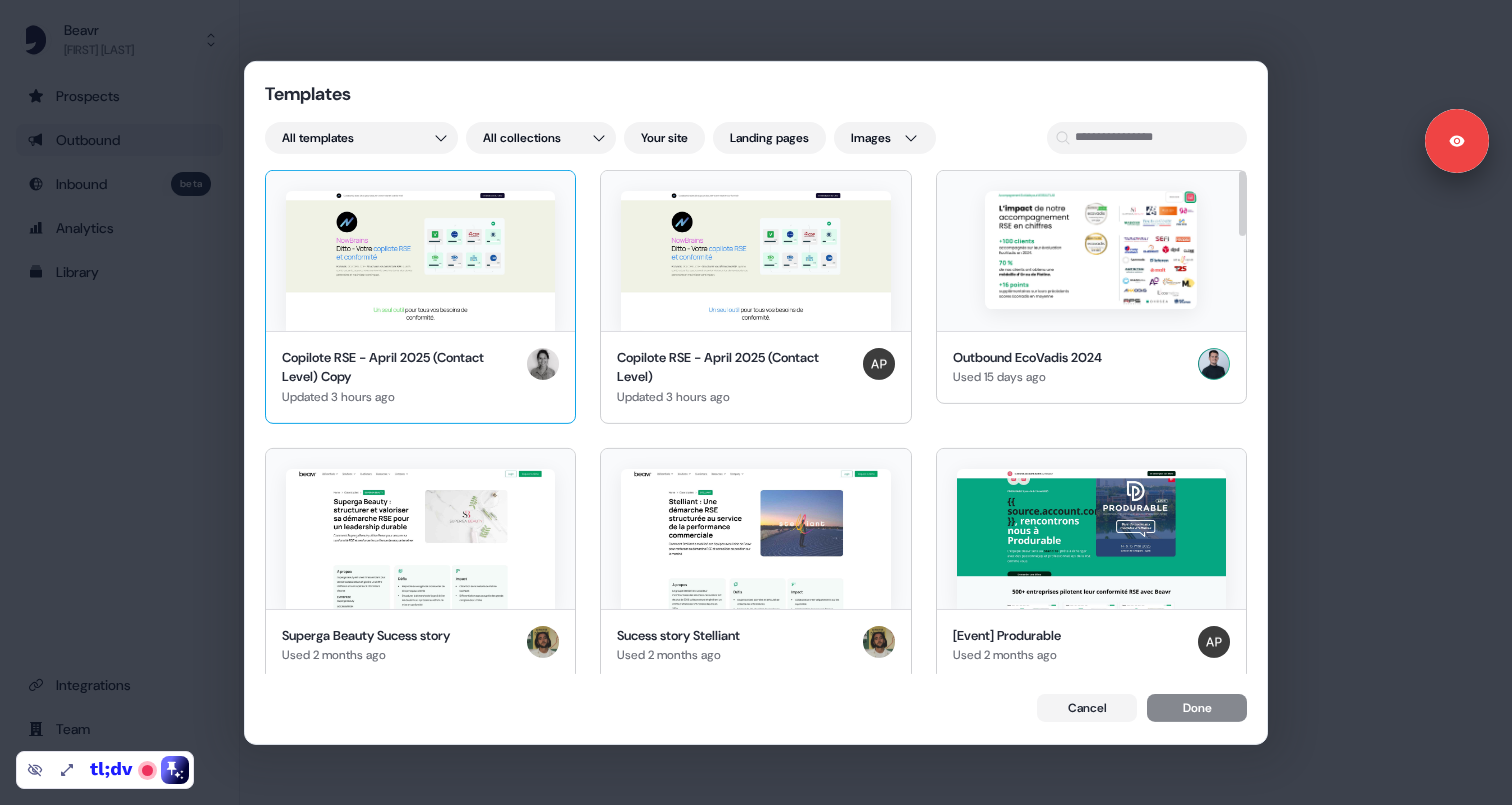 click at bounding box center (420, 260) 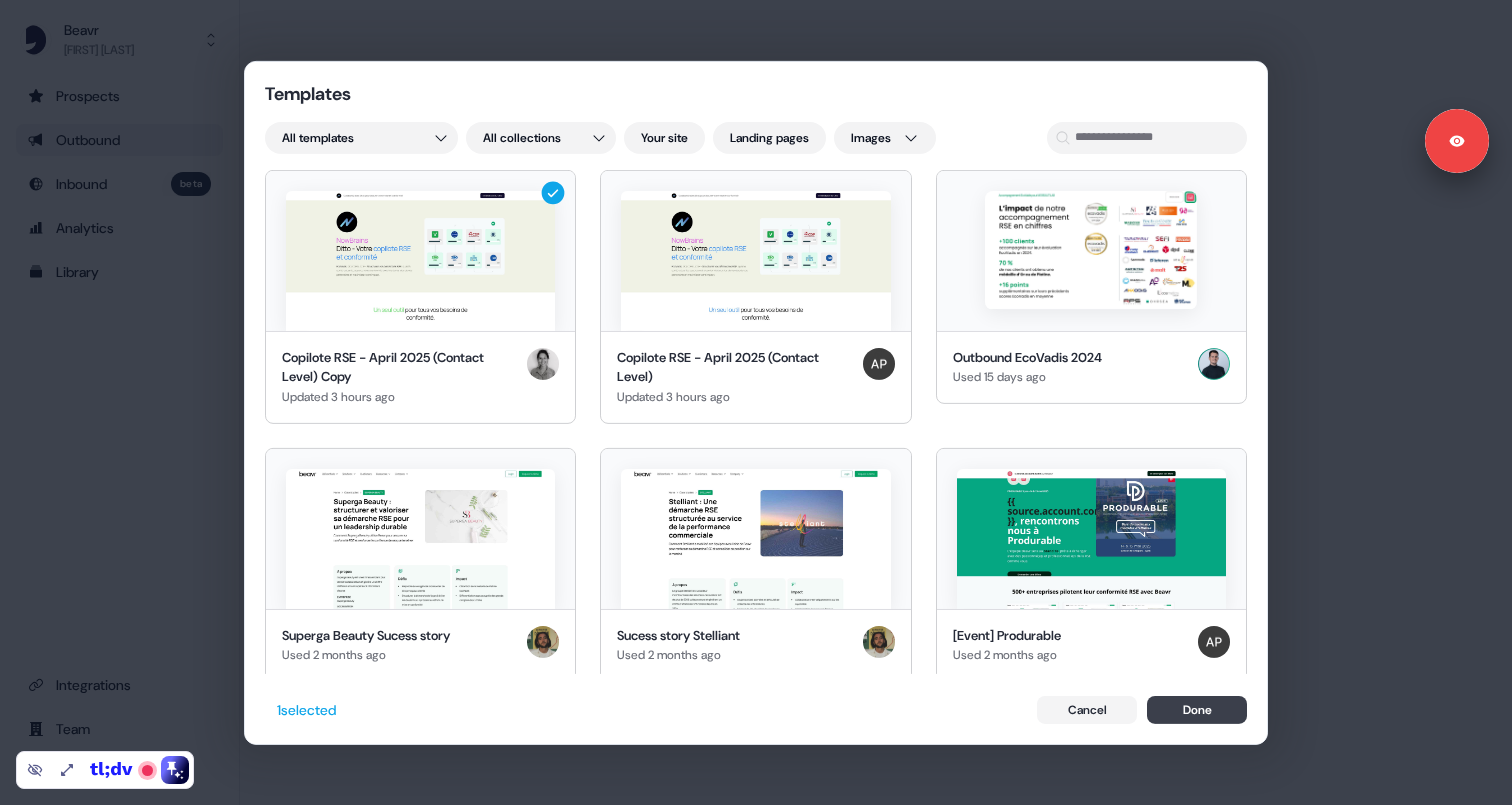 click on "Done" at bounding box center (1197, 710) 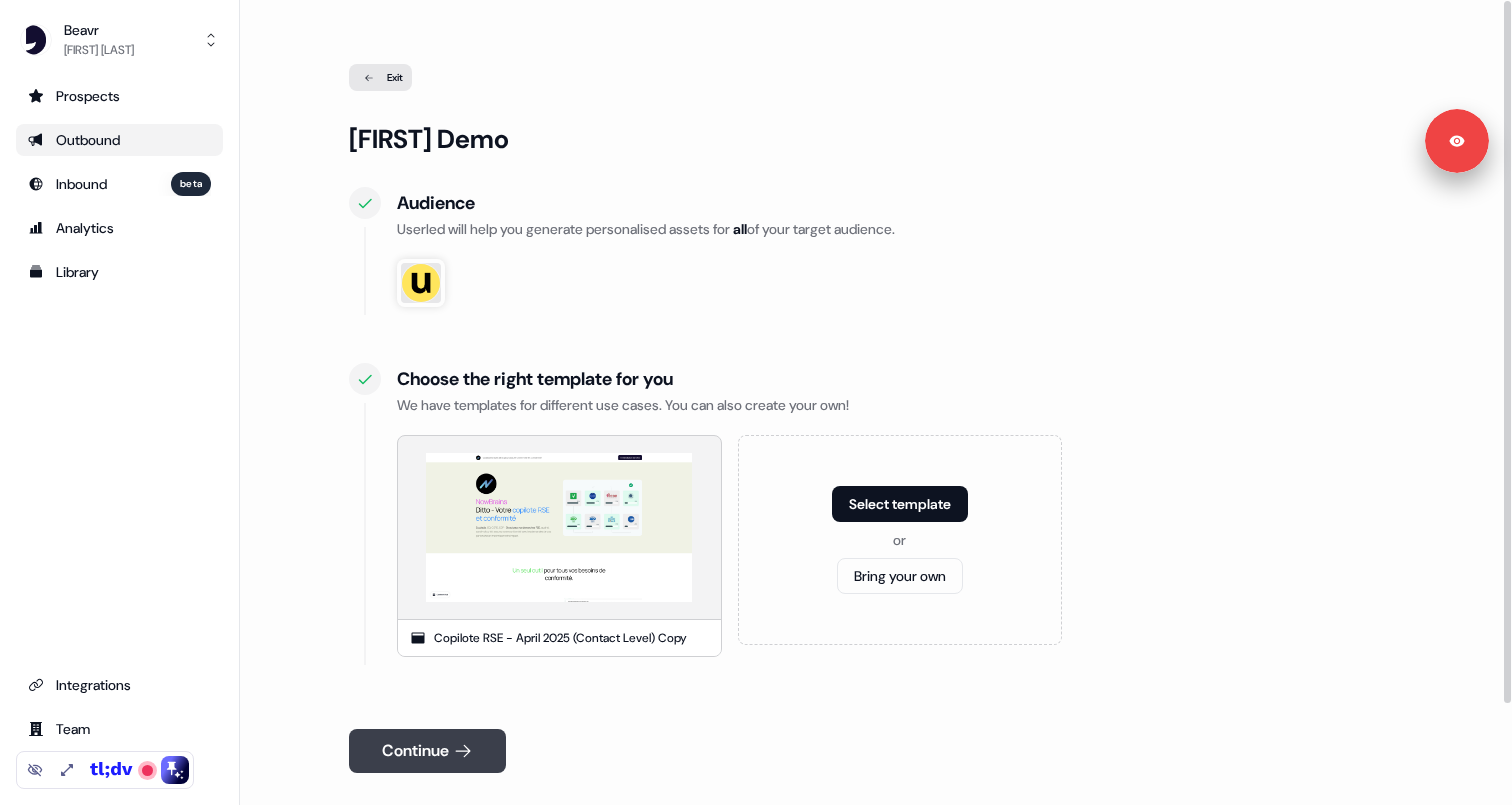 click on "Continue" at bounding box center [427, 751] 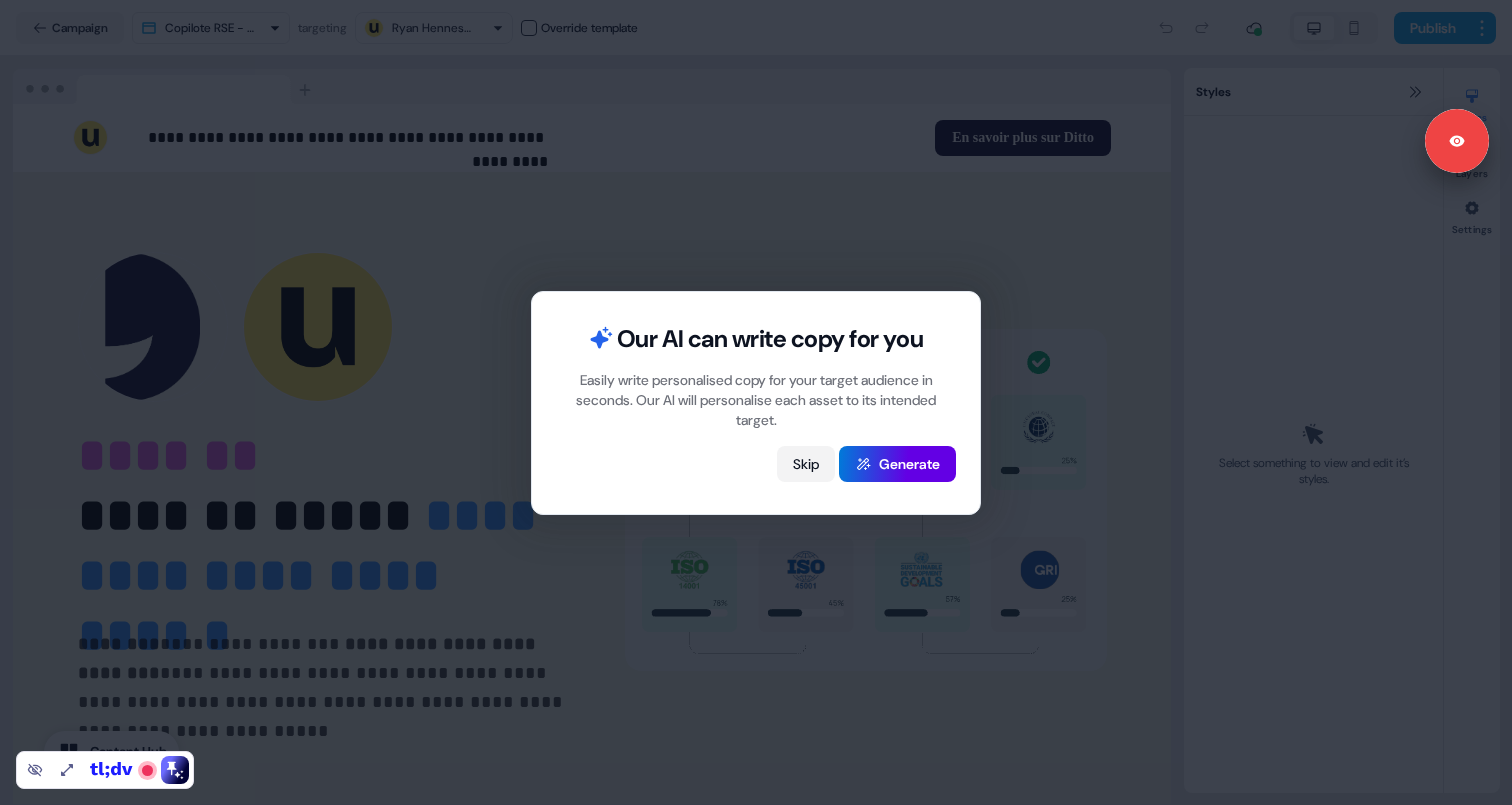 click on "Skip" at bounding box center (806, 464) 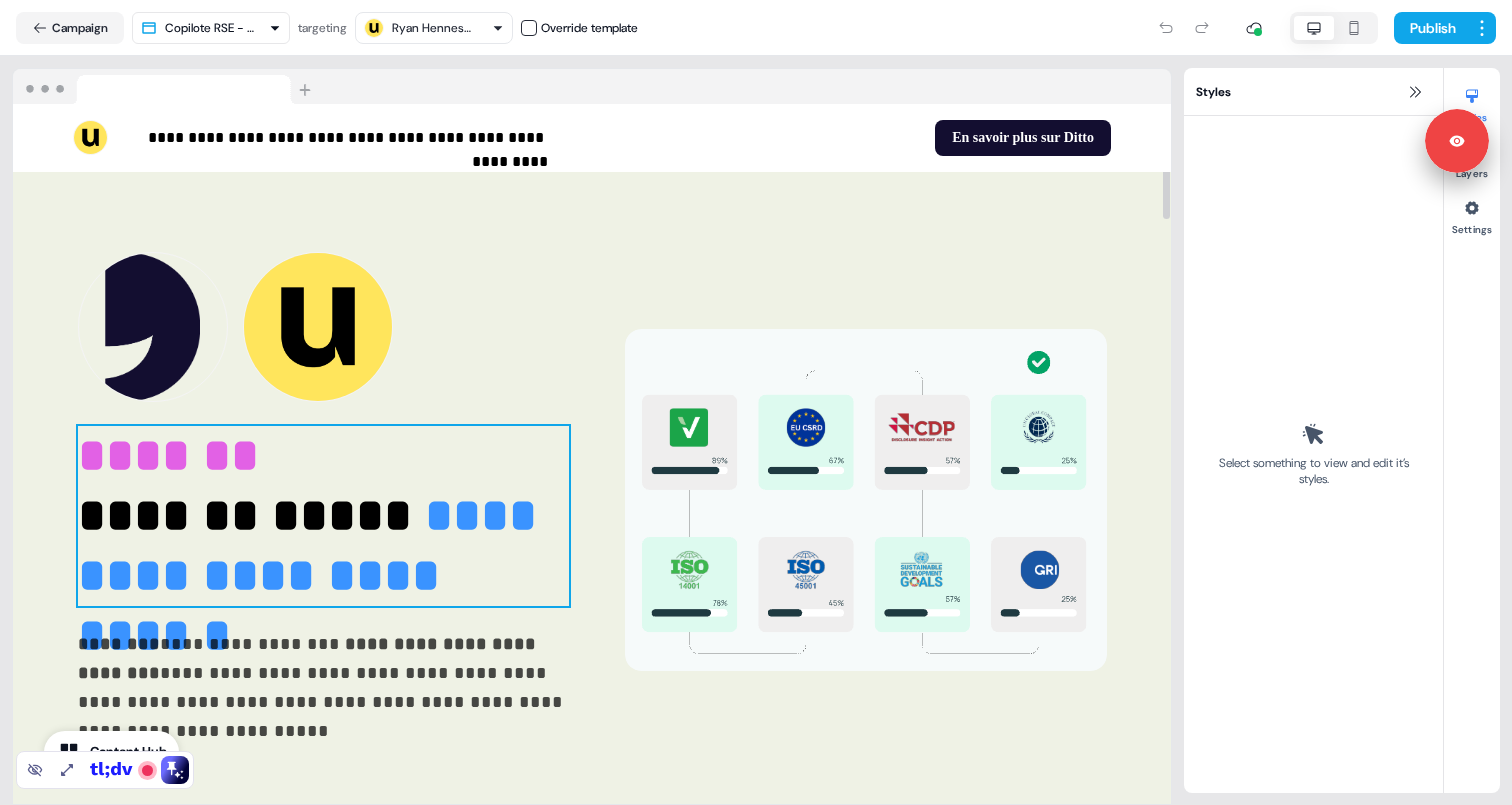 click on "*******" at bounding box center (175, 455) 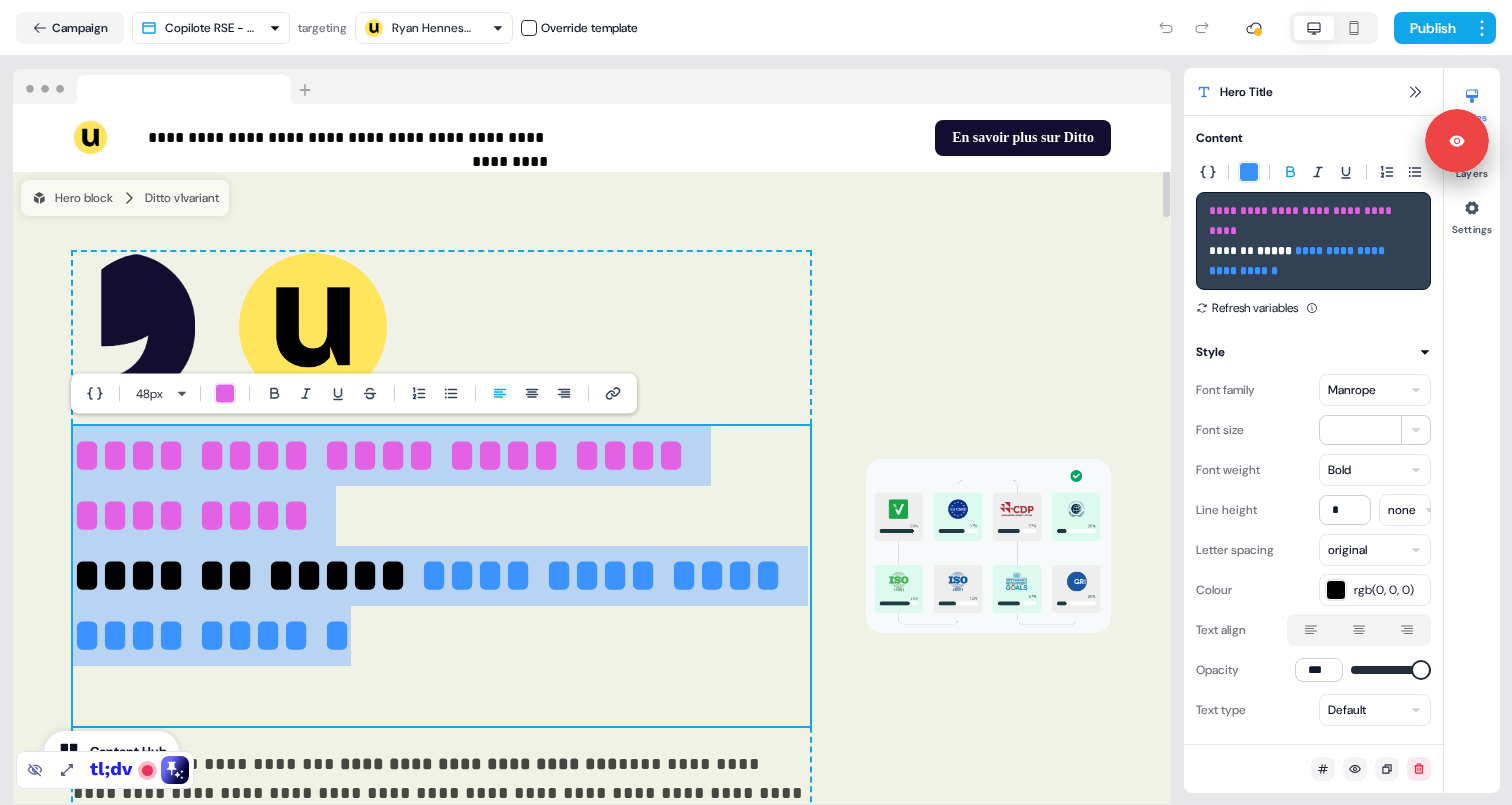 click on "**********" at bounding box center (385, 485) 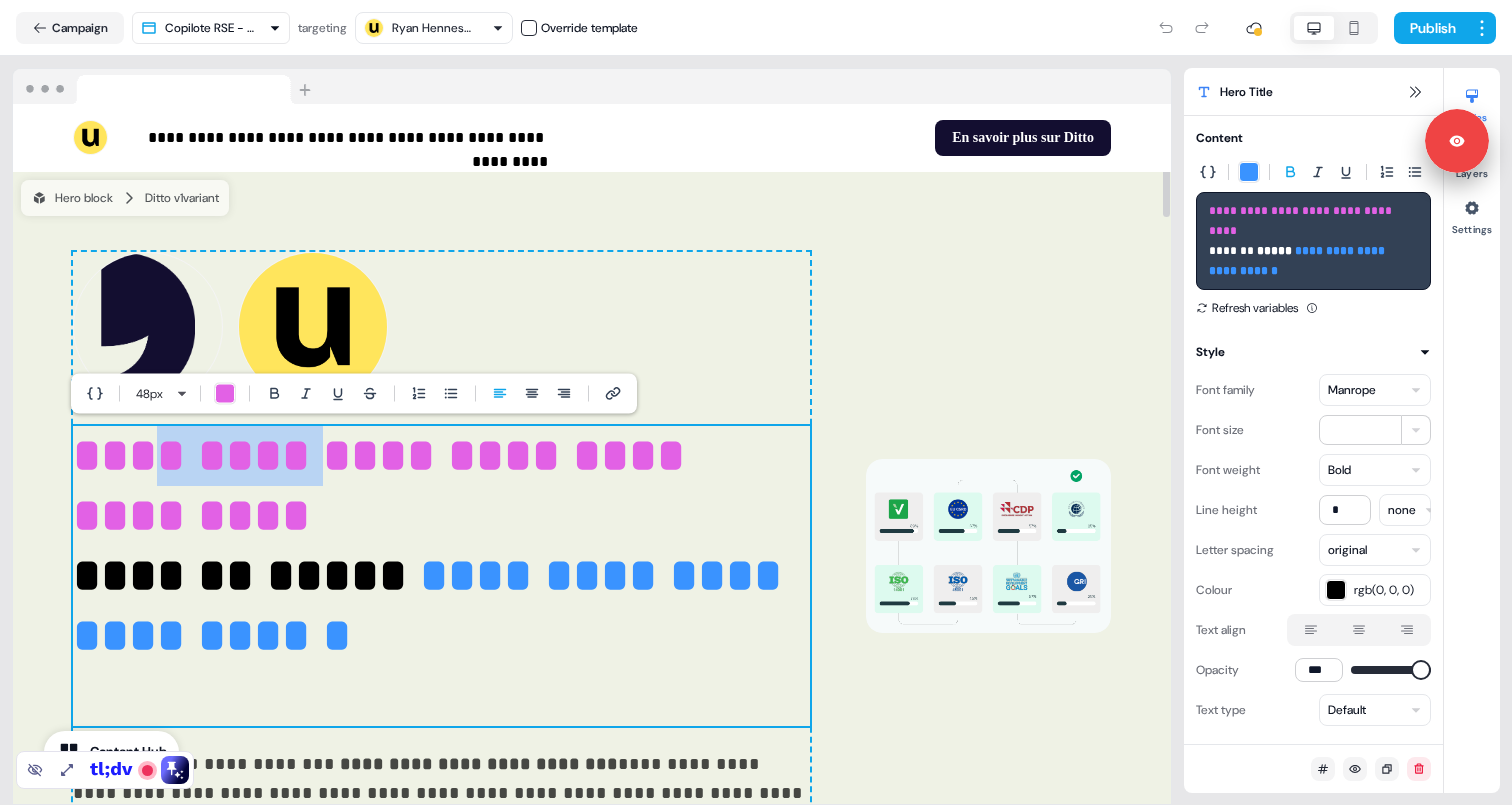 click on "**********" at bounding box center (385, 485) 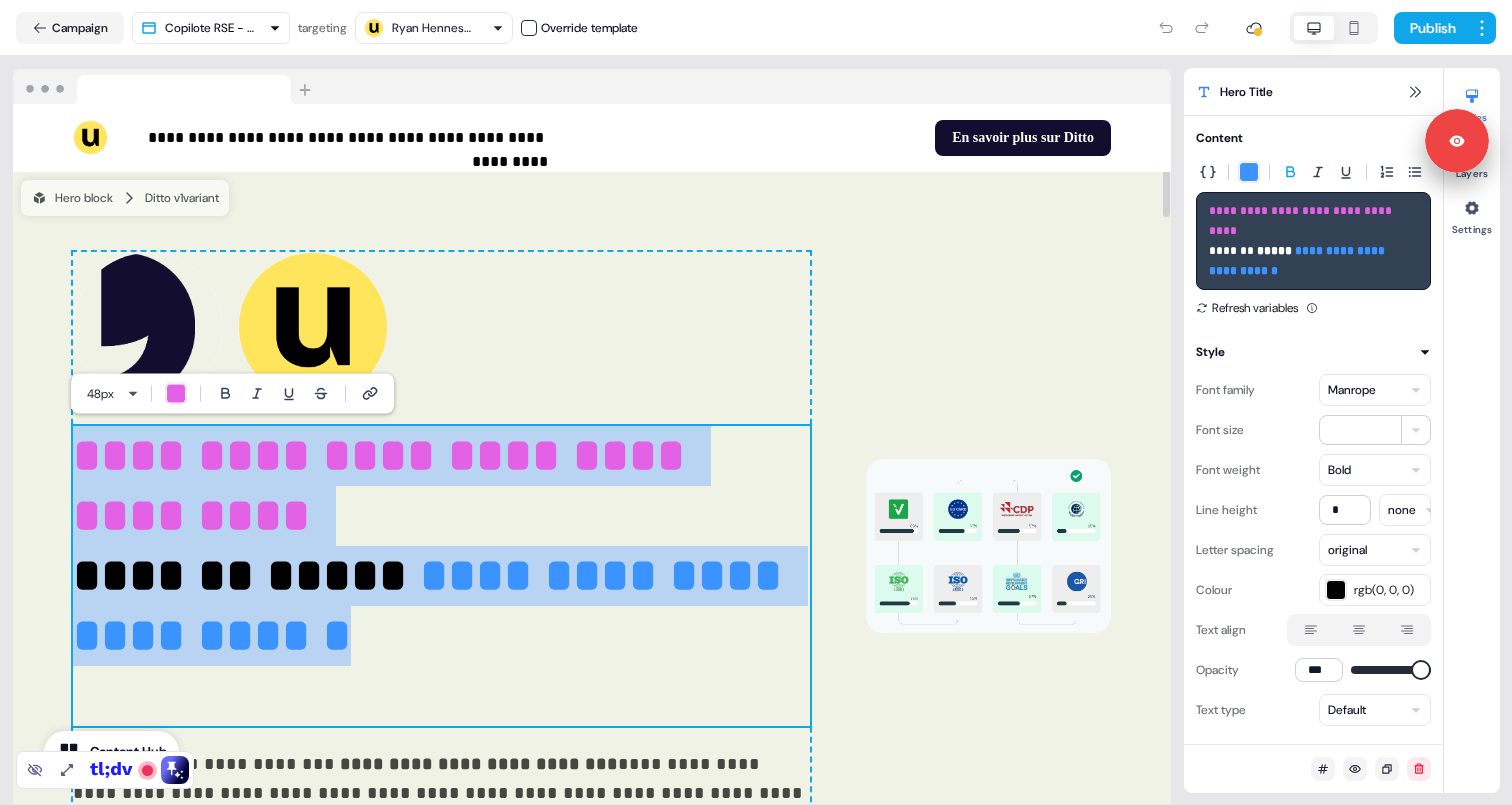 click on "**********" at bounding box center [385, 485] 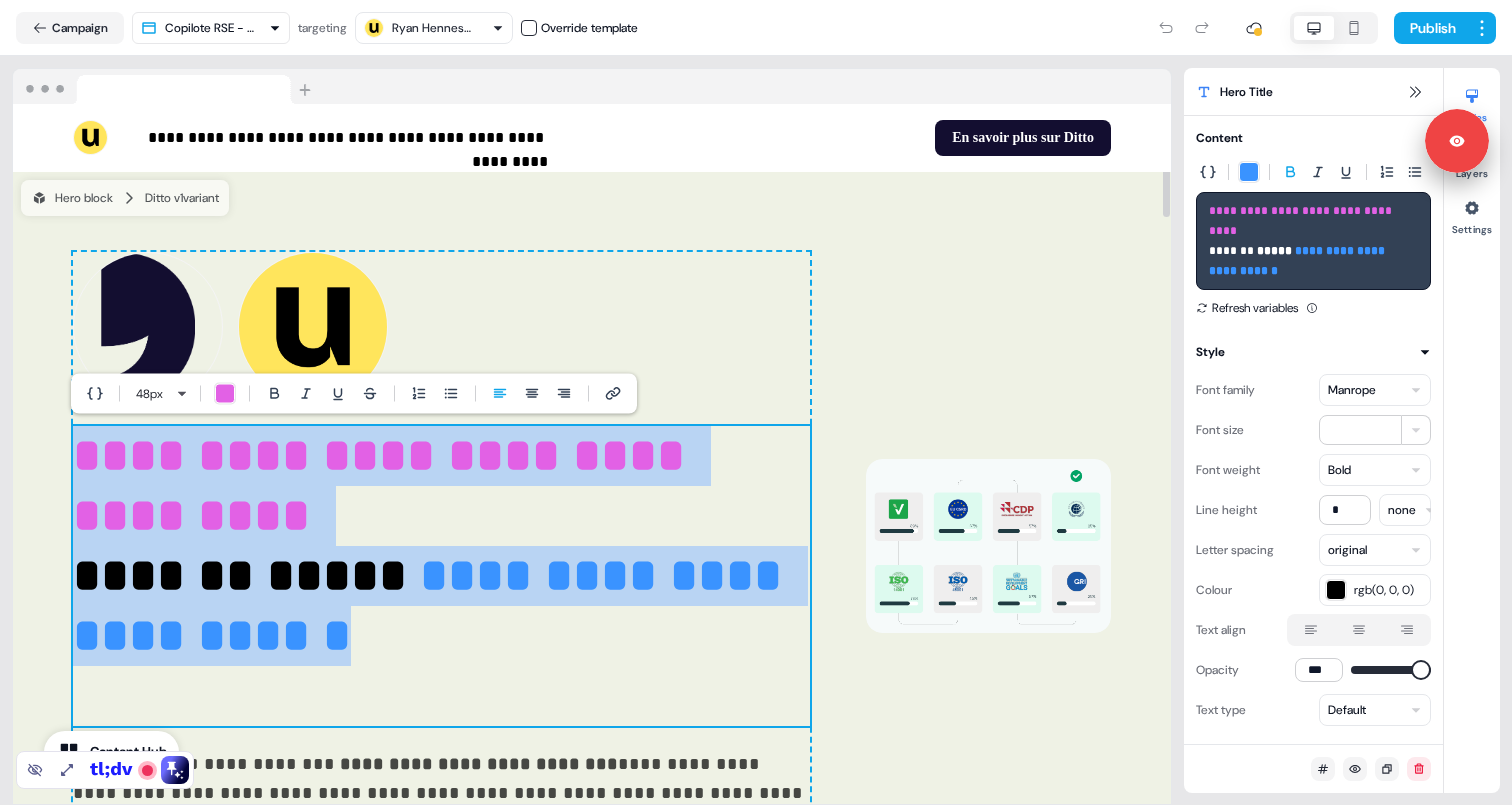 click on "**********" at bounding box center [441, 576] 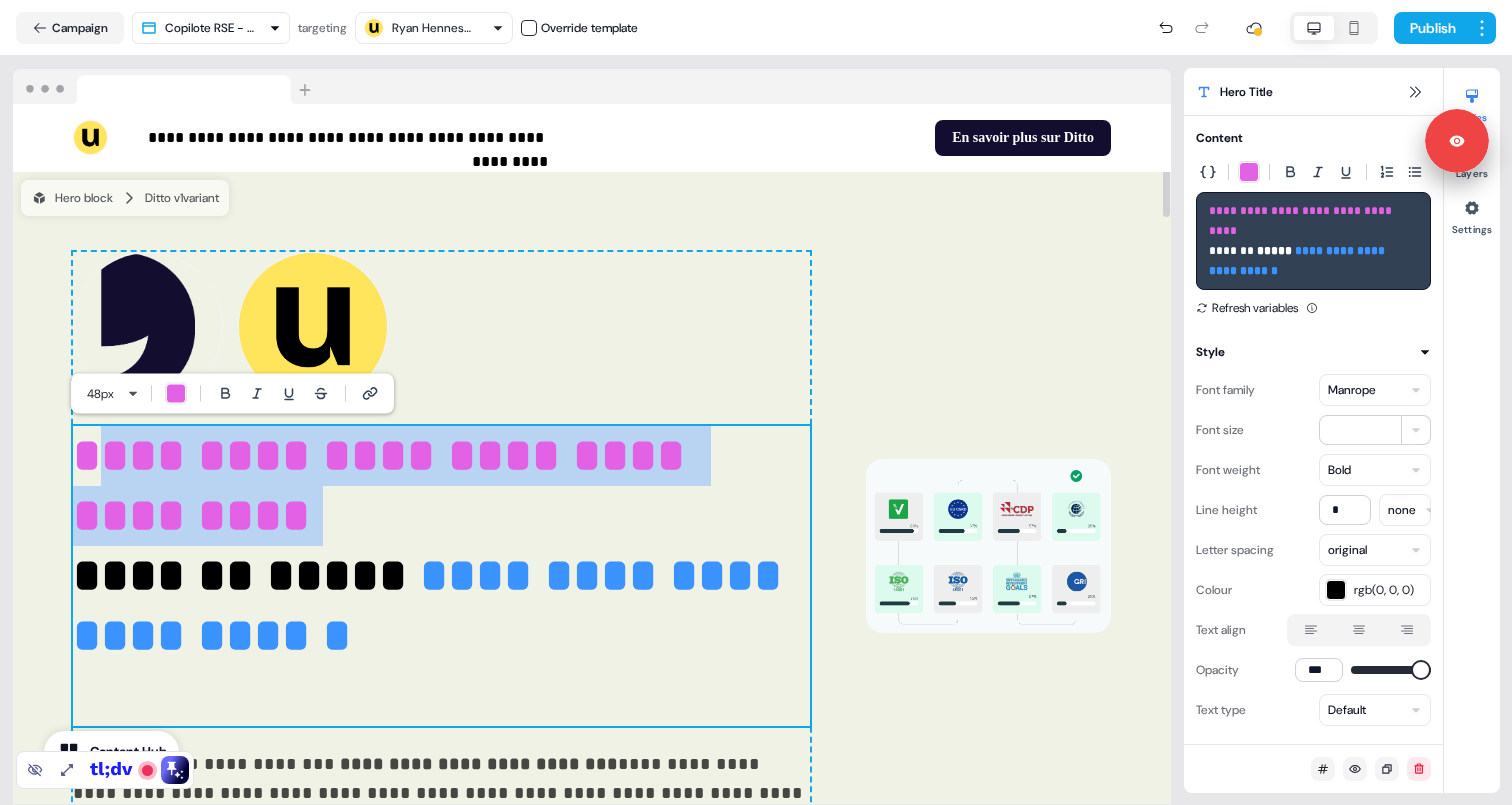 drag, startPoint x: 135, startPoint y: 579, endPoint x: 97, endPoint y: 463, distance: 122.06556 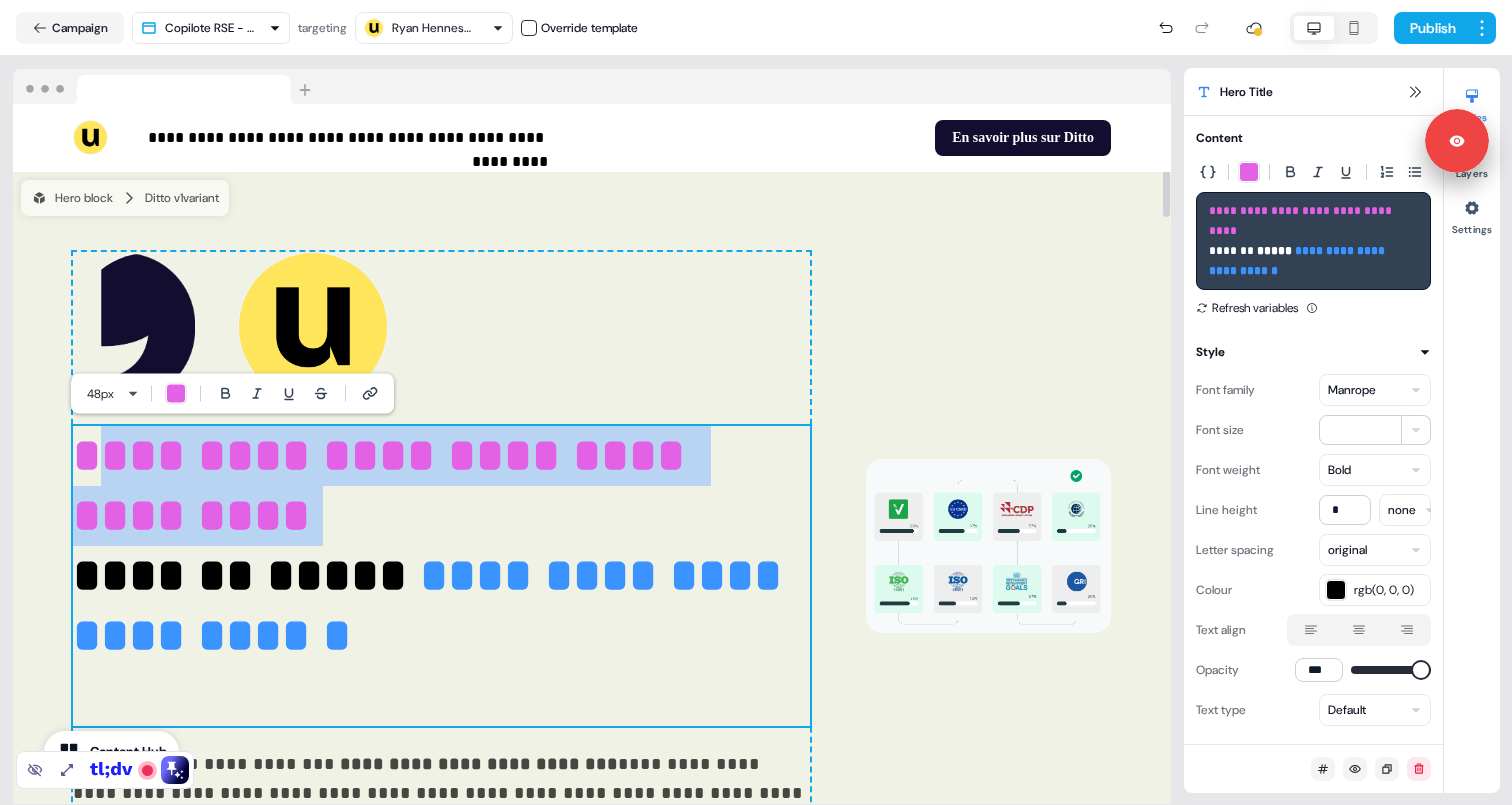 click on "**********" at bounding box center [441, 576] 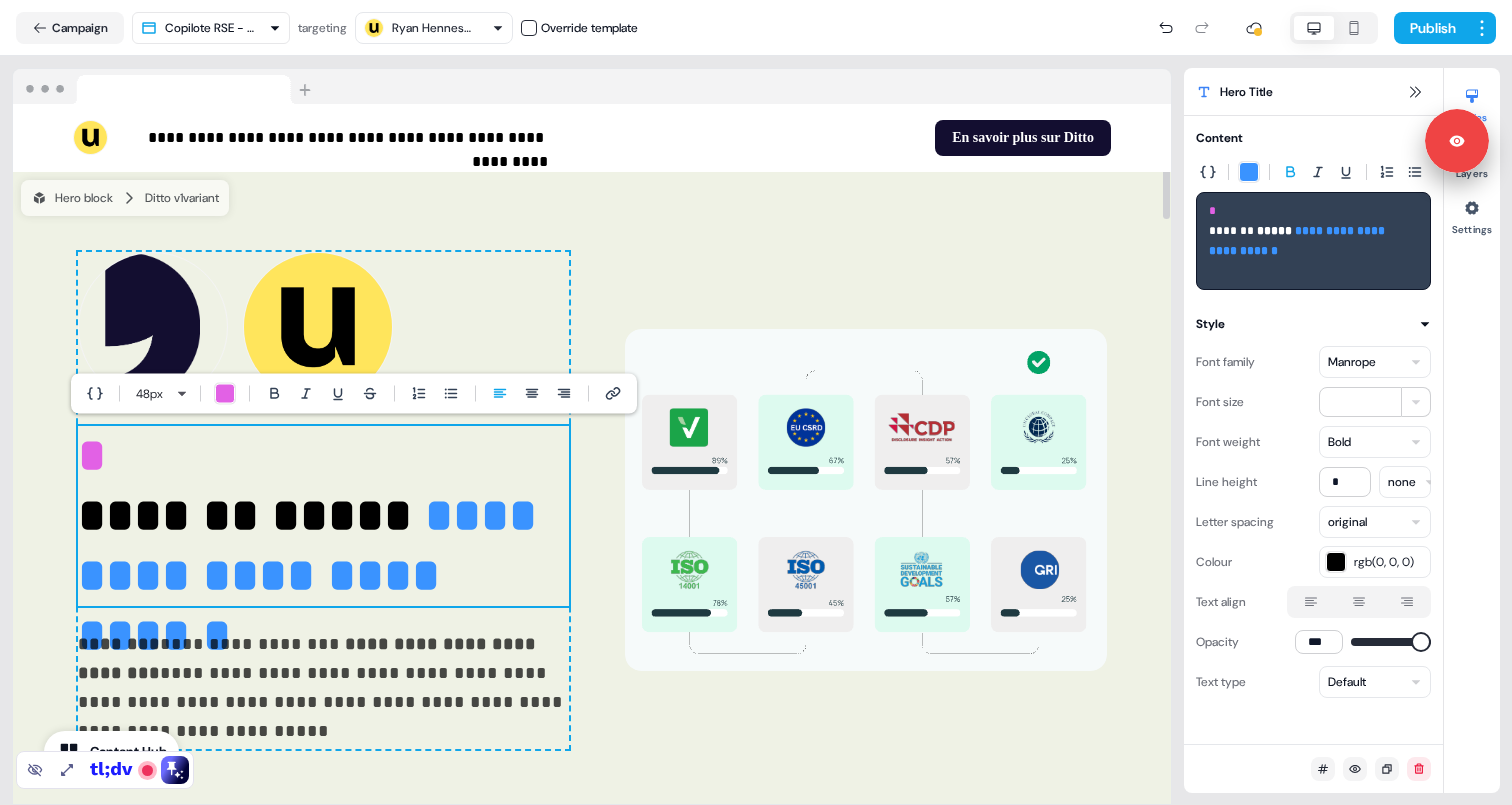 type 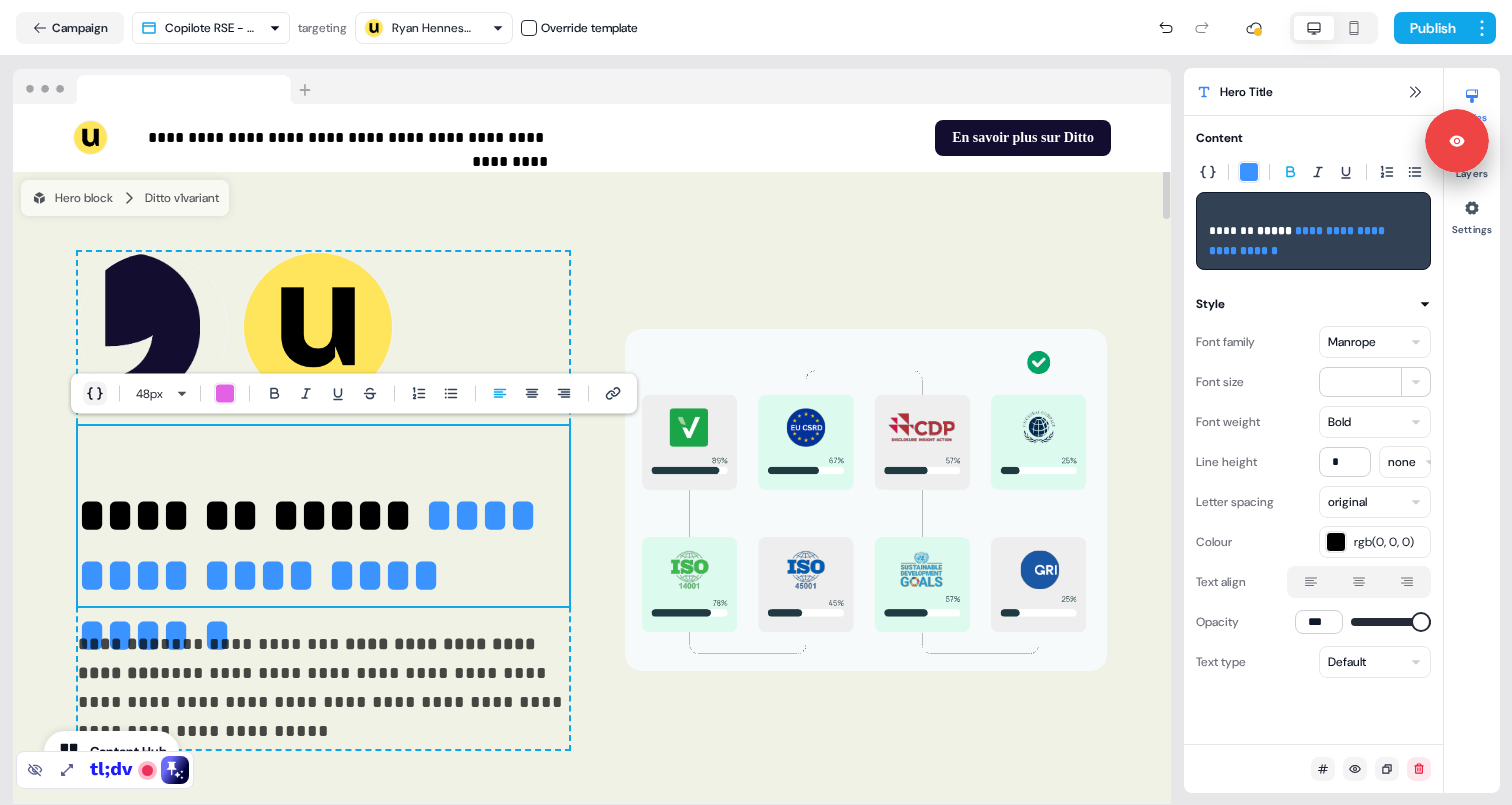 click 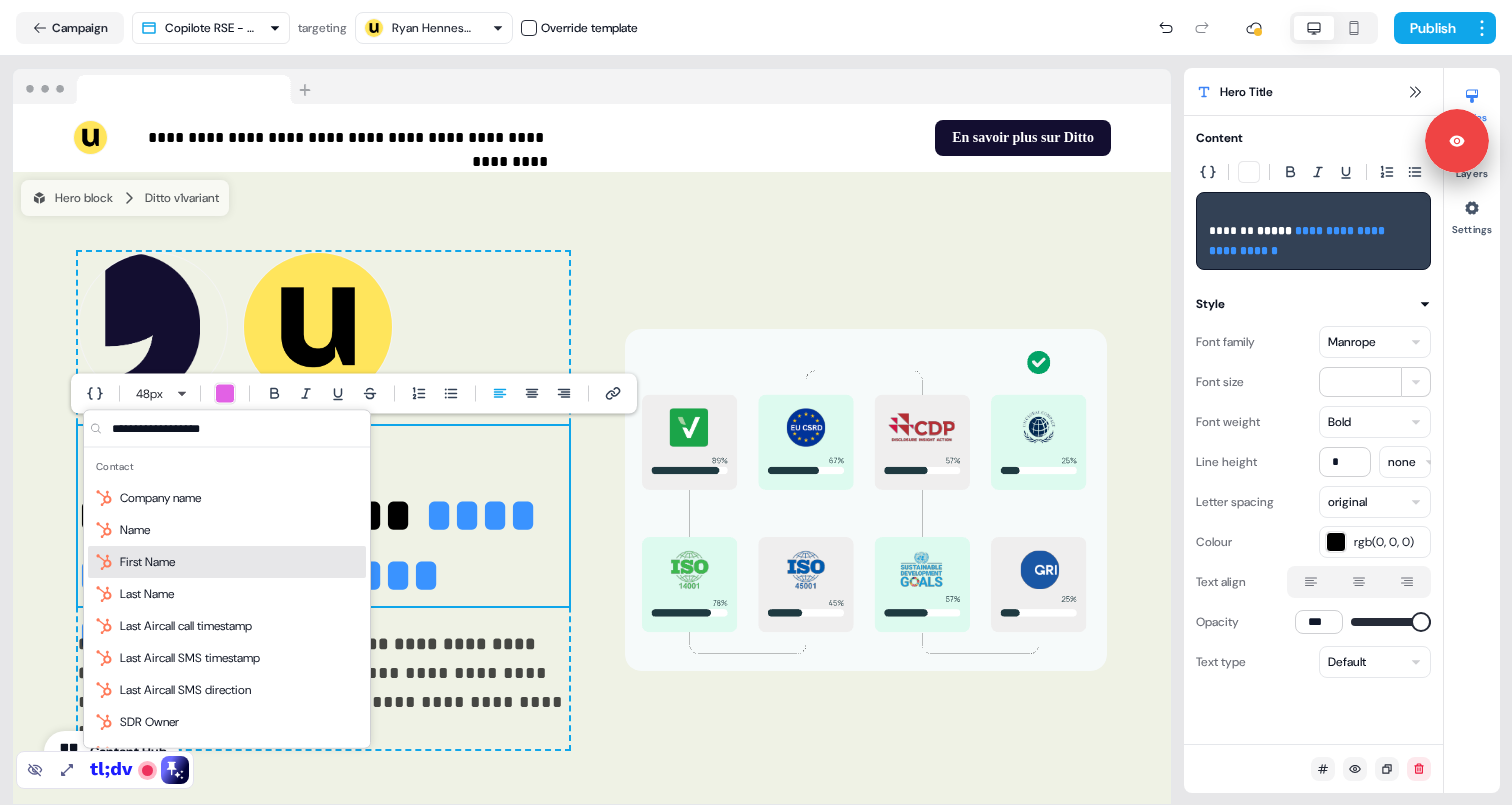 click on "First Name" at bounding box center (147, 562) 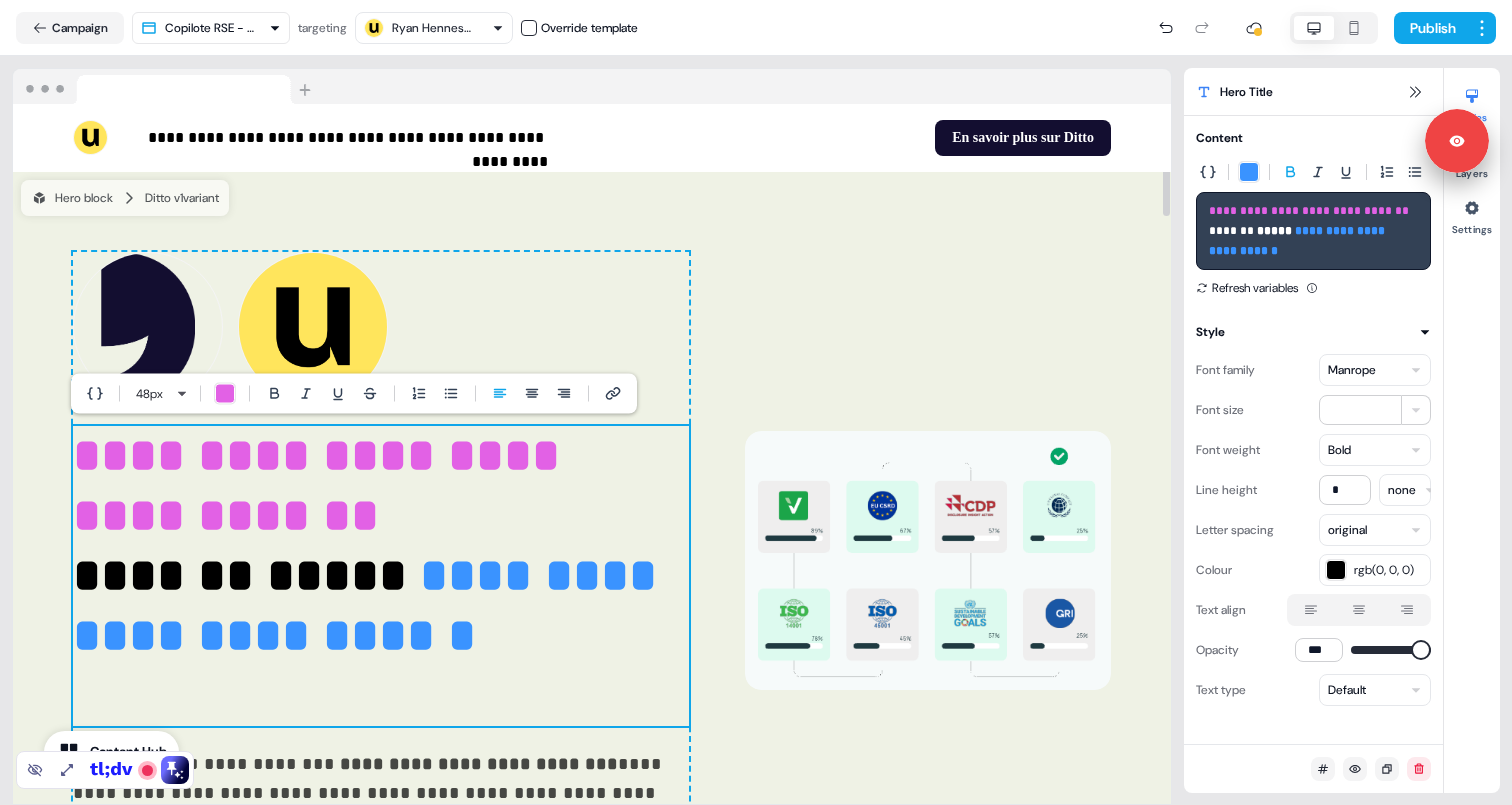 click on "**********" at bounding box center [592, 561] 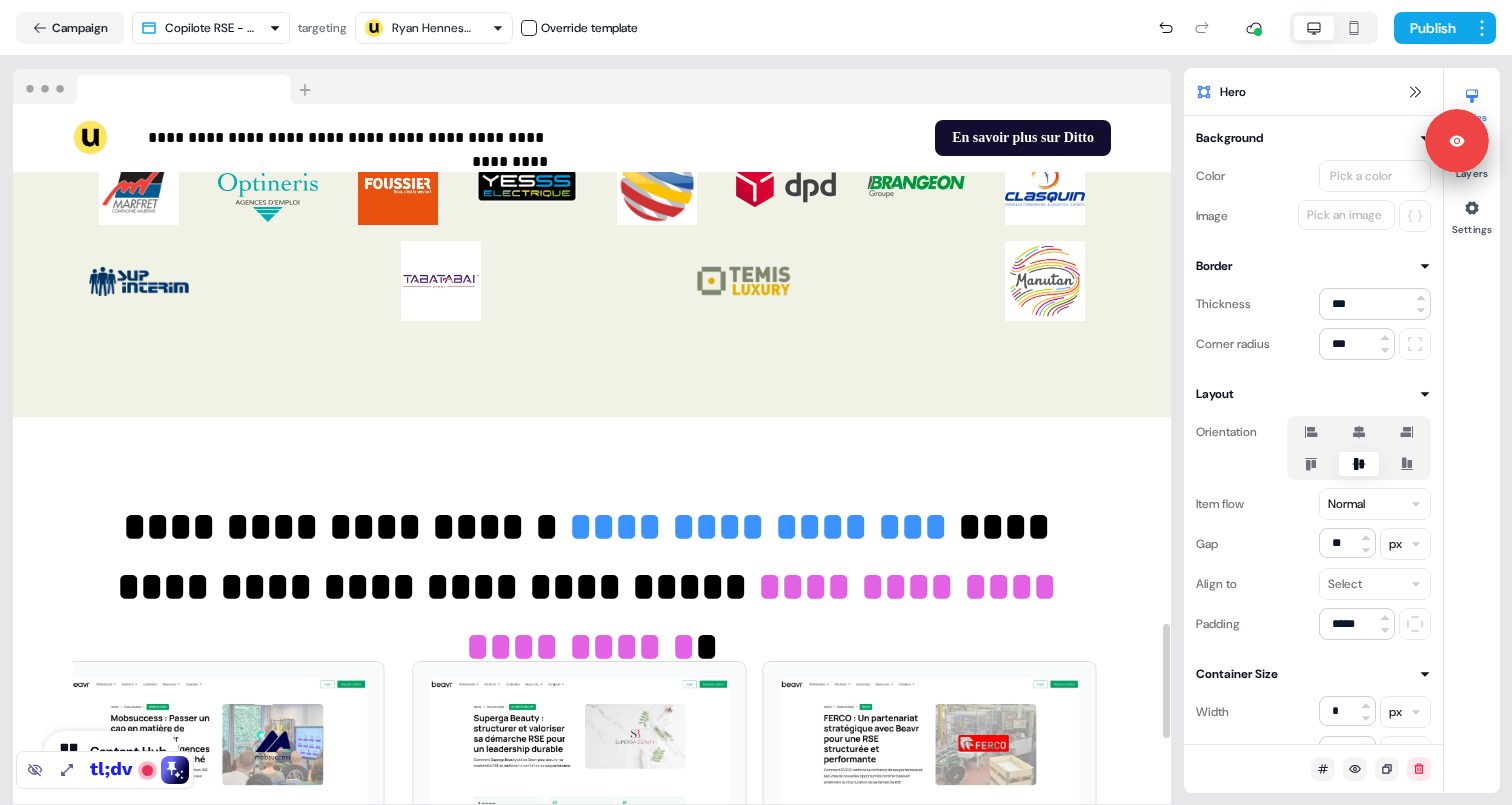 scroll, scrollTop: 3183, scrollLeft: 0, axis: vertical 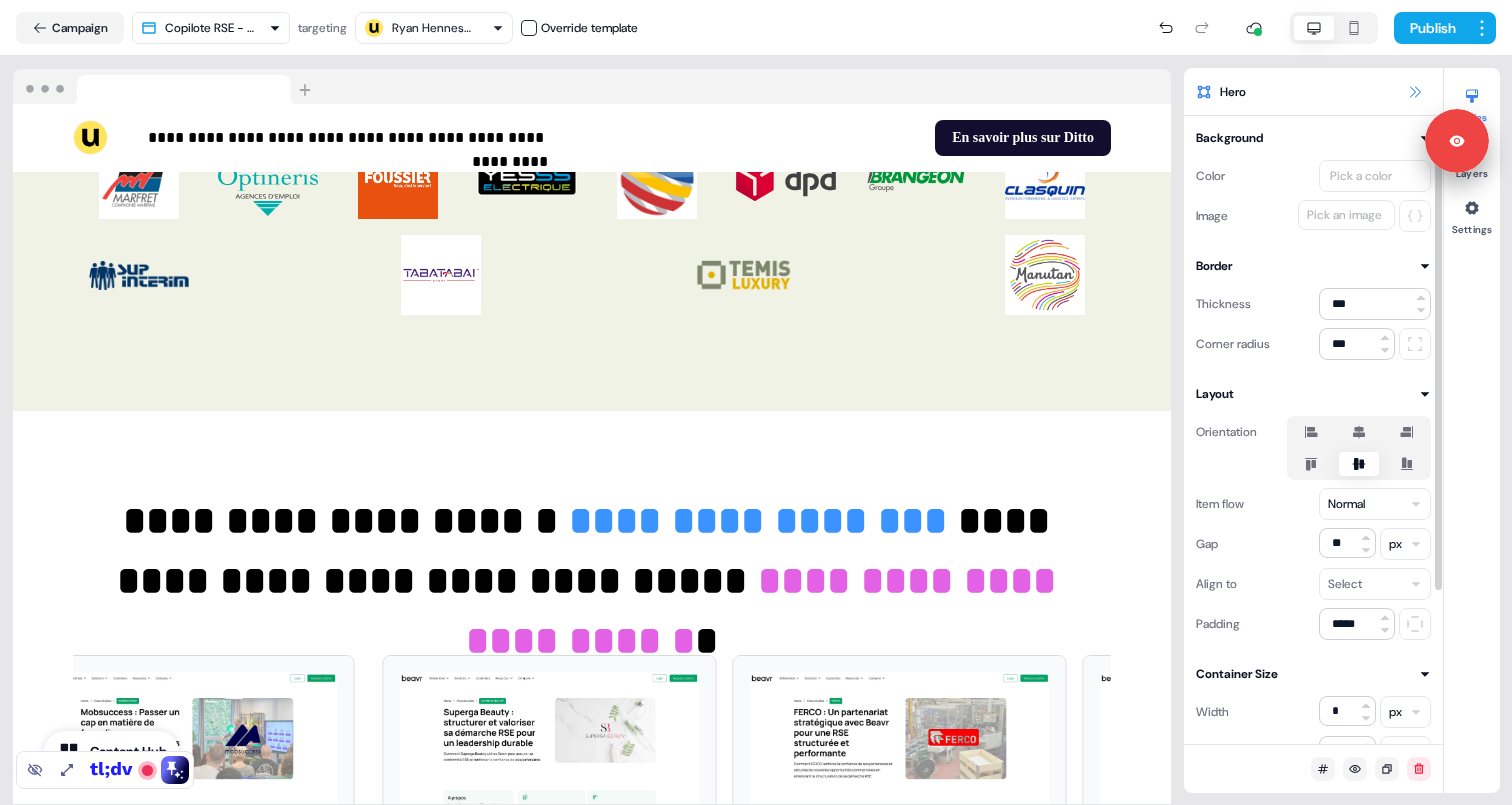 click 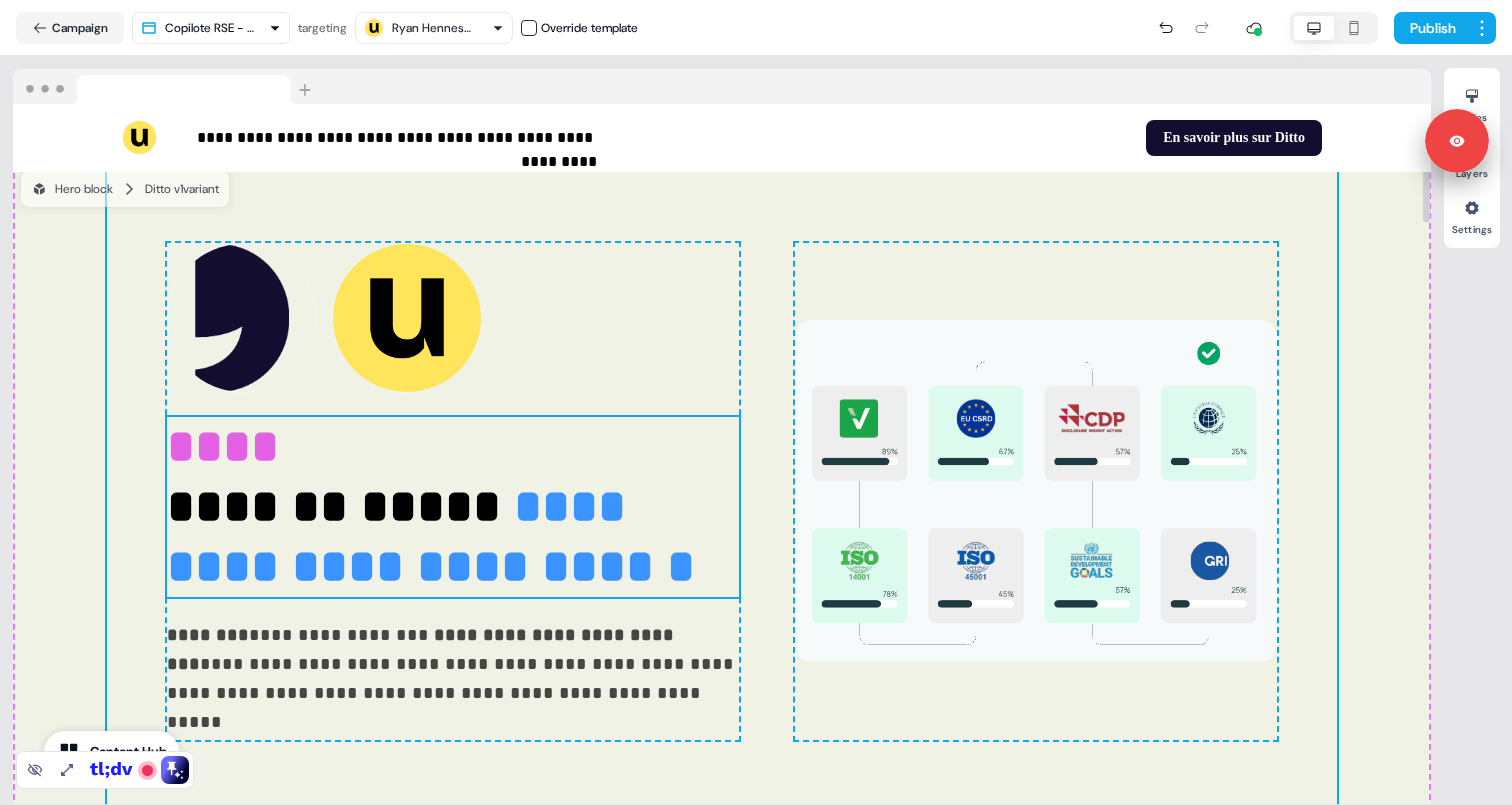 scroll, scrollTop: 0, scrollLeft: 0, axis: both 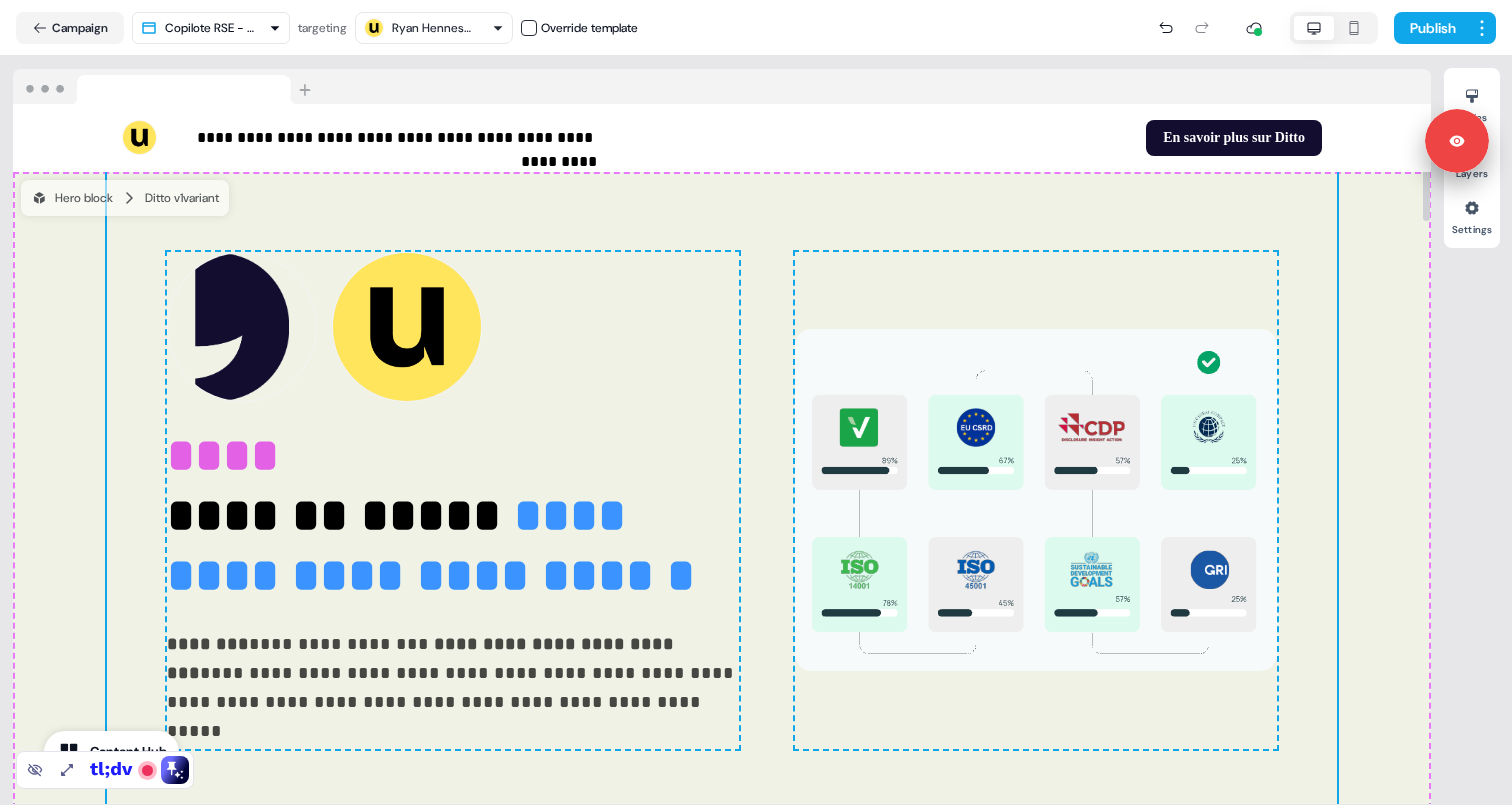 click 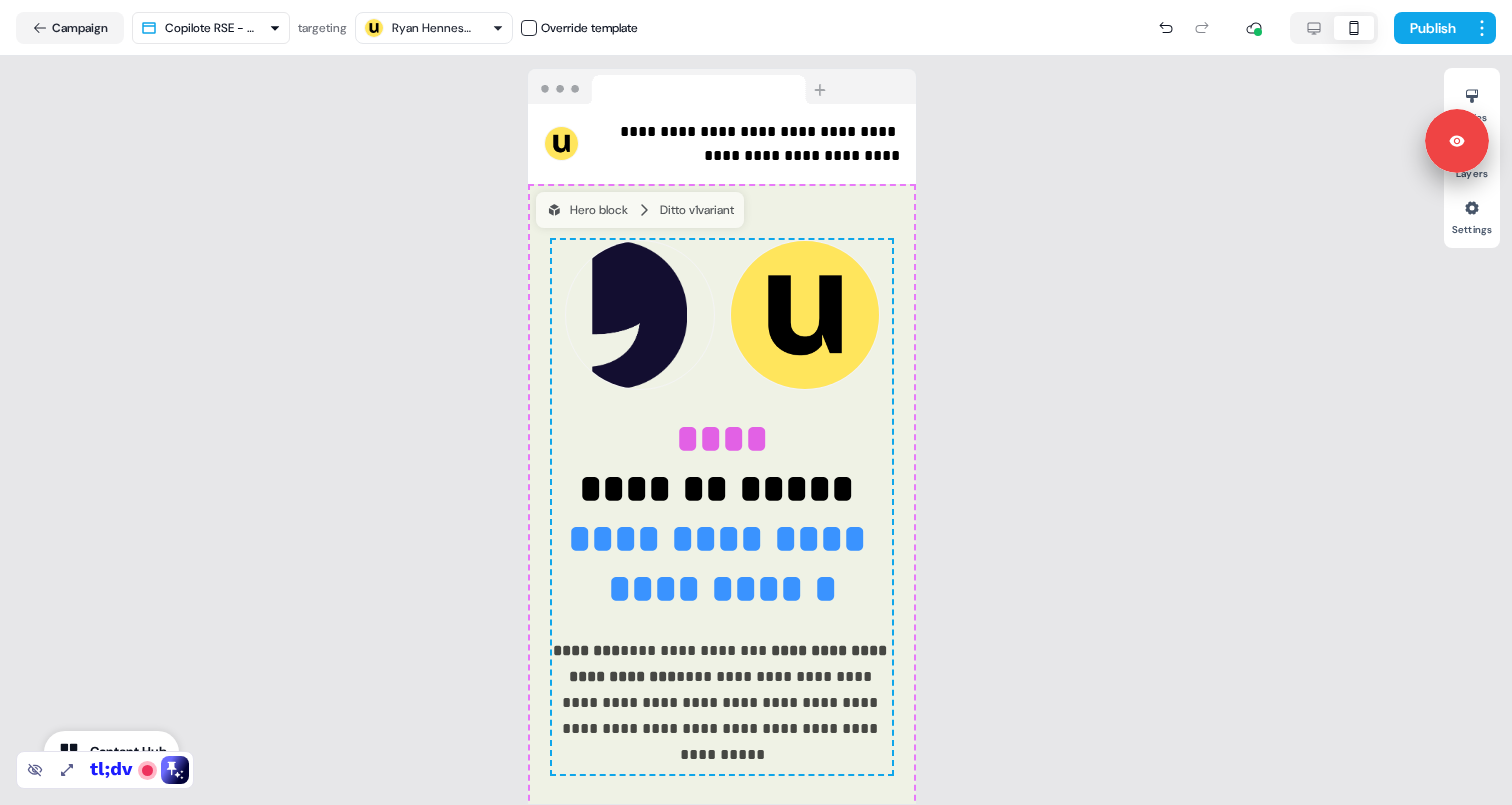 click 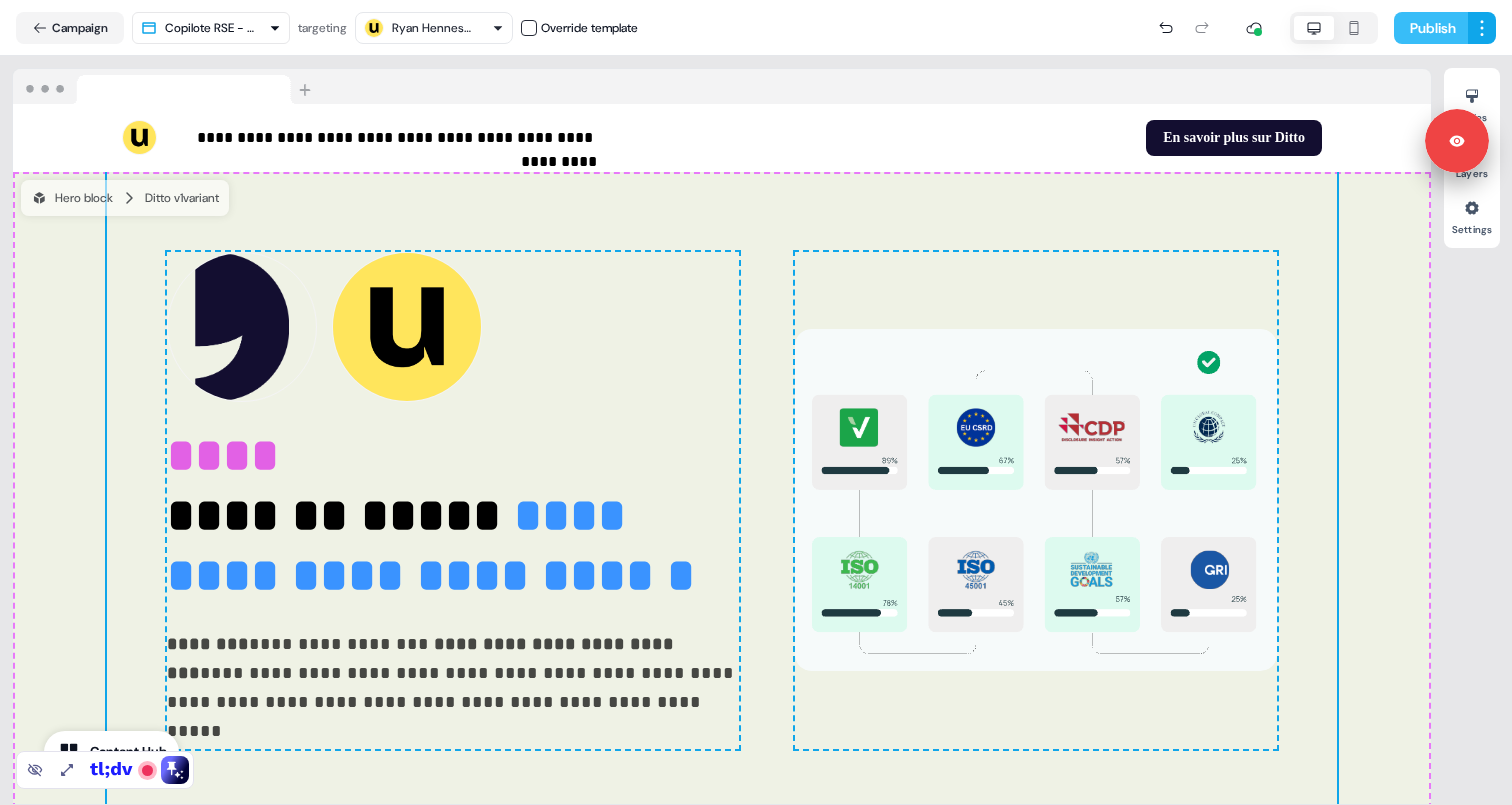 click on "Publish" at bounding box center (1431, 28) 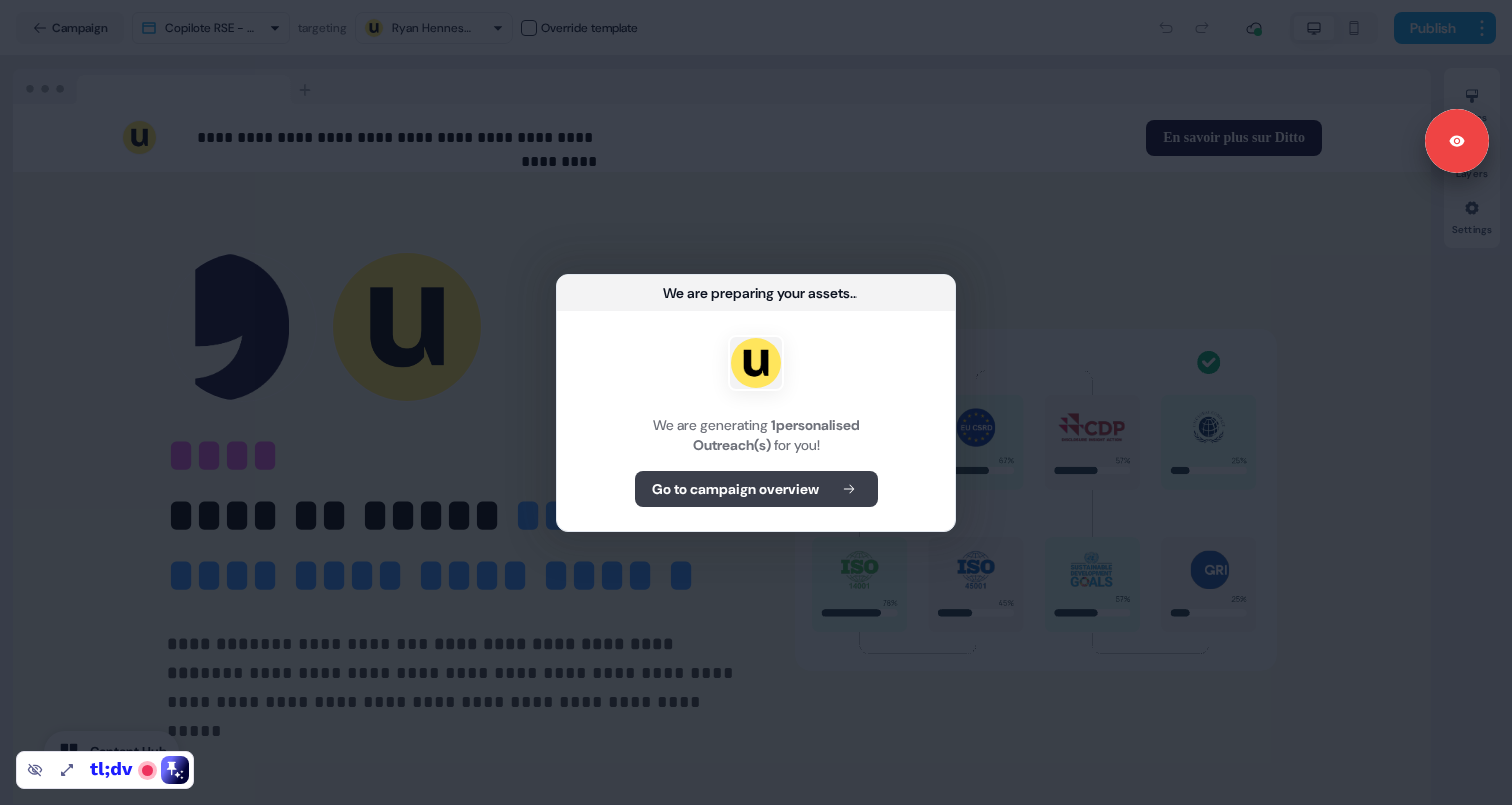 click on "Go to campaign overview" at bounding box center [735, 489] 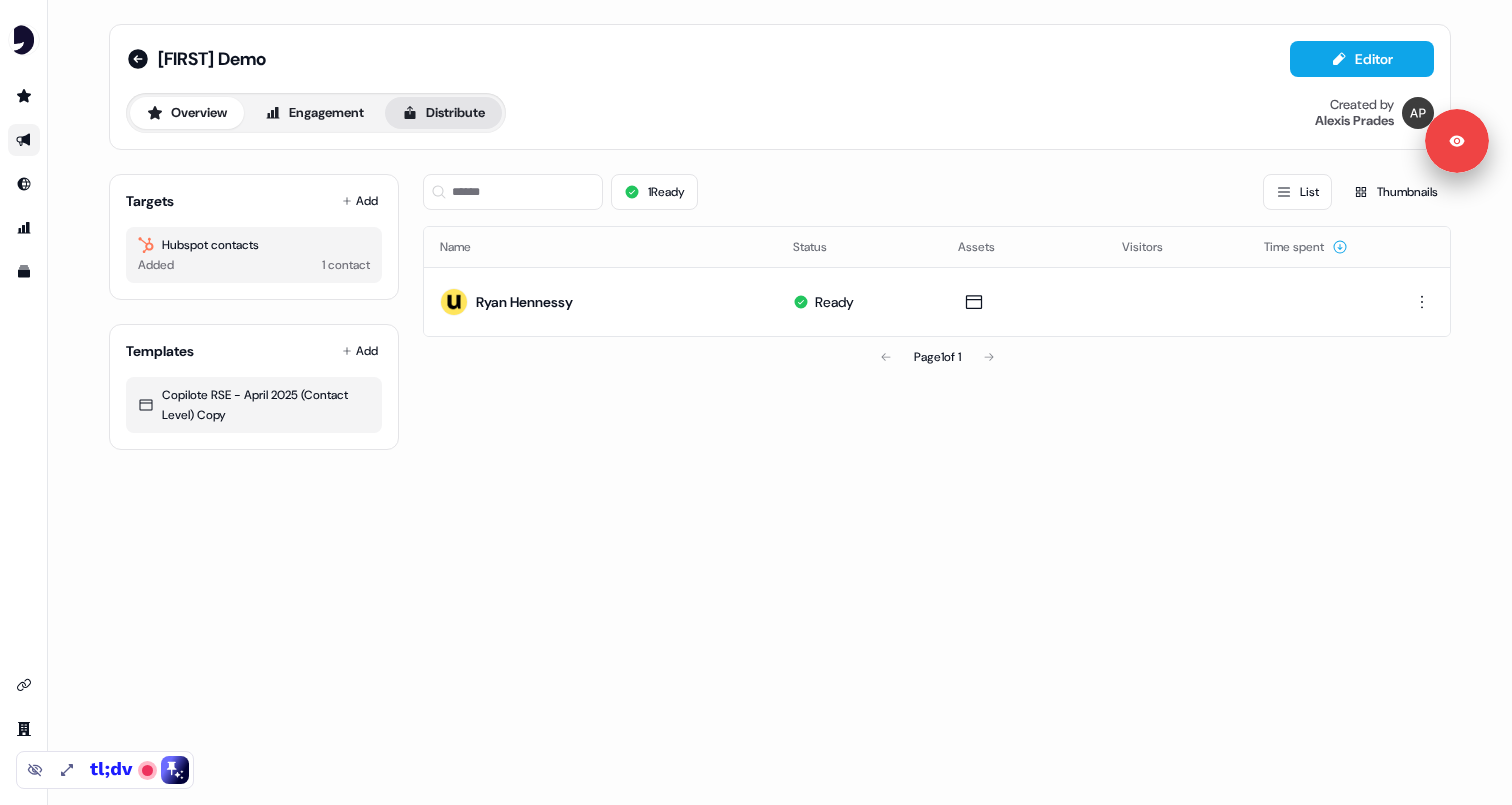 click on "Distribute" at bounding box center (443, 113) 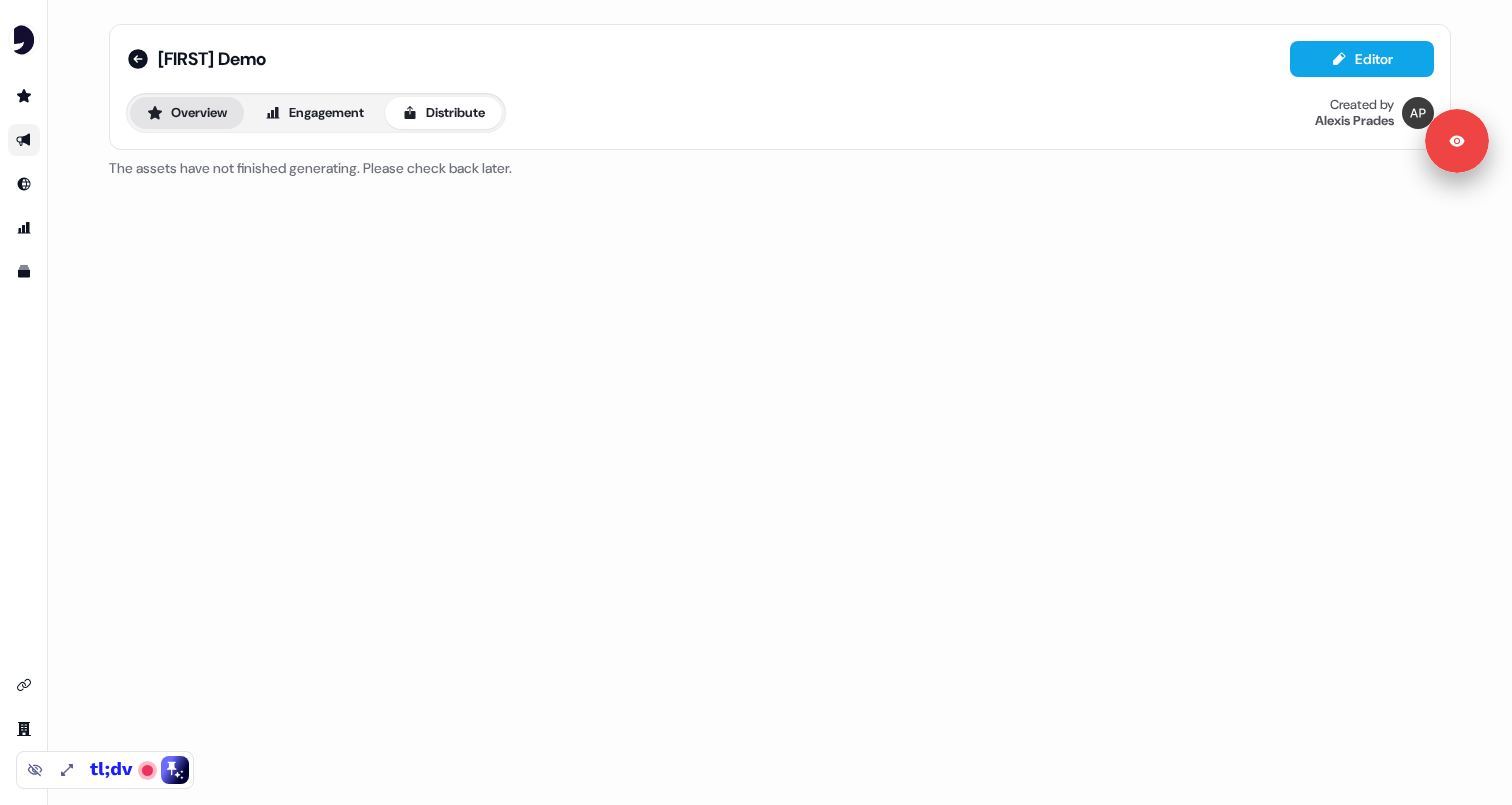 click on "Overview" at bounding box center (187, 113) 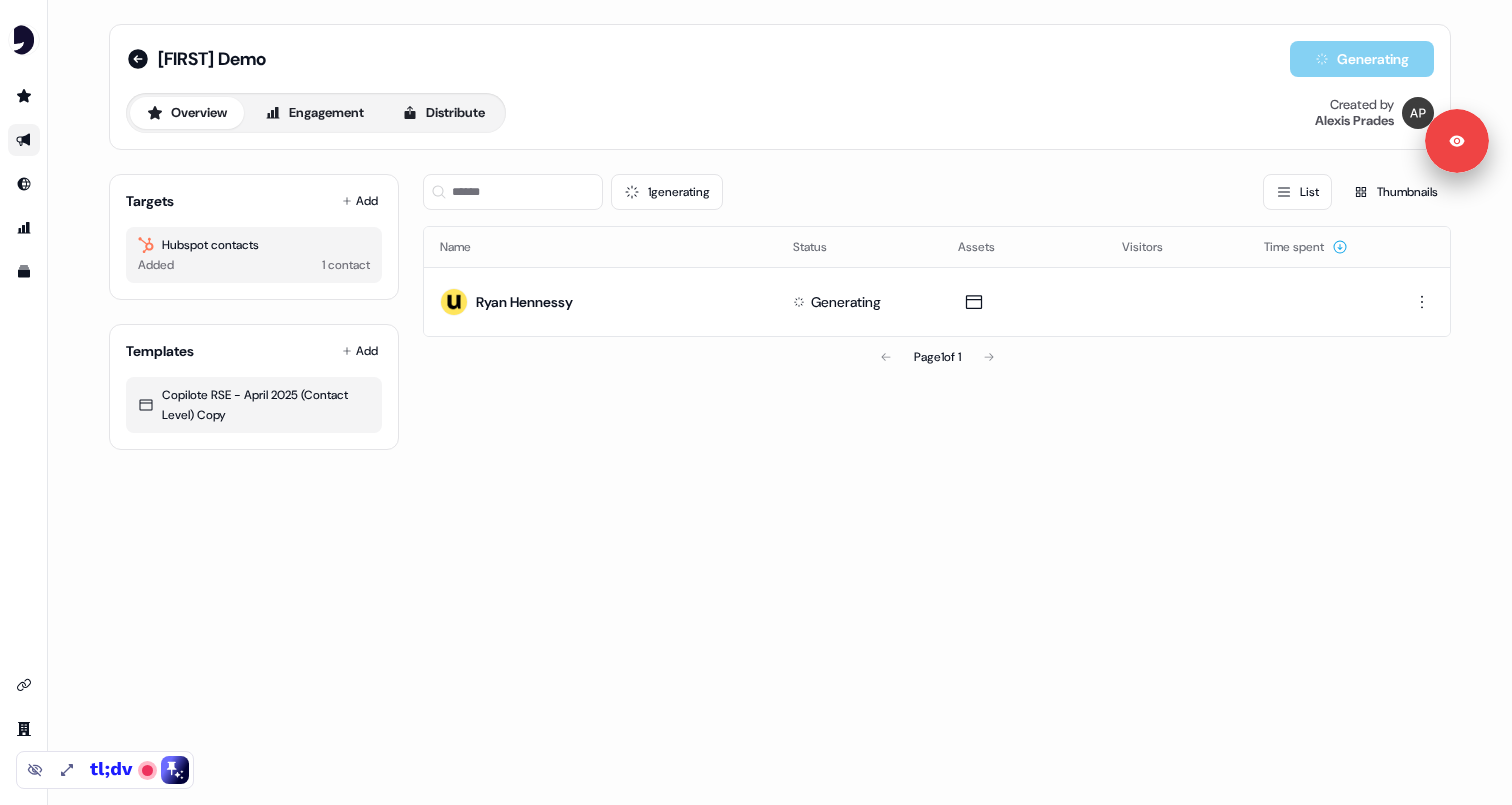 click on "Ryan Demo Generating Overview Engagement Distribute Created by Alexis   Prades Targets Add Hubspot   contacts Added 1   contact Templates Add Copilote RSE - April 2025 (Contact Level)  Copy 1  generating List Thumbnails Name Status Assets Visitors Time spent Ryan Hennessy Generating Page  1  of 1" at bounding box center [780, 402] 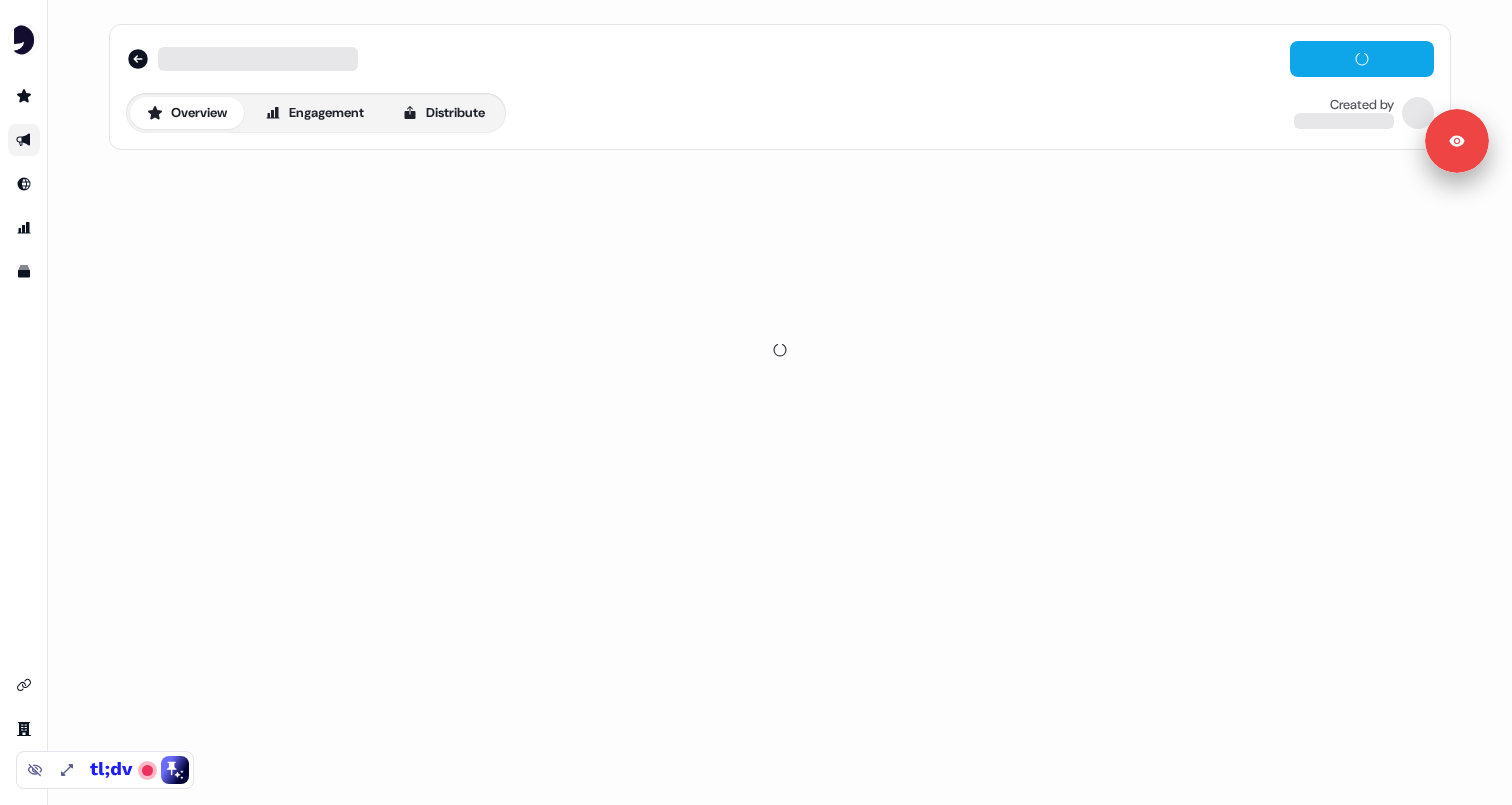 scroll, scrollTop: 0, scrollLeft: 0, axis: both 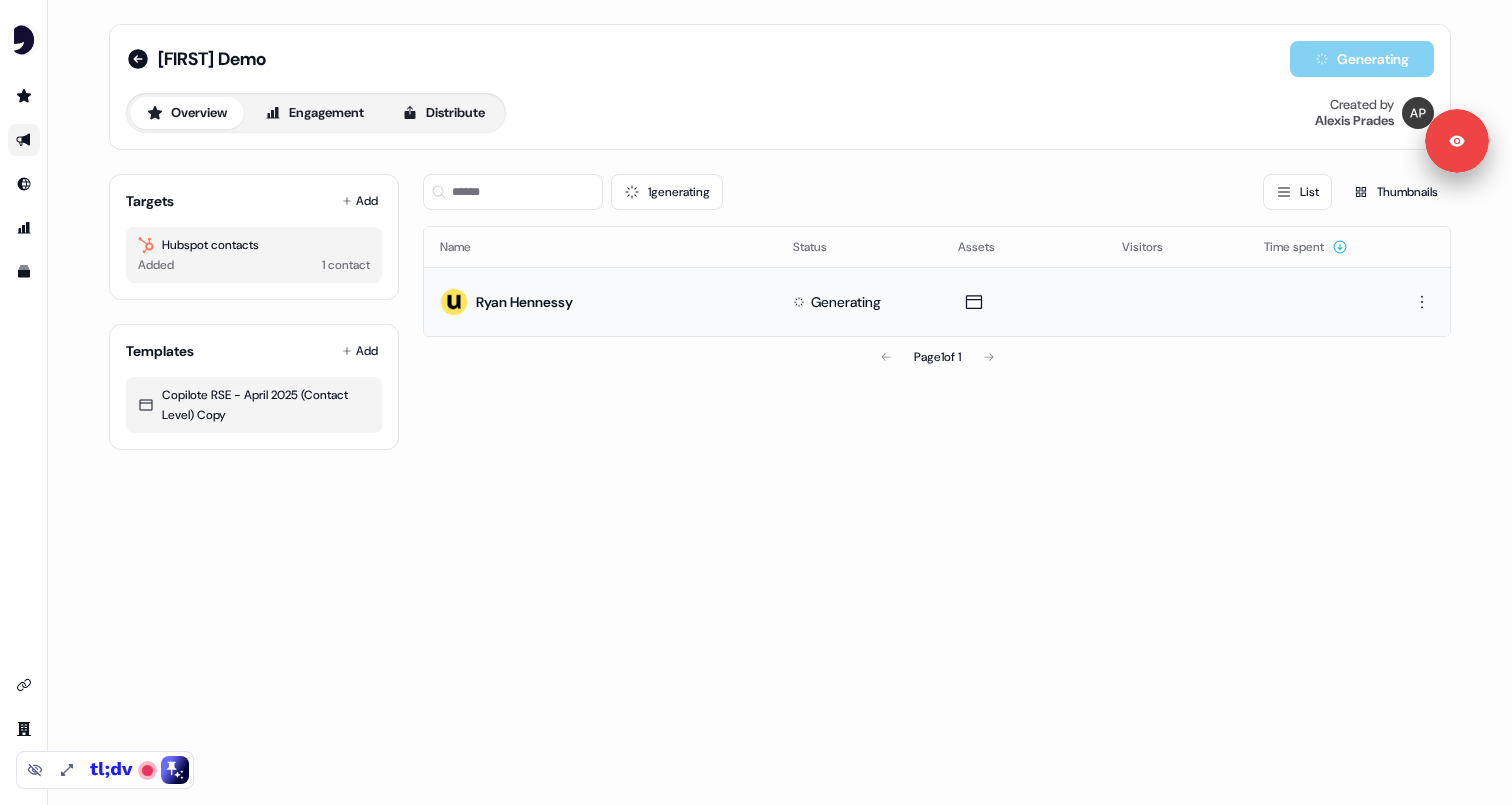click on "Generating" at bounding box center [859, 301] 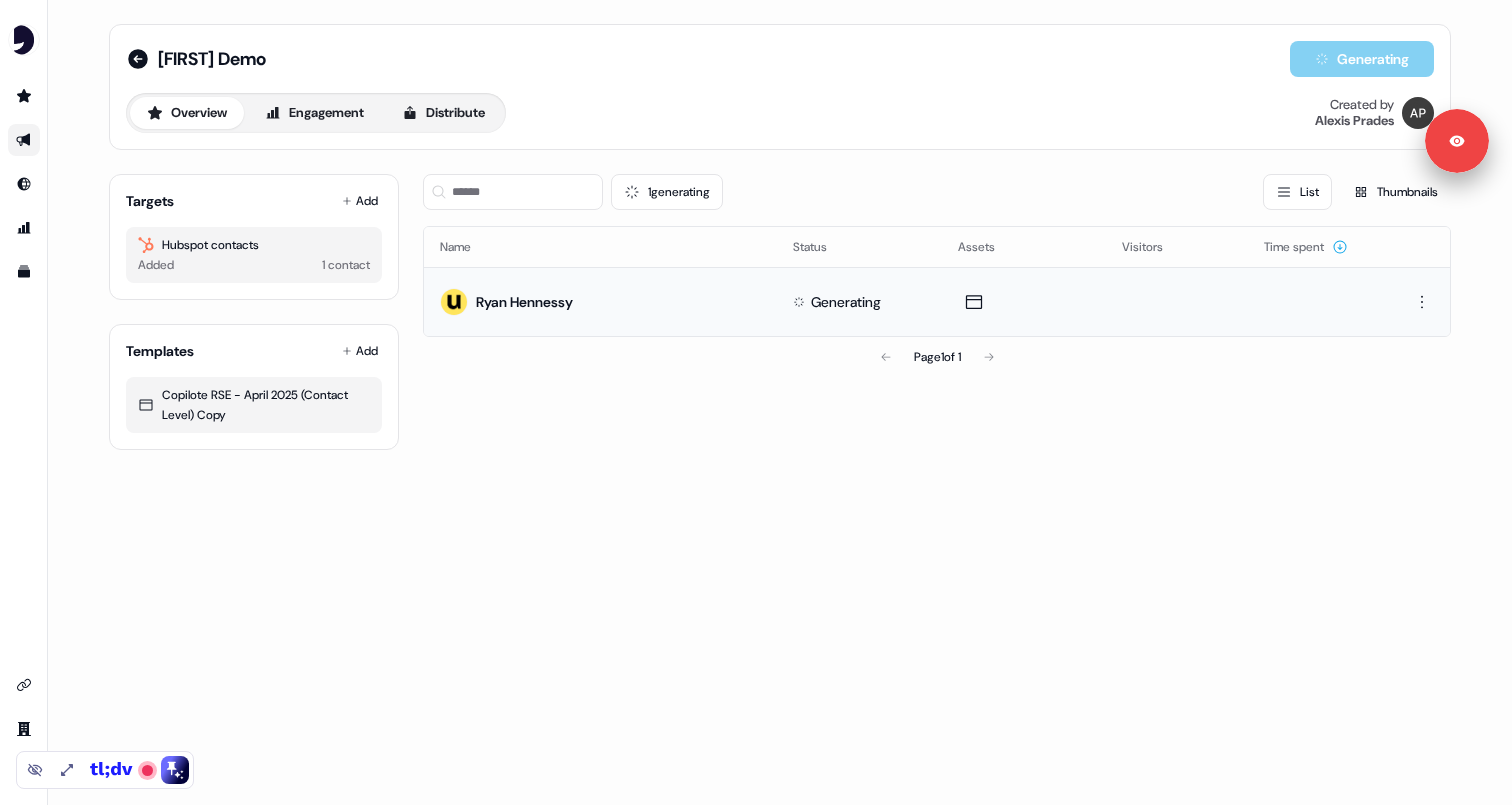click 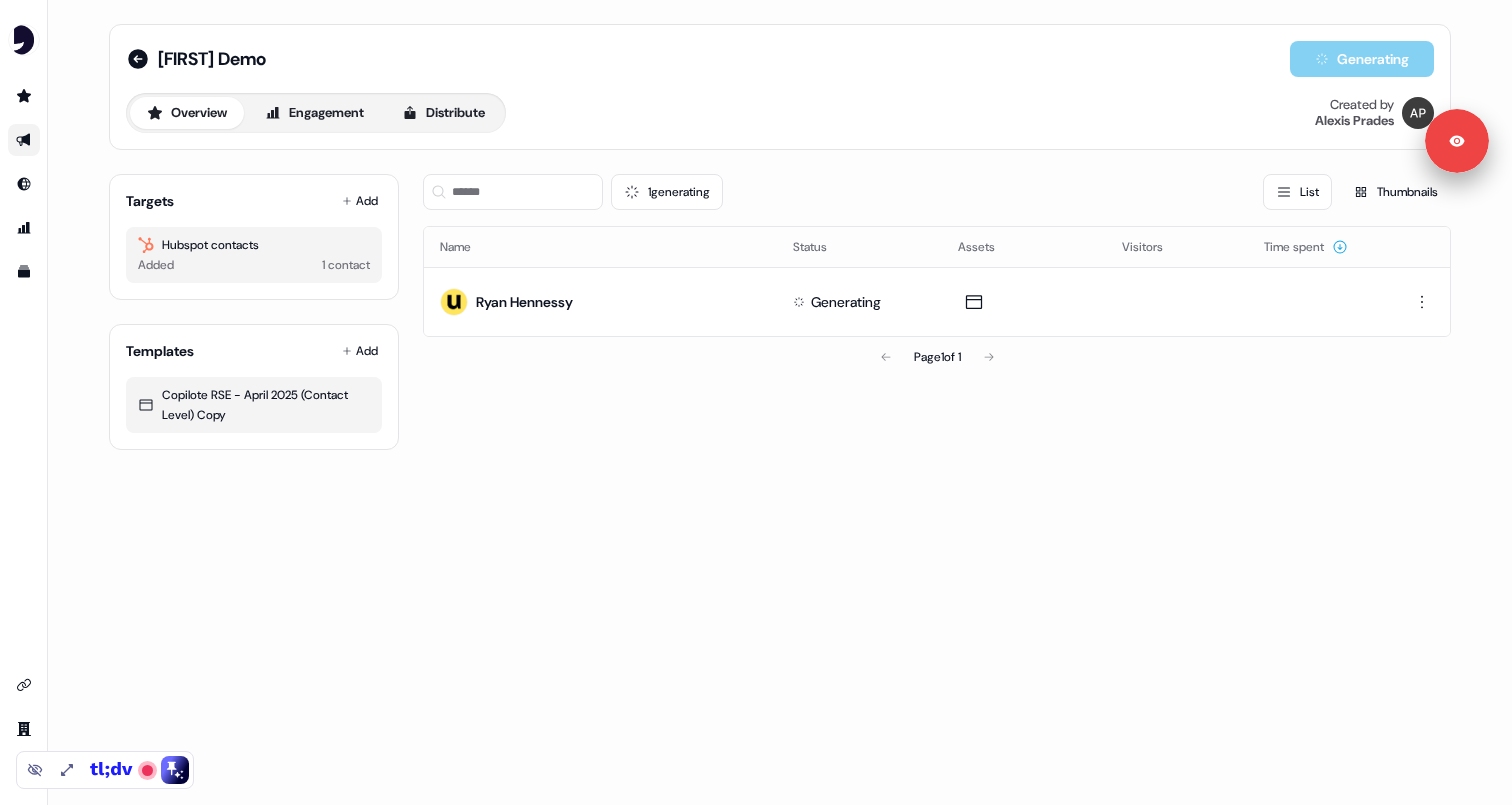 click at bounding box center (24, 140) 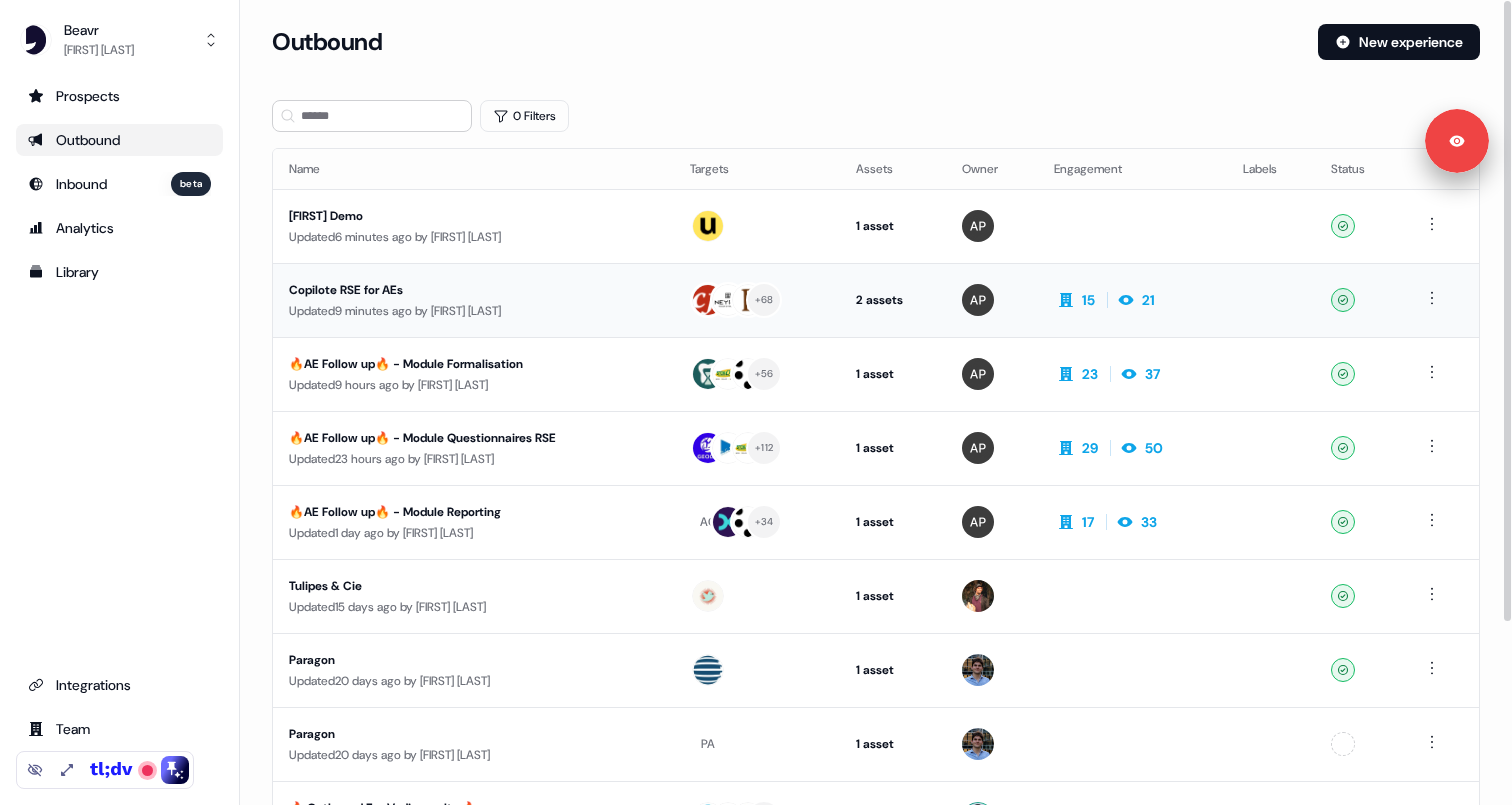 click on "Updated [TIME] ago by [FIRST] [LAST]" at bounding box center [473, 311] 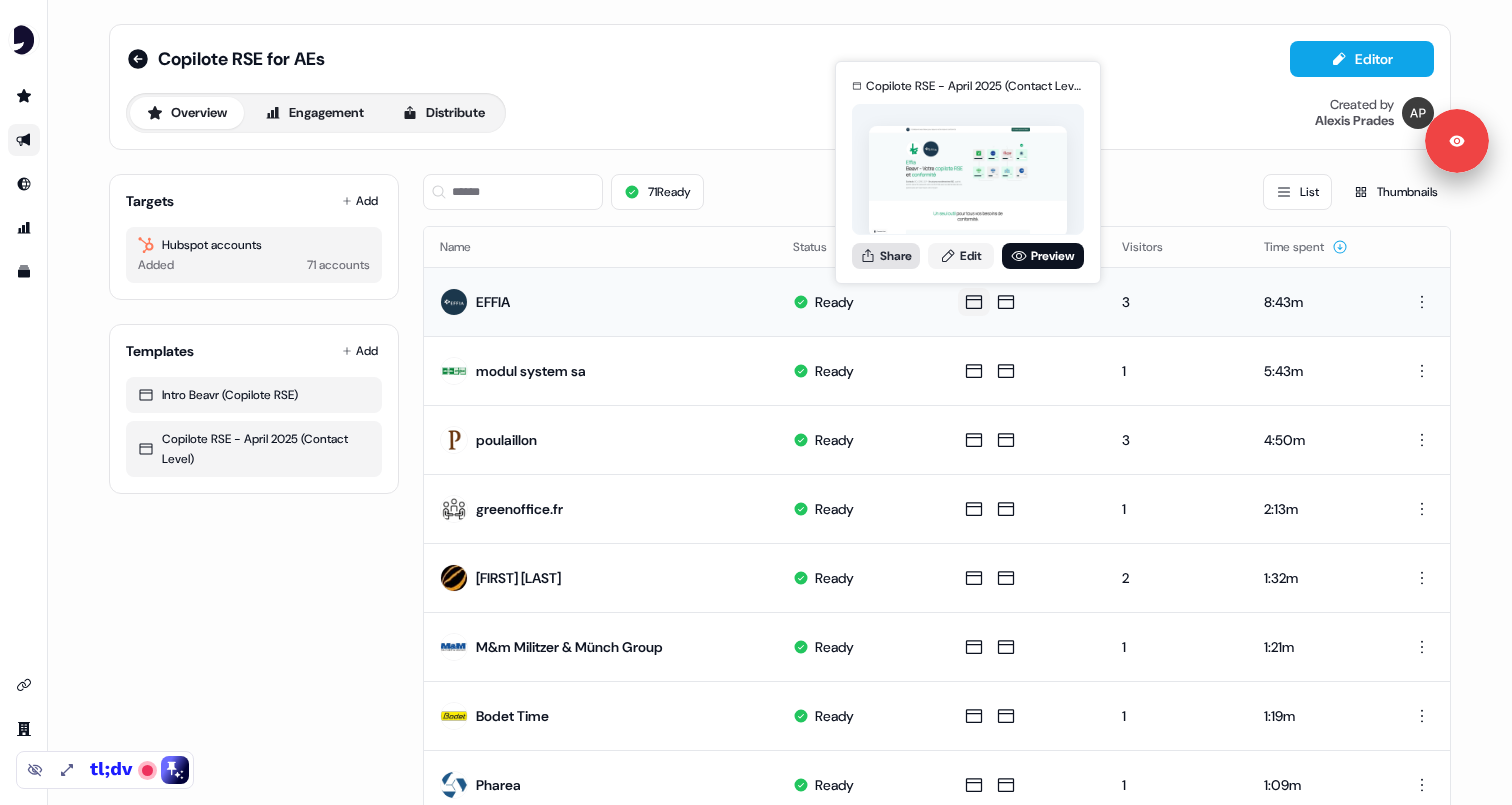 click on "Share" at bounding box center (886, 256) 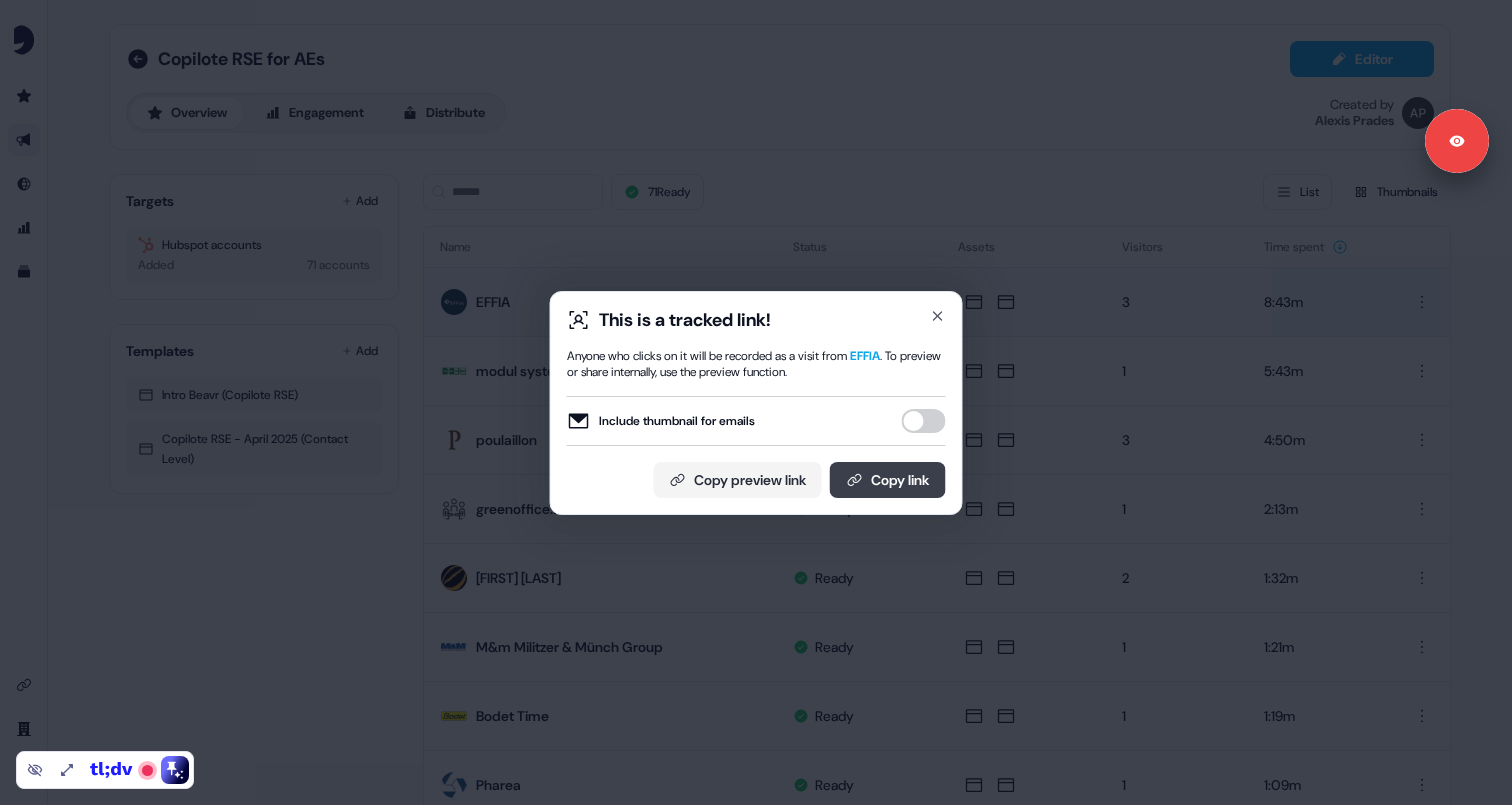 click on "Copy link" at bounding box center (888, 480) 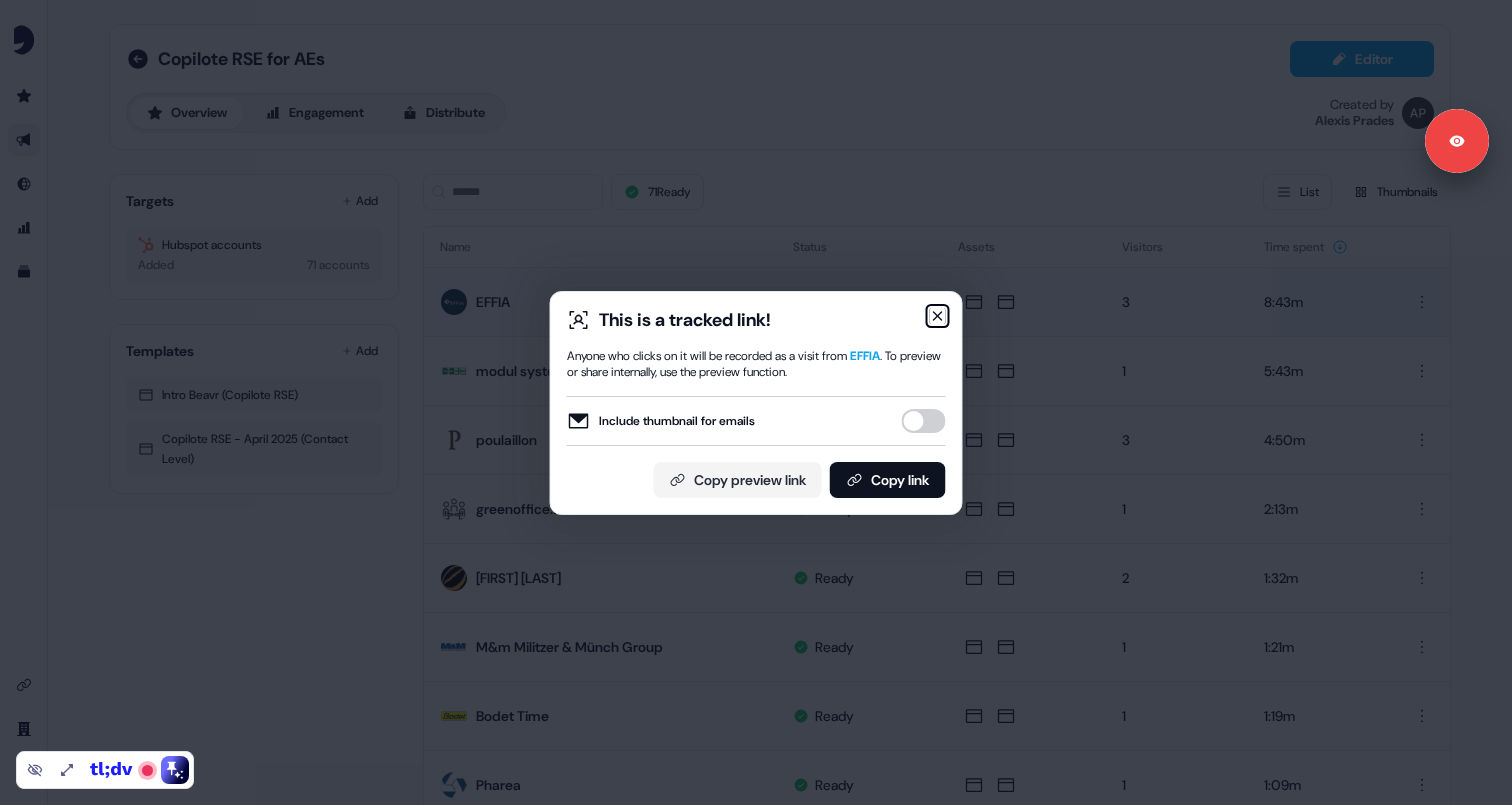 click 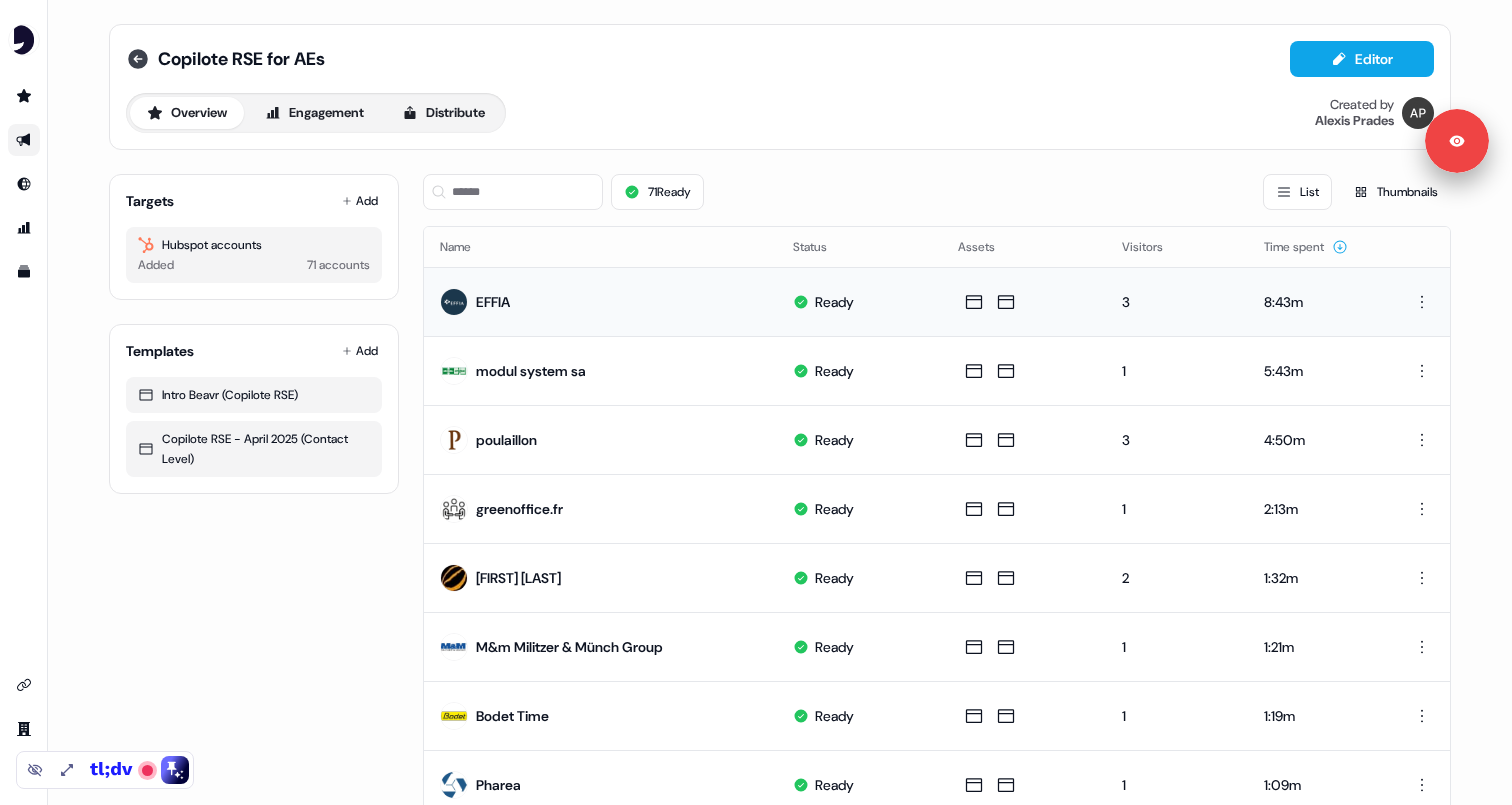 click 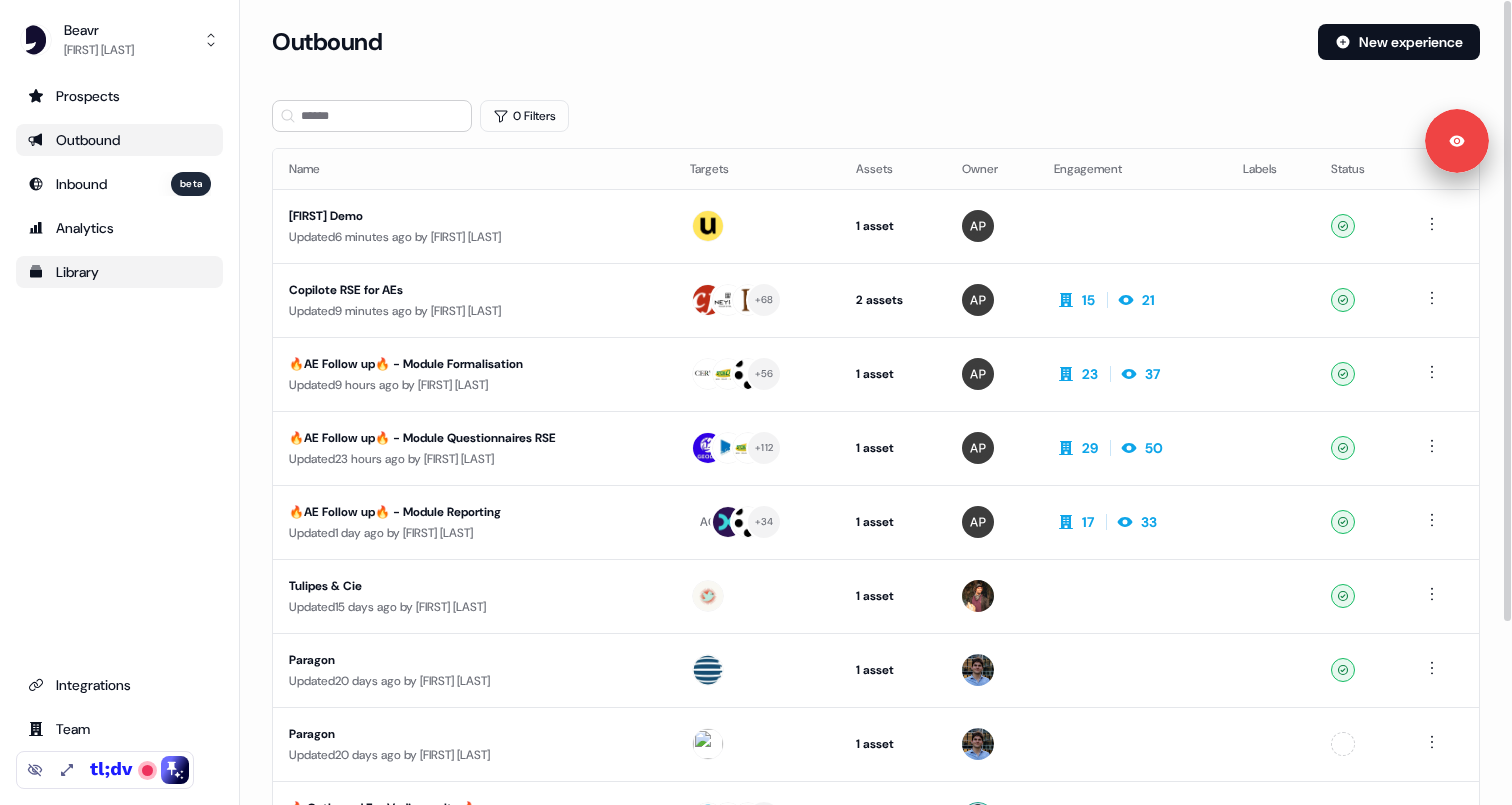 click on "Library" at bounding box center (119, 272) 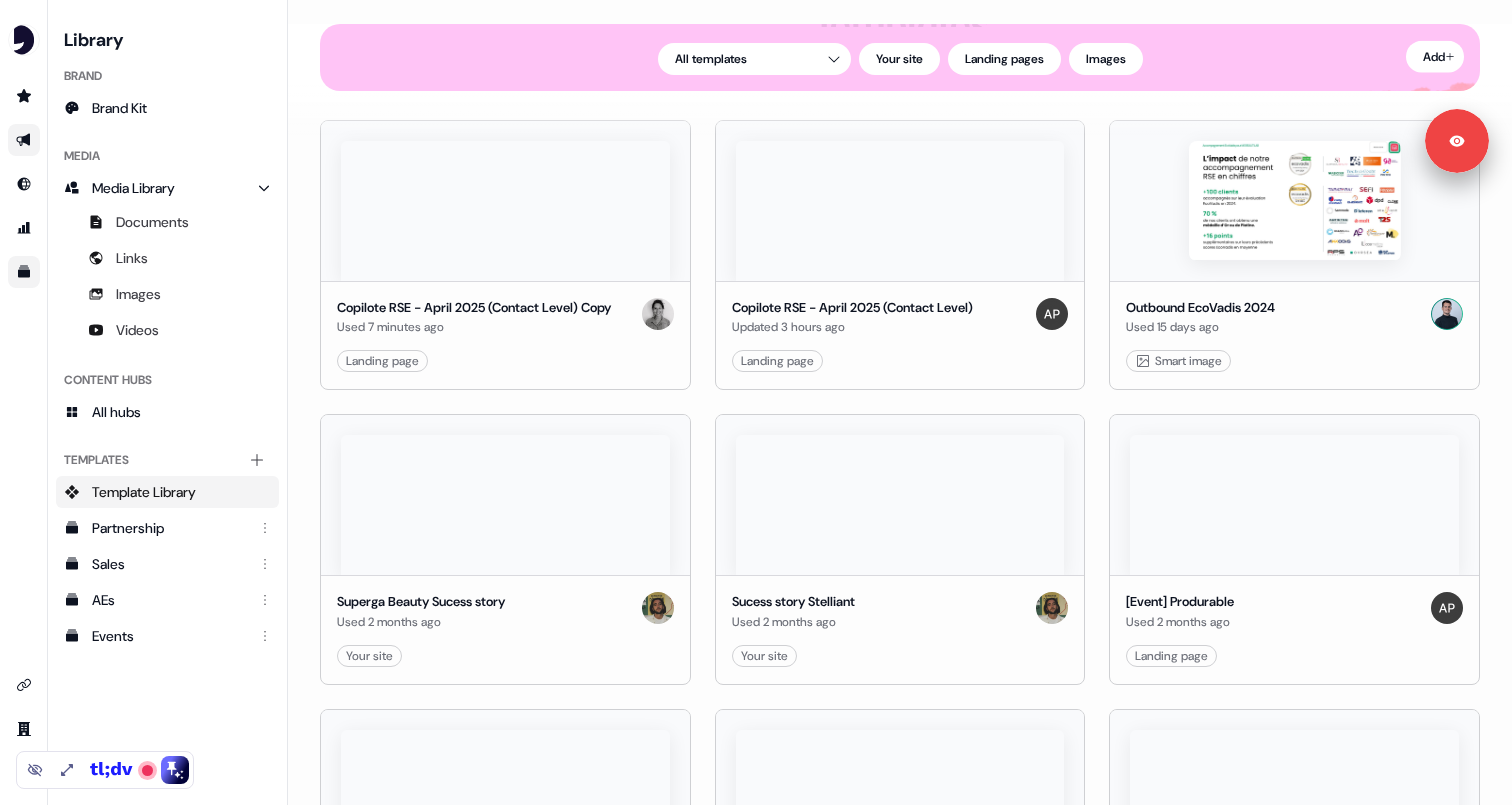 scroll, scrollTop: 0, scrollLeft: 0, axis: both 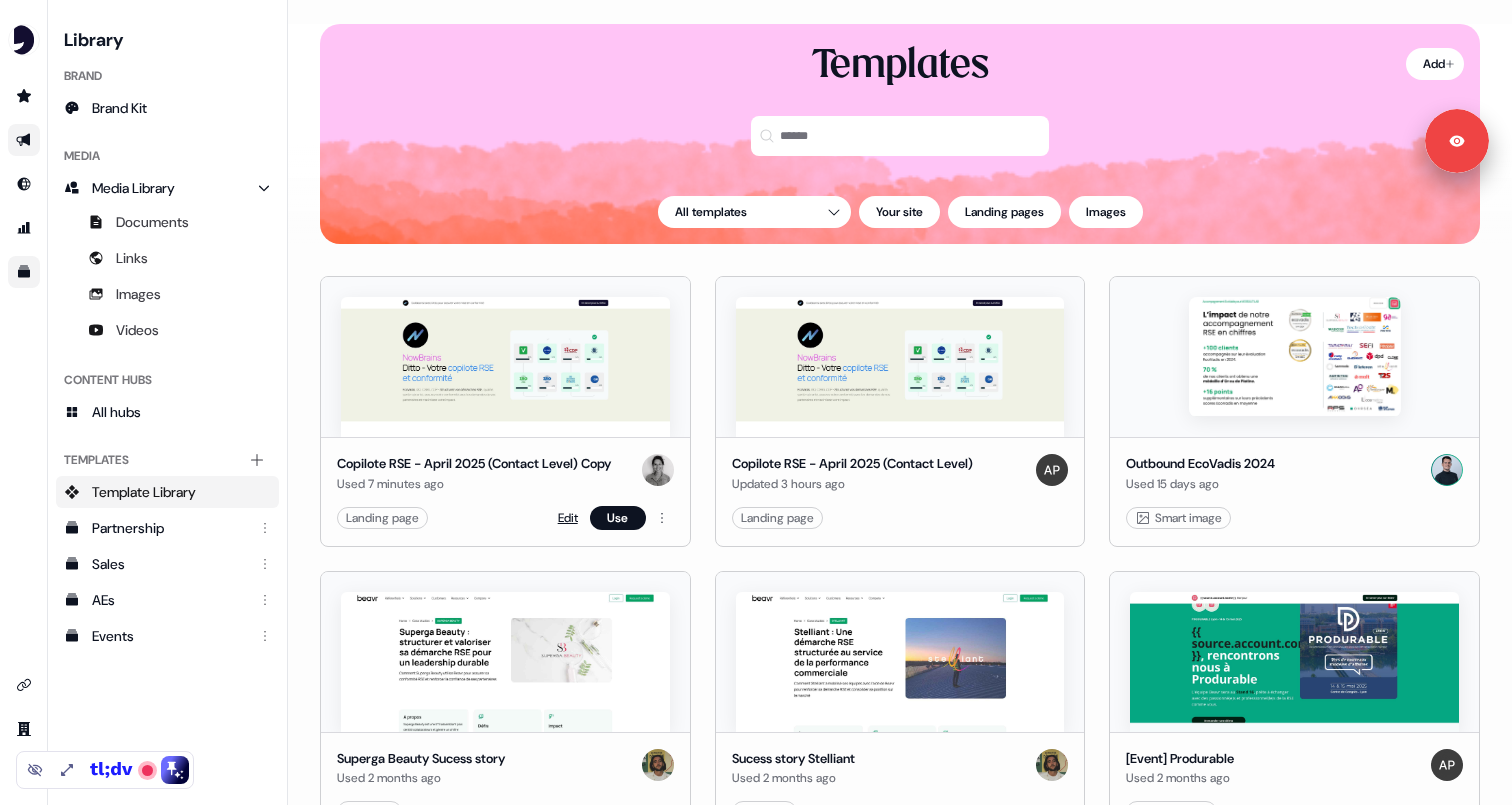 click on "Edit" at bounding box center [568, 518] 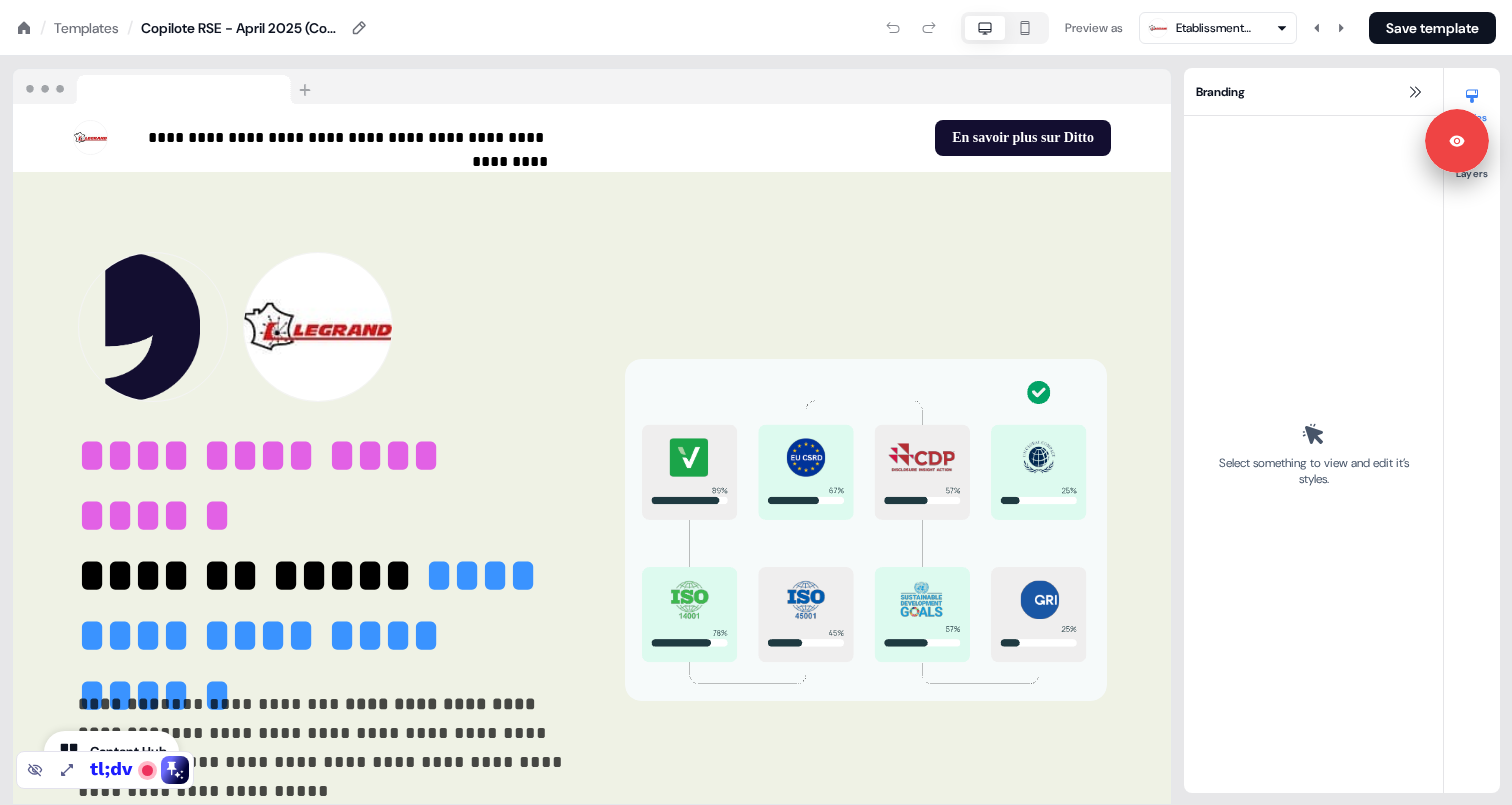 click on "Templates" at bounding box center [86, 28] 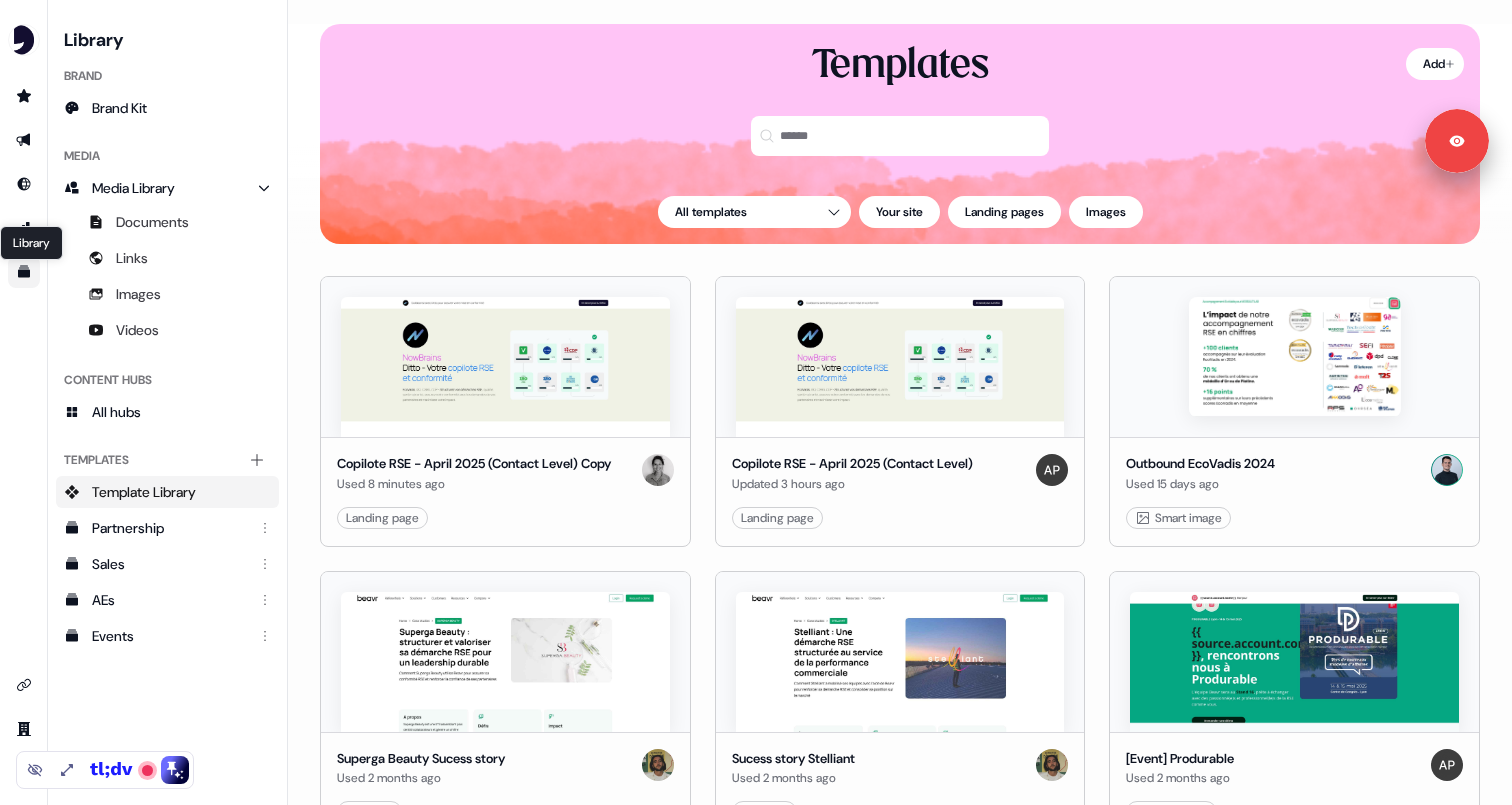 click 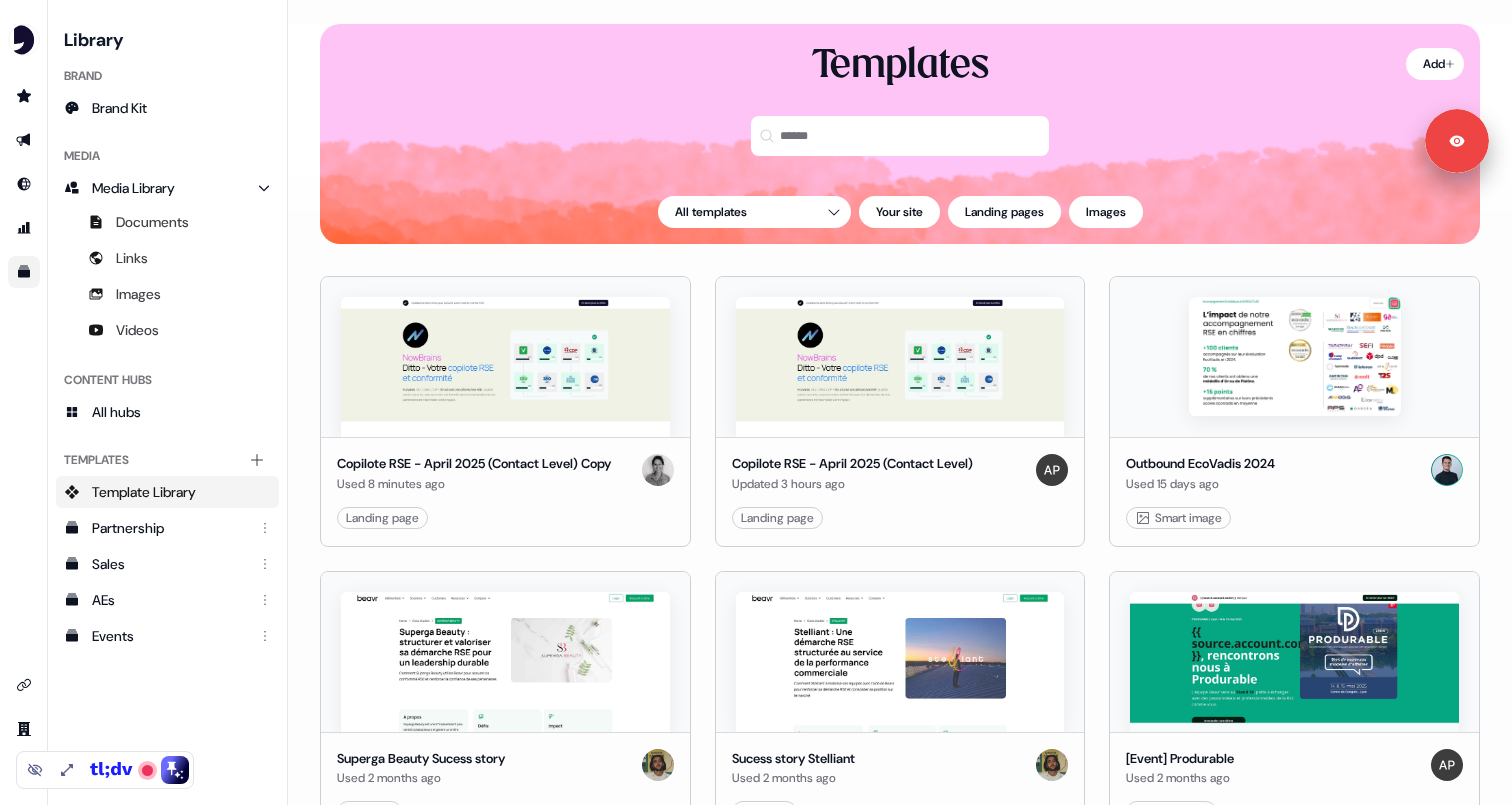 click on "Template Library" at bounding box center [144, 492] 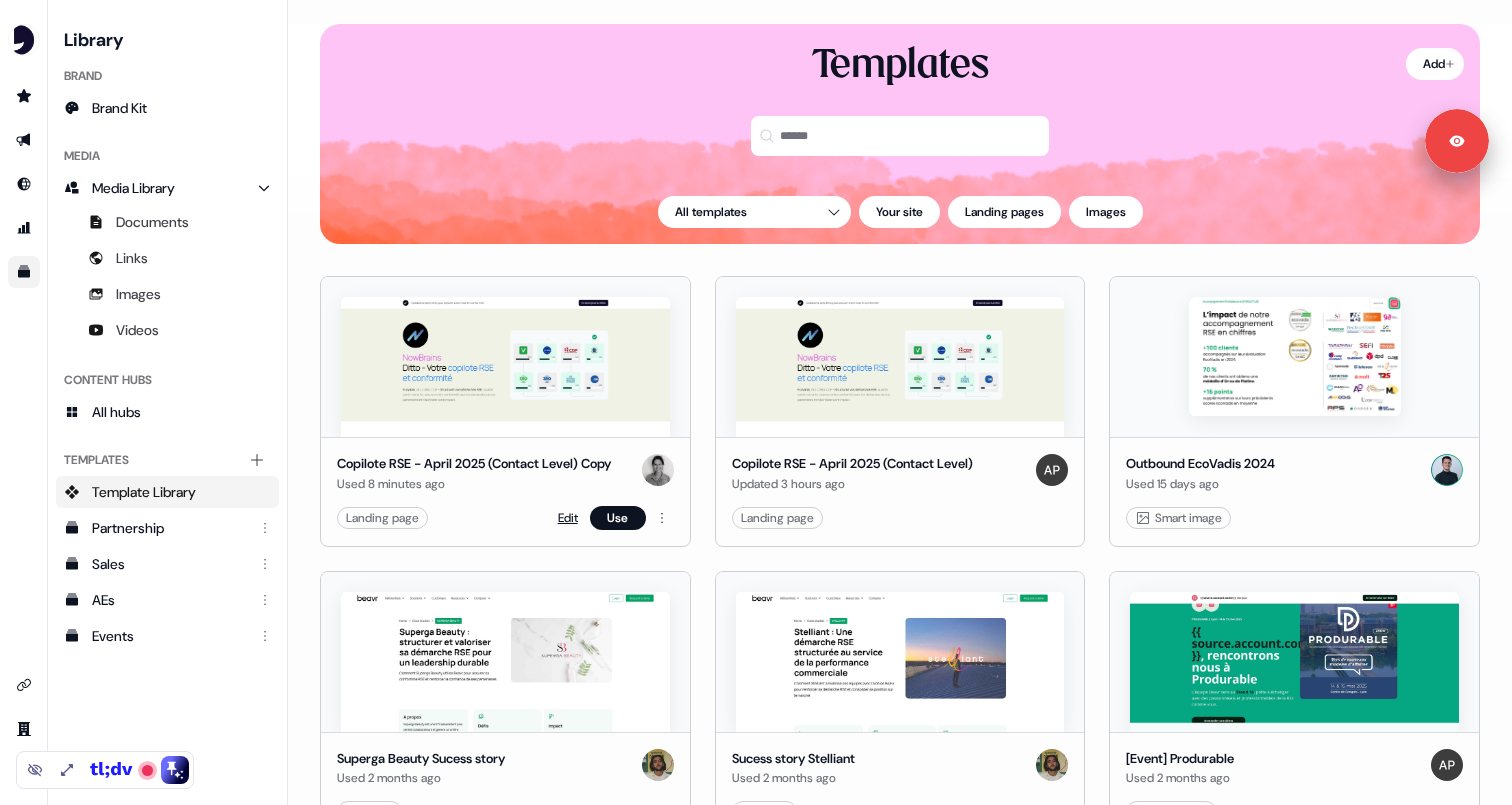 click on "Edit" at bounding box center [568, 518] 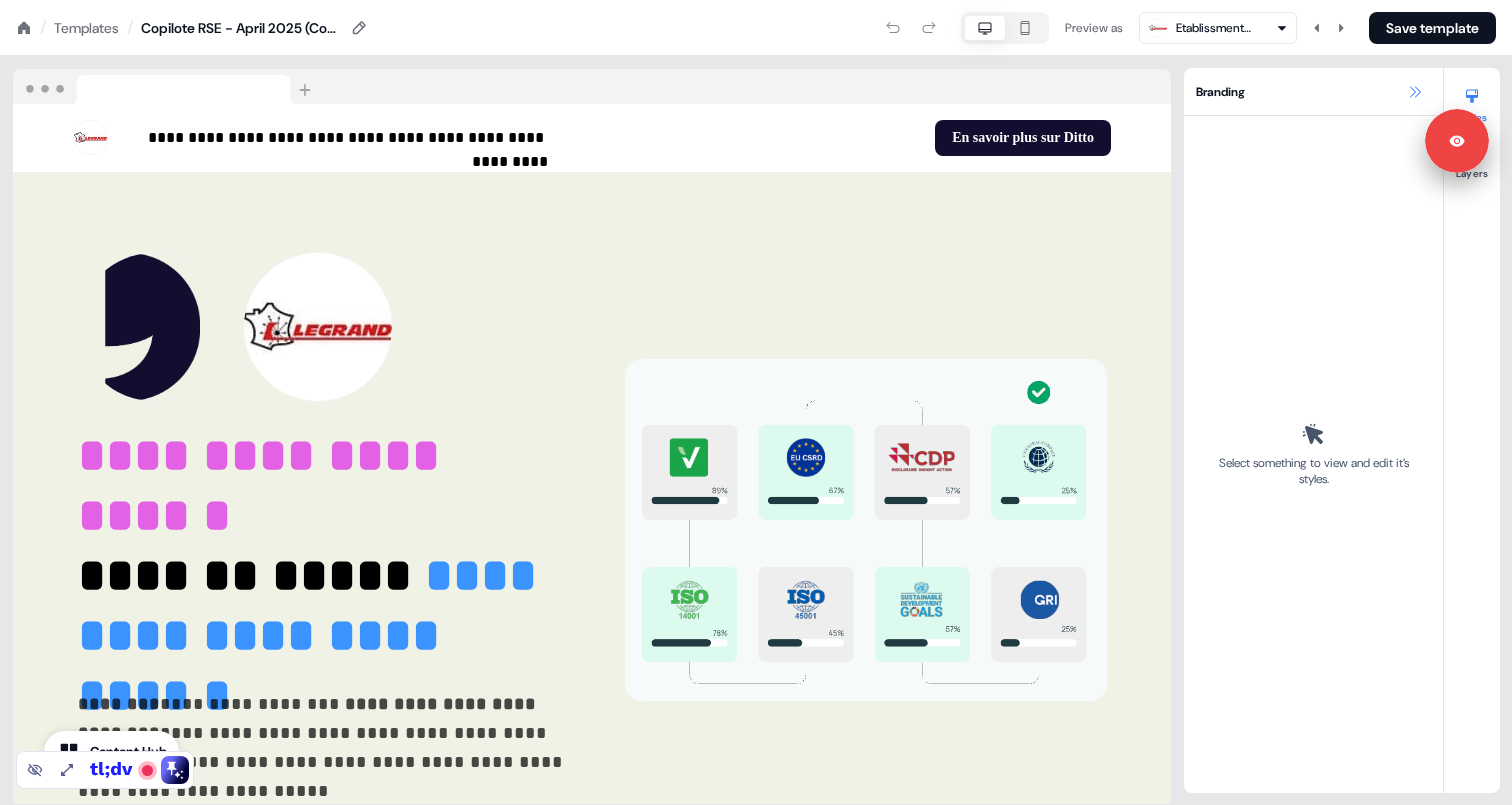 click at bounding box center (1415, 92) 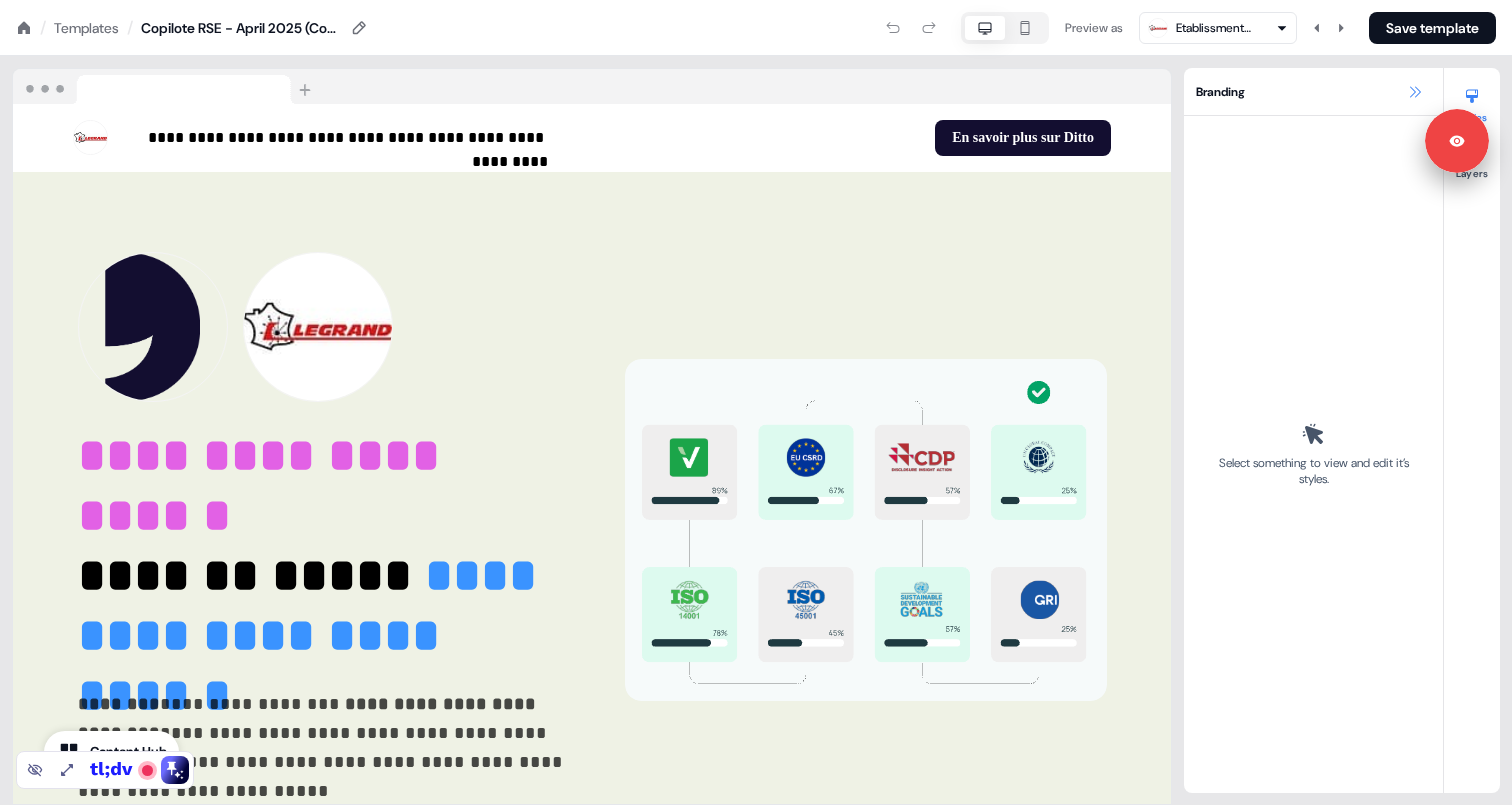 click 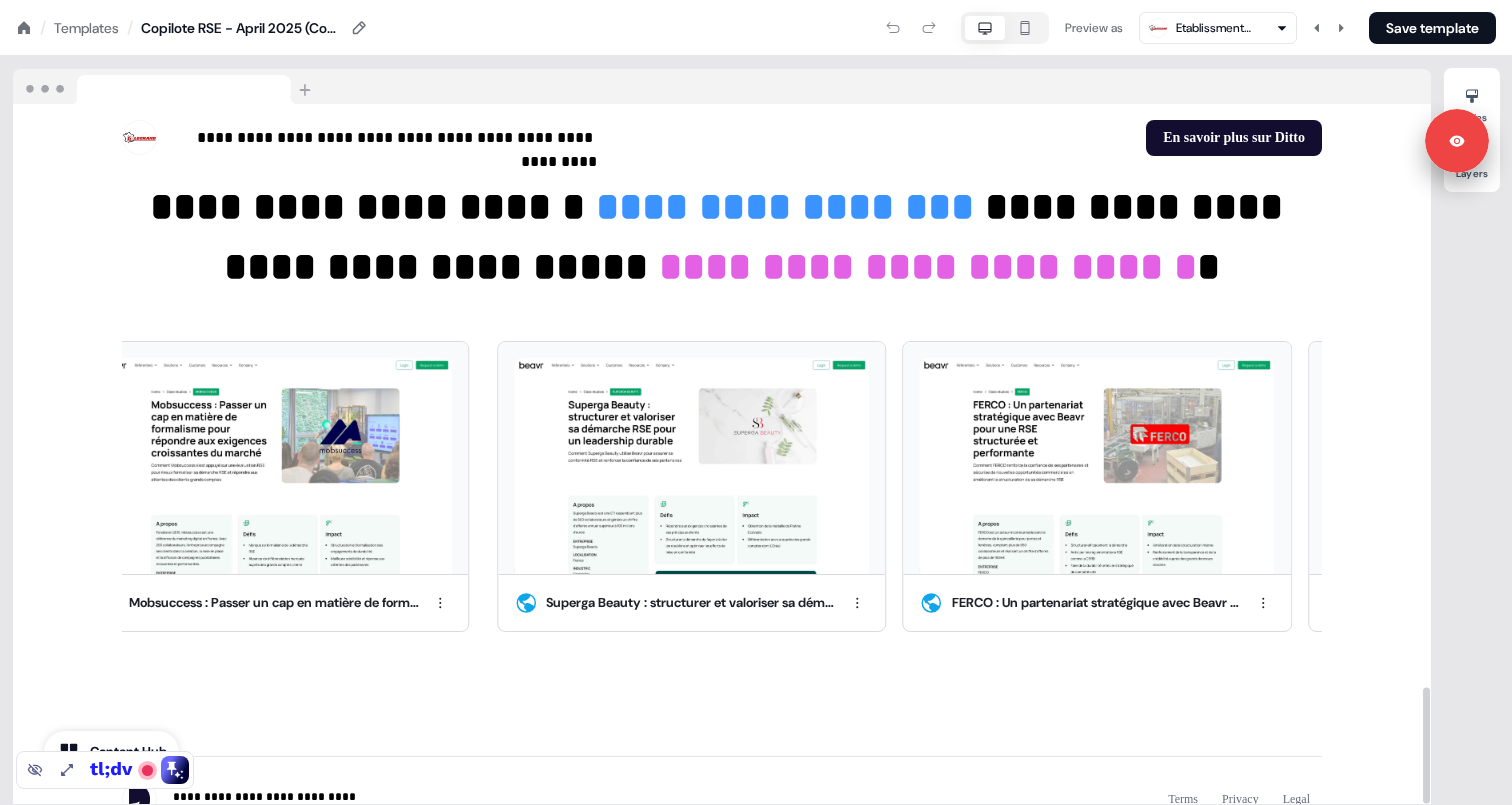 scroll, scrollTop: 3504, scrollLeft: 0, axis: vertical 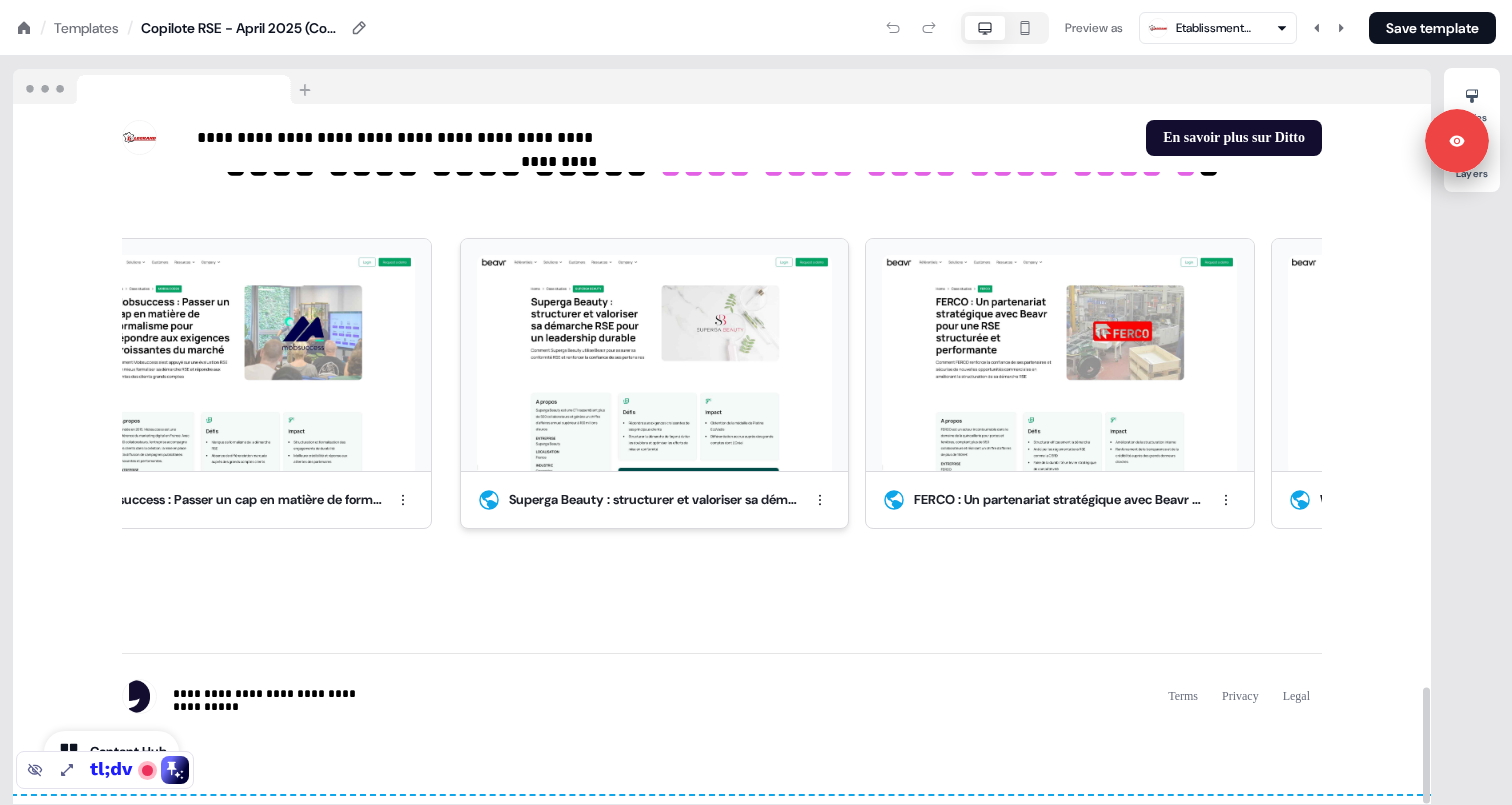 click at bounding box center [654, 363] 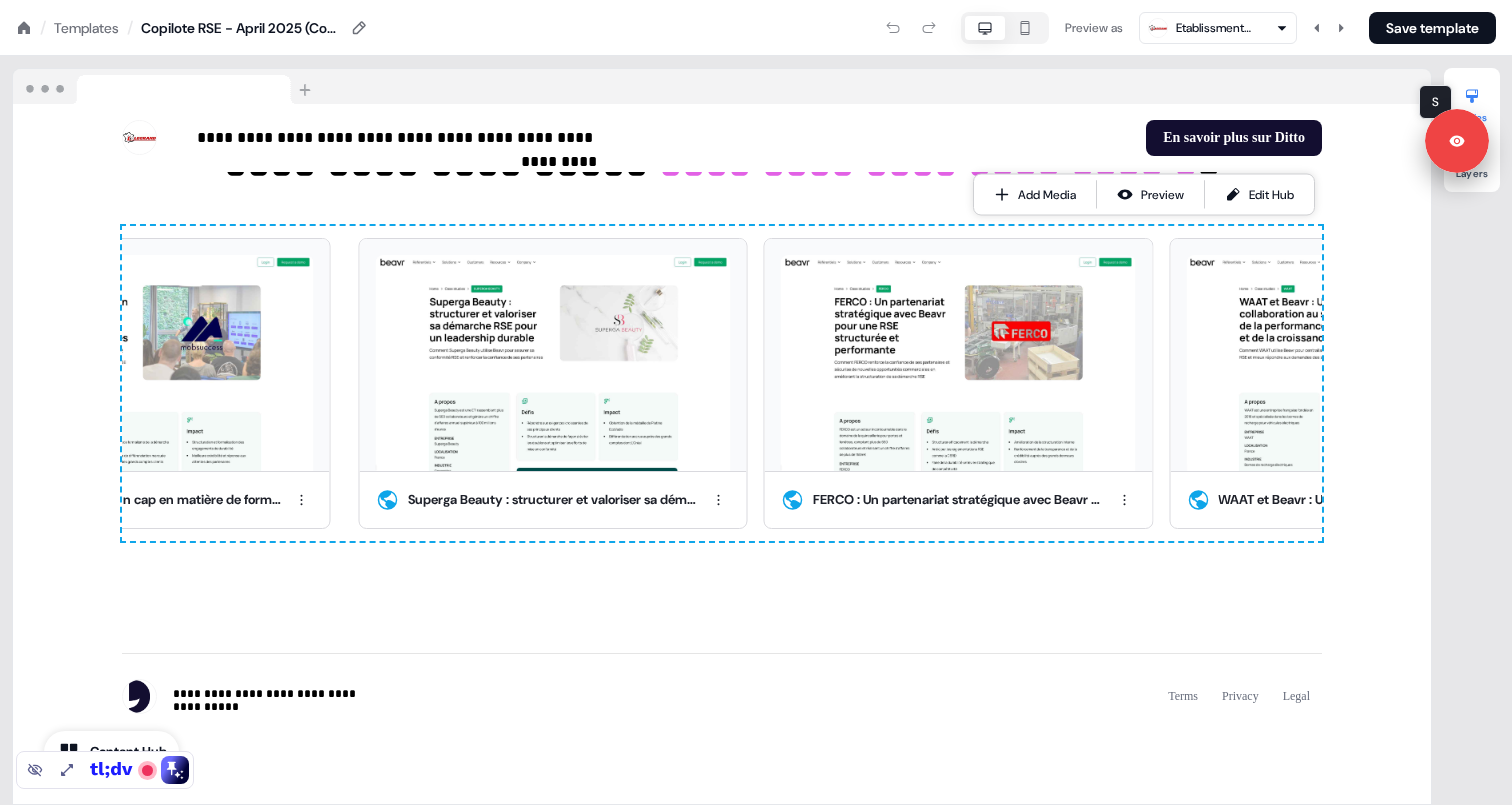 click at bounding box center (1472, 96) 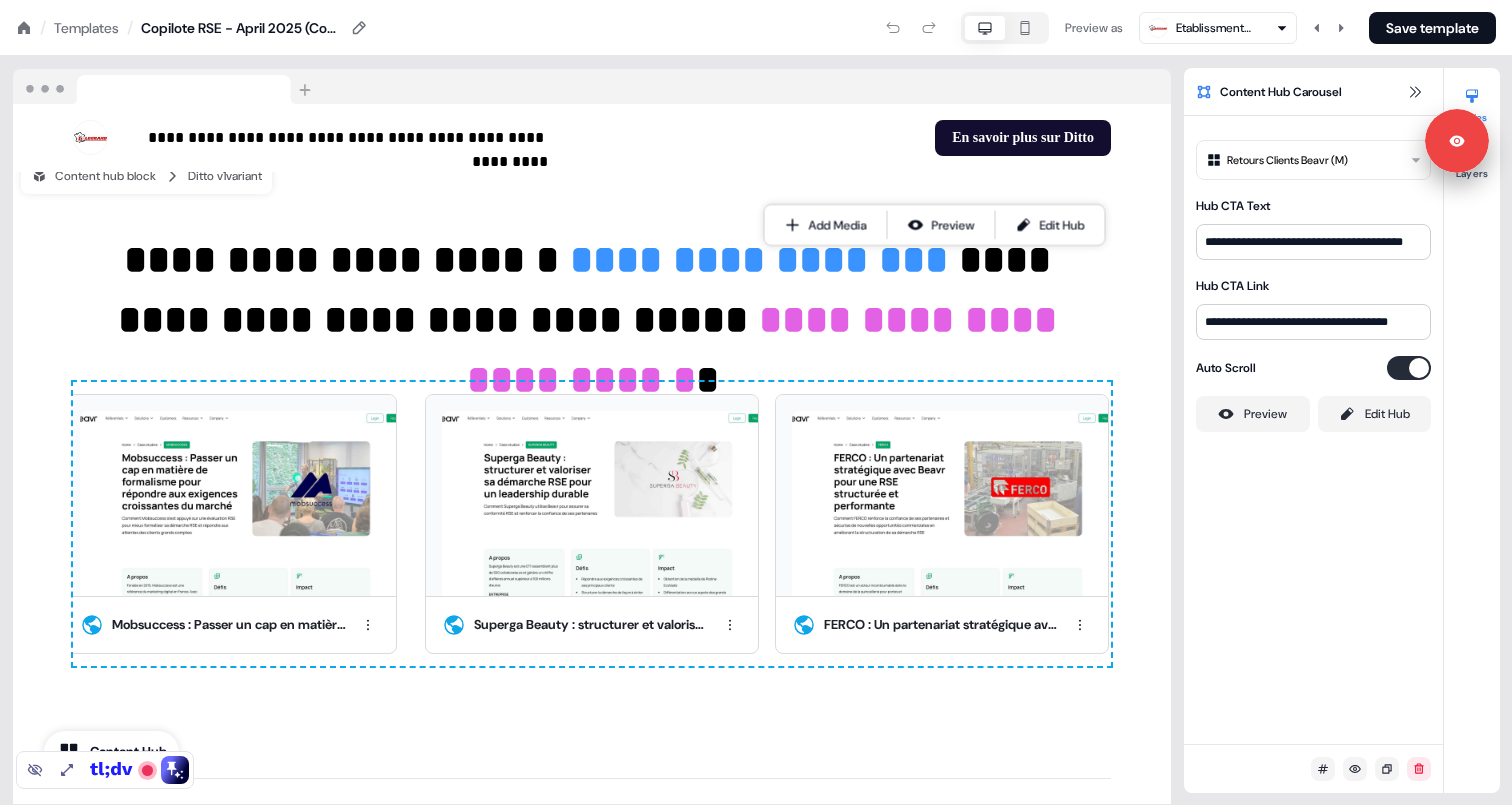 scroll, scrollTop: 3629, scrollLeft: 0, axis: vertical 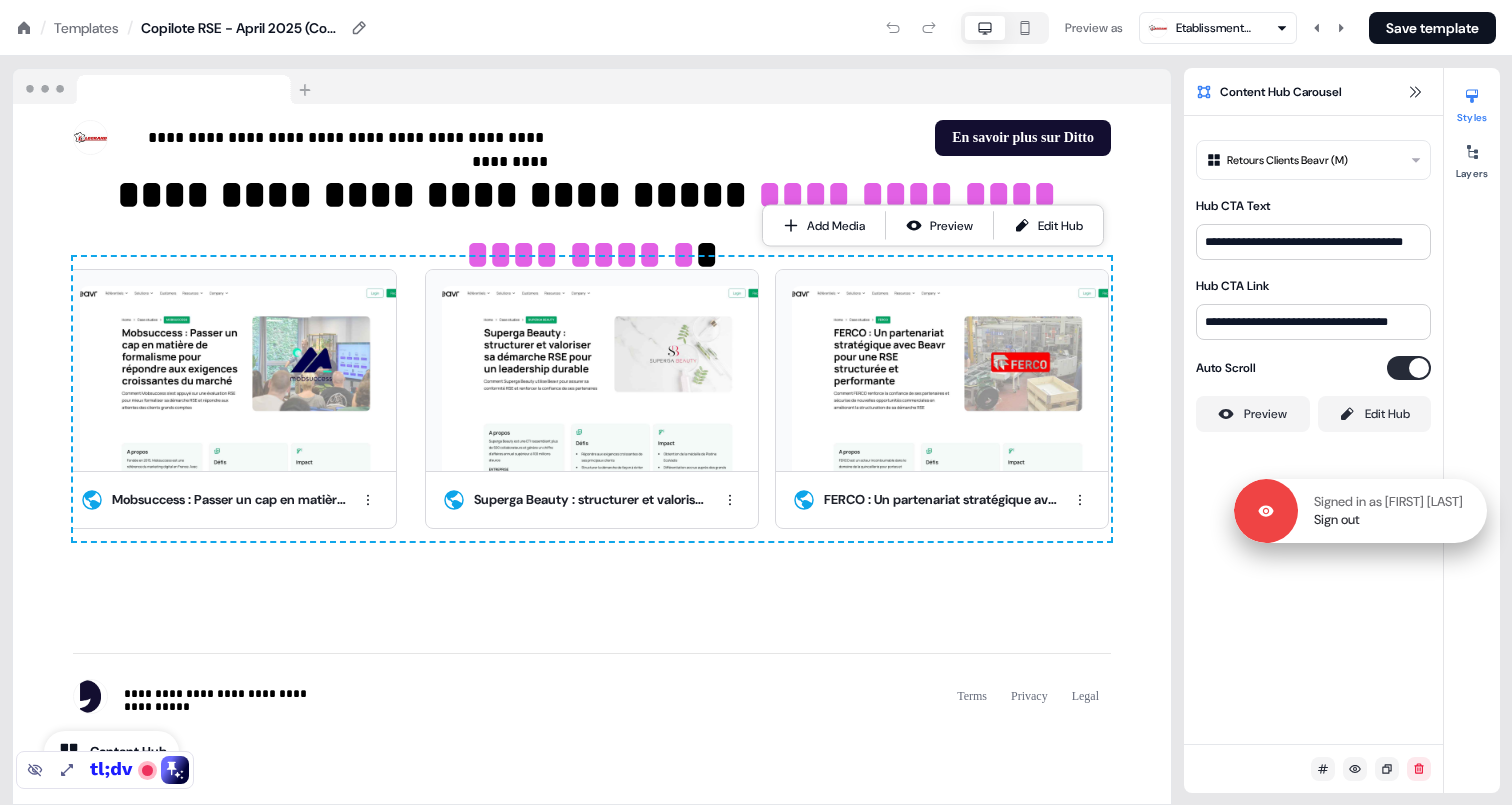 drag, startPoint x: 1463, startPoint y: 137, endPoint x: 1461, endPoint y: 507, distance: 370.0054 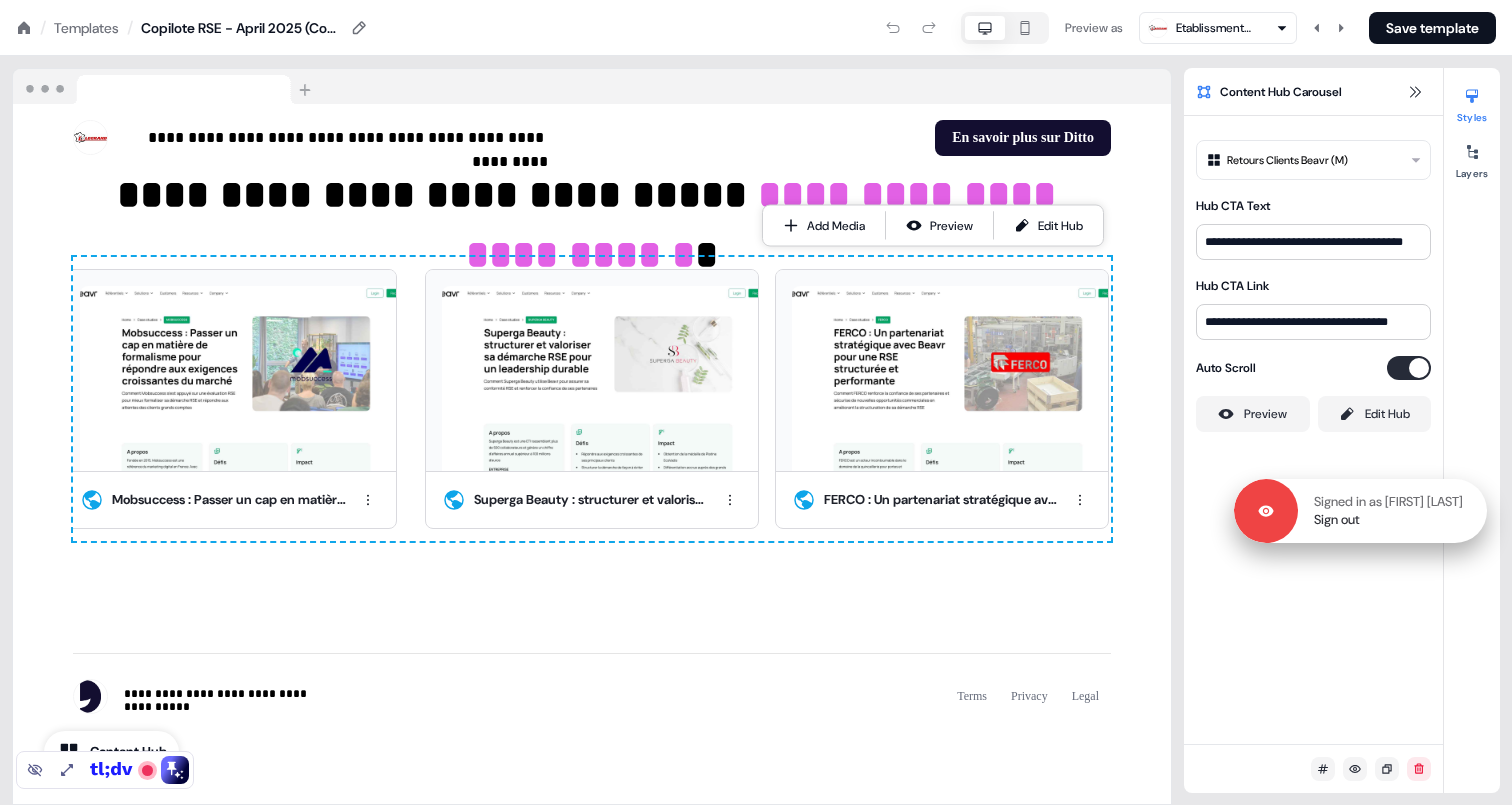 click on "Signed in as [FIRST] [LAST]" at bounding box center [1388, 502] 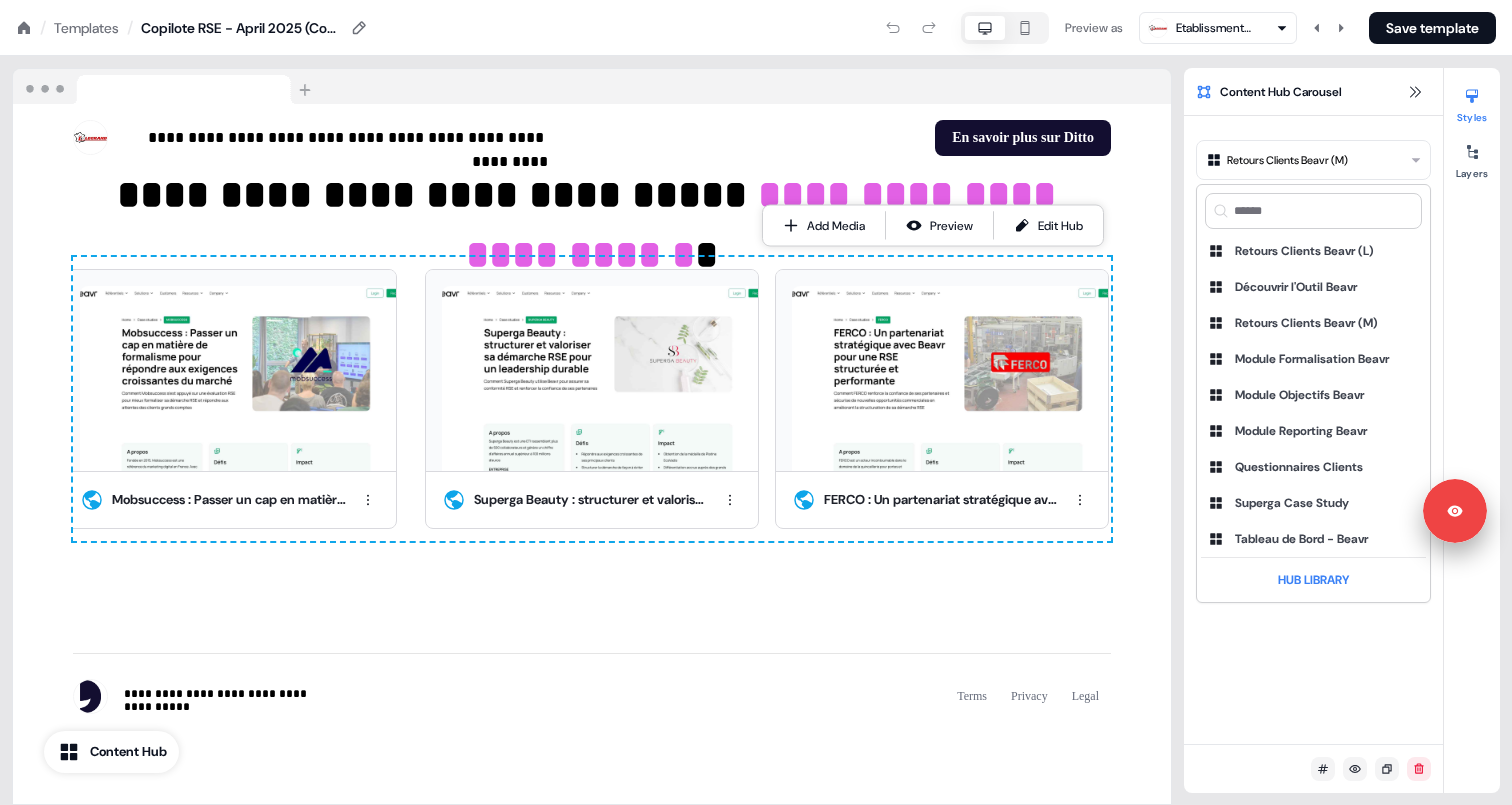 click on "**********" at bounding box center (756, 0) 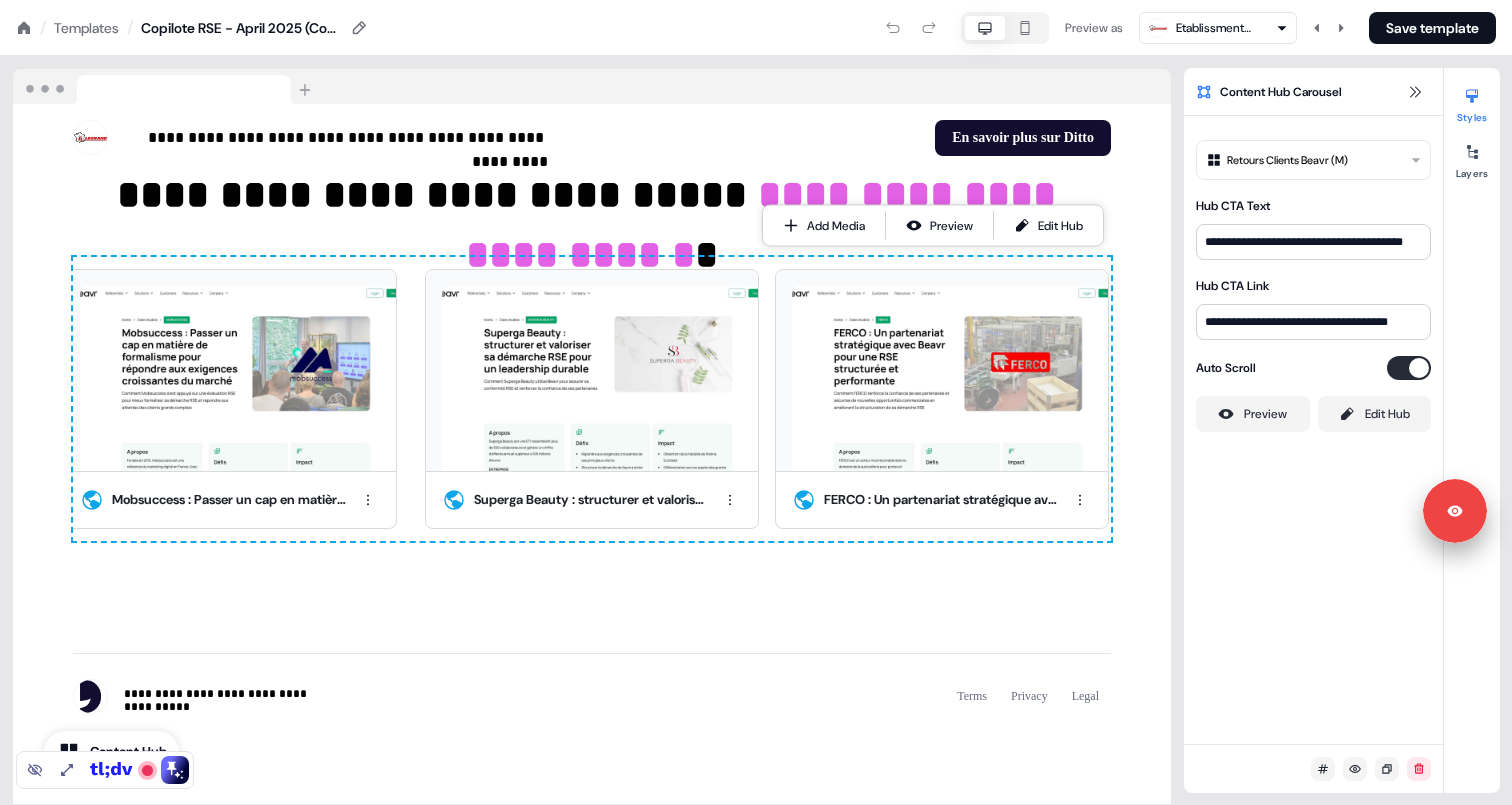 click on "Templates" at bounding box center (86, 28) 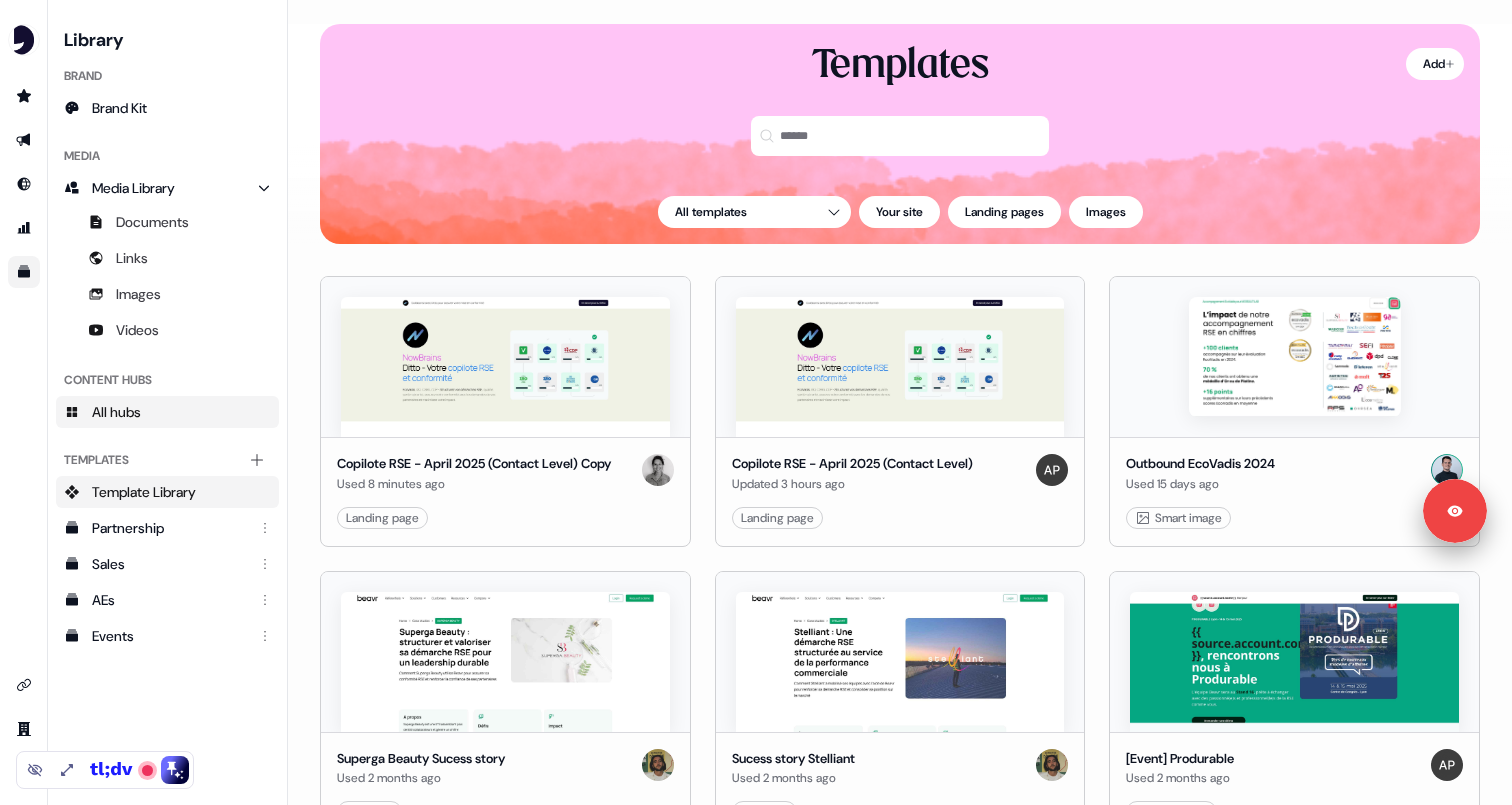 click on "All hubs" at bounding box center [167, 412] 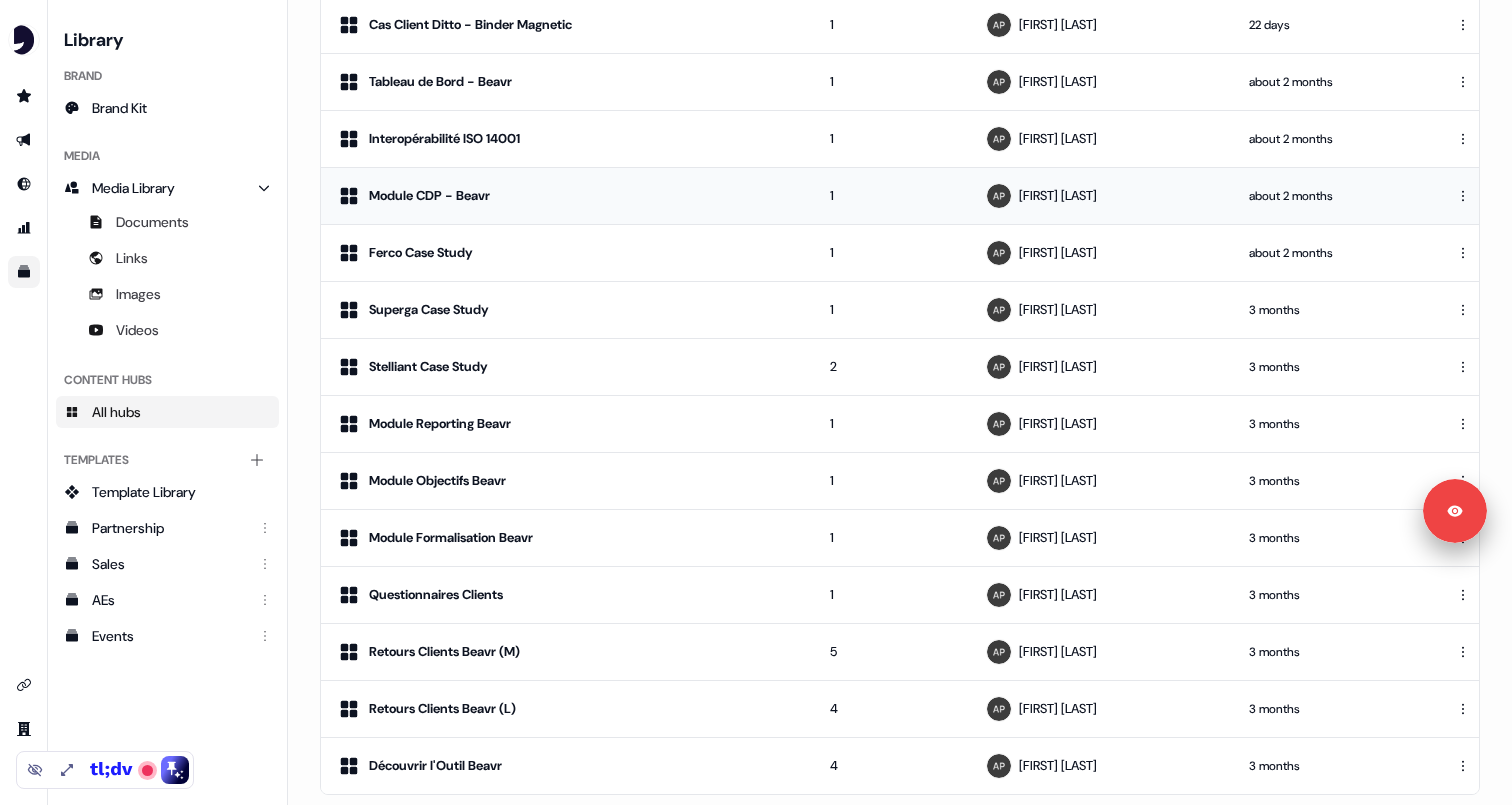 scroll, scrollTop: 220, scrollLeft: 0, axis: vertical 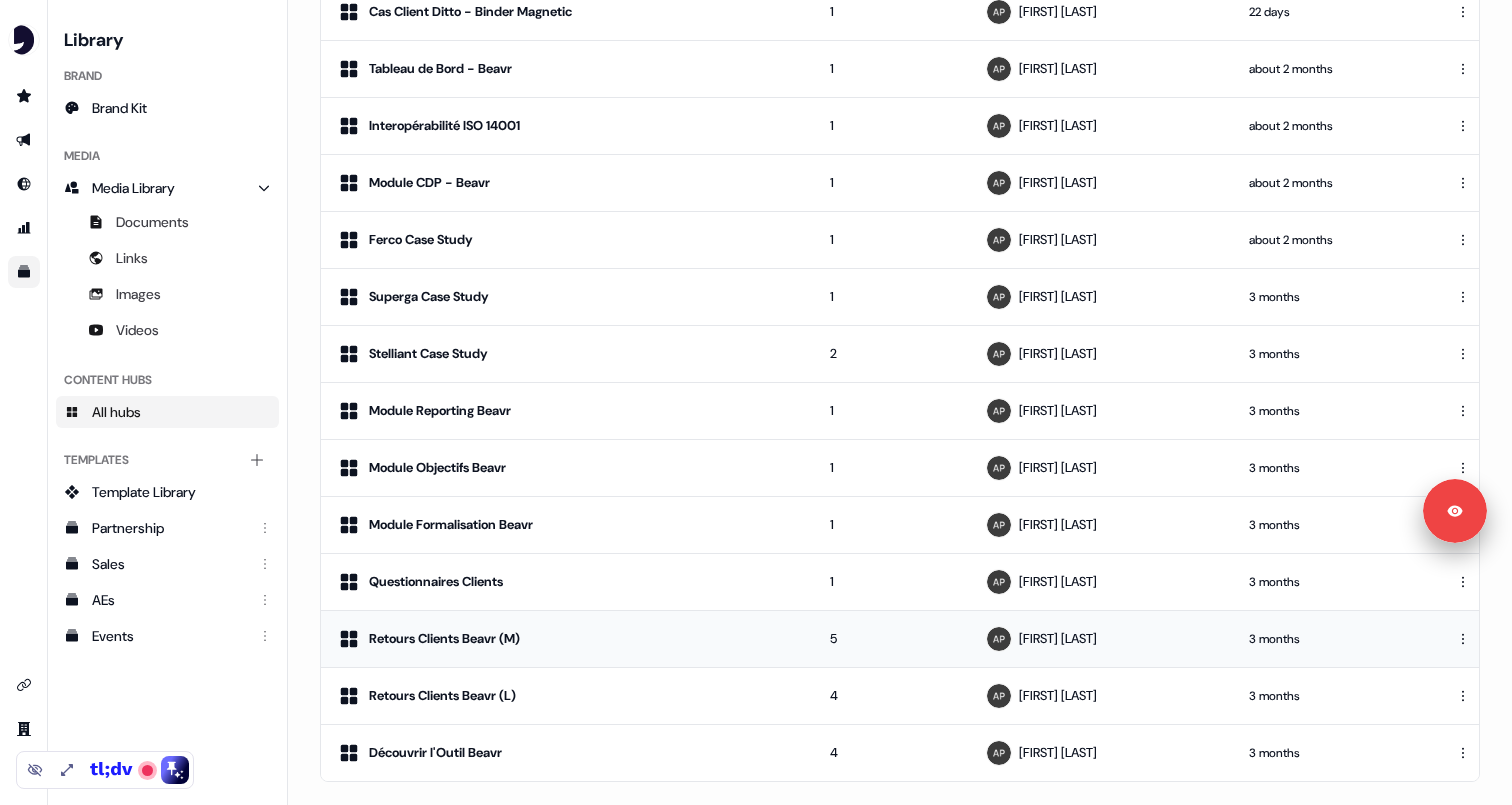 click on "Retours Clients Beavr (M)" at bounding box center (567, 639) 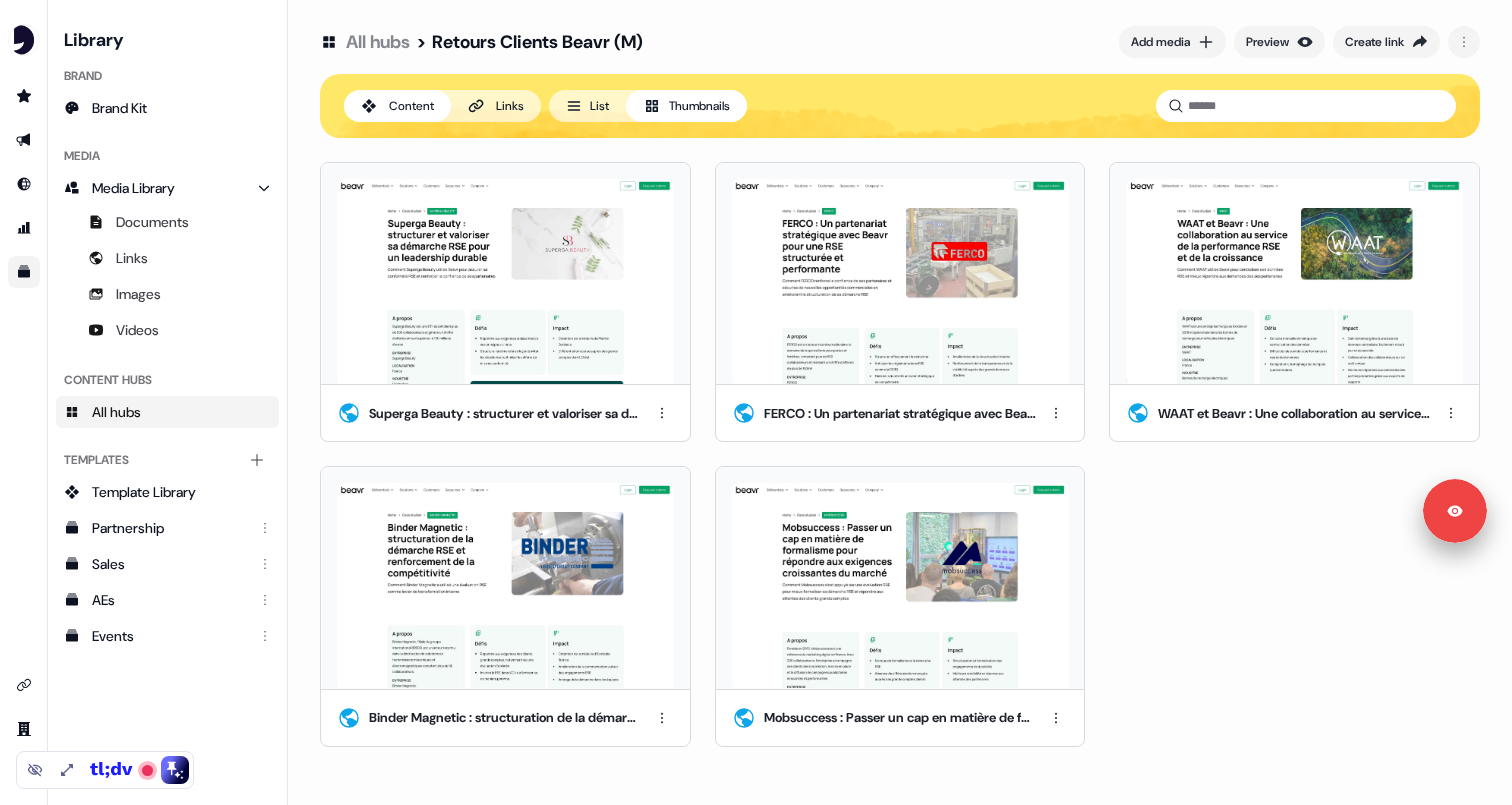 scroll, scrollTop: 0, scrollLeft: 0, axis: both 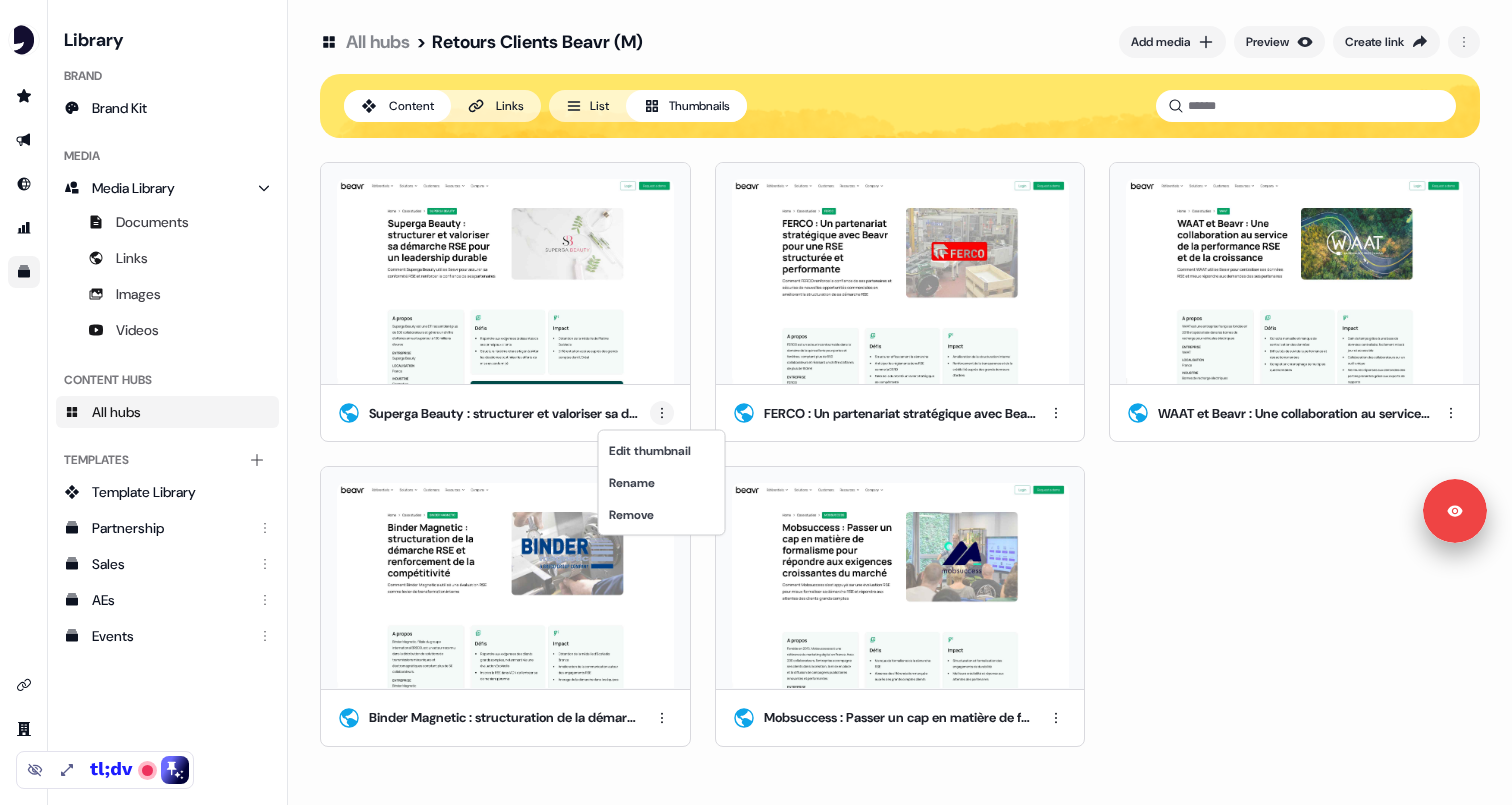 click on "Signed in as [FIRST] [LAST] Sign out Edit thumbnail Rename Remove" at bounding box center (756, 402) 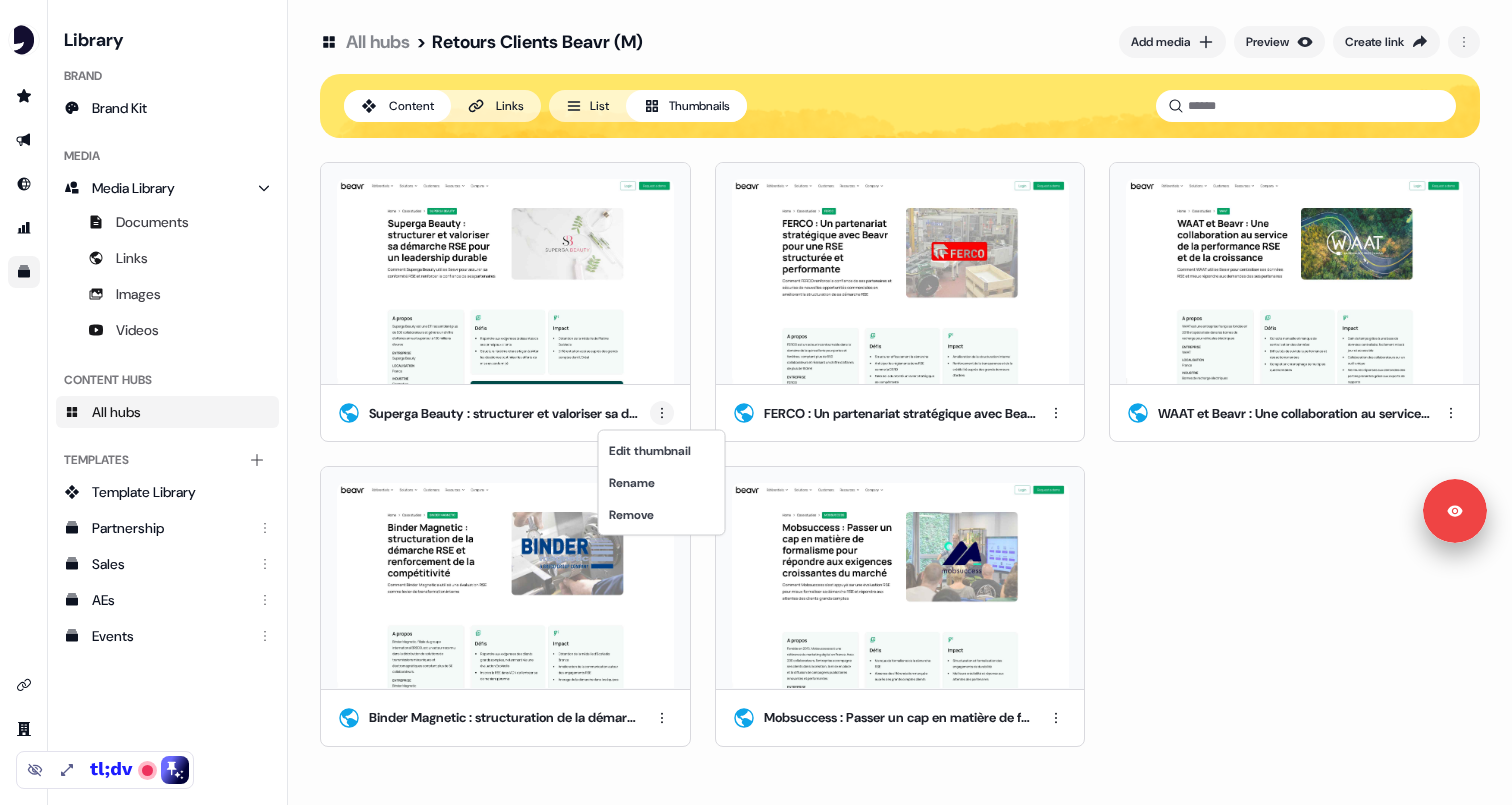 click on "Signed in as [FIRST] [LAST] Sign out Edit thumbnail Rename Remove" at bounding box center (756, 402) 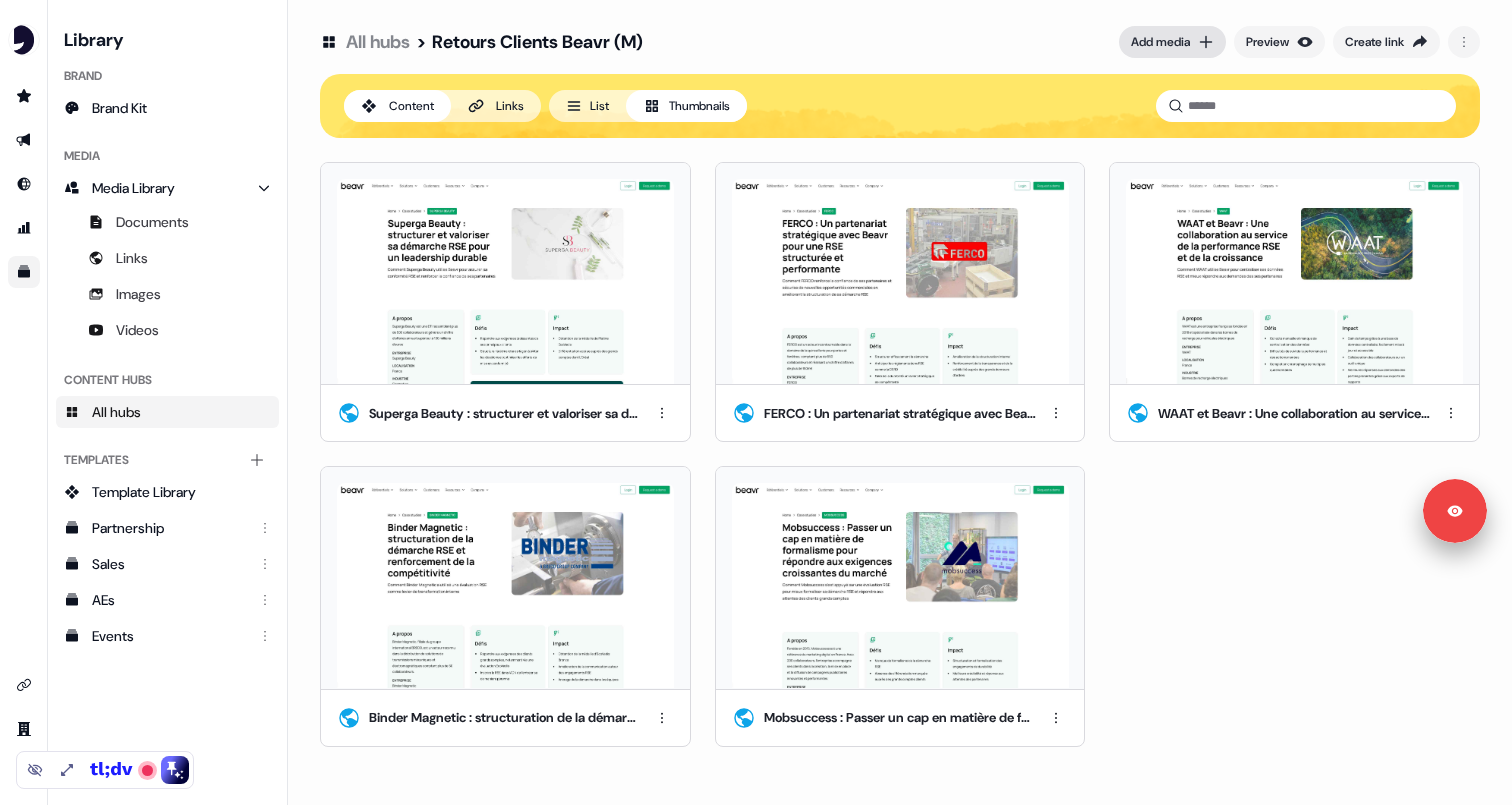 click on "Add media" at bounding box center (1160, 42) 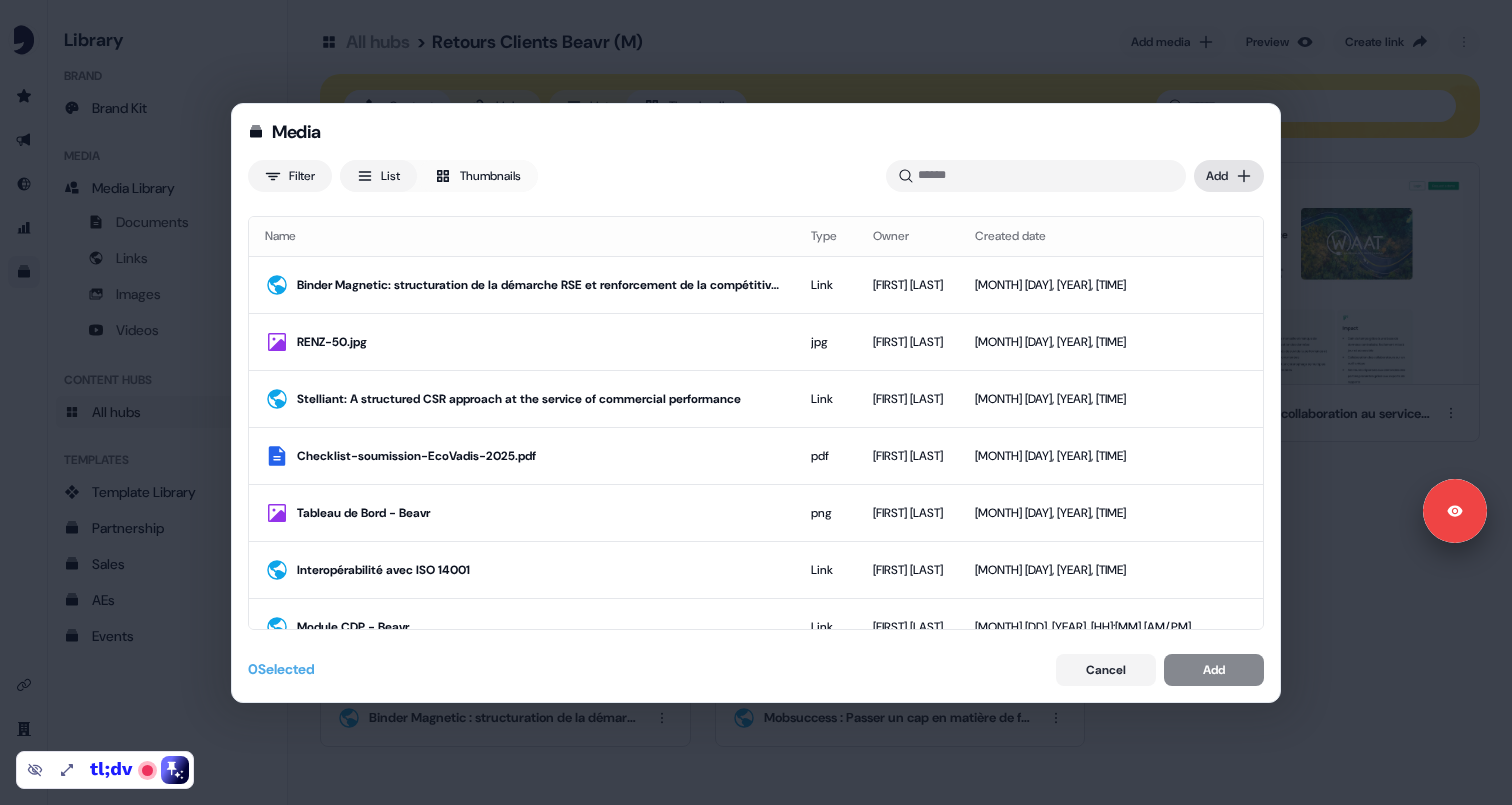 click on "Link [FIRST] [LAST] [MONTH] [DAY], [YEAR], [TIME] RENZ-50.jpg jpg [FIRST] [LAST] [MONTH] [DAY], [YEAR], [TIME] Stelliant: A structured CSR approach at the service of commercial performance Link [FIRST] [LAST] [MONTH] [DAY], [YEAR], [TIME] Checklist-soumission-EcoVadis-[YEAR].pdf pdf [FIRST] [LAST] [MONTH] [DAY], [YEAR], [TIME] Tableau de Bord - Beavr png [FIRST] [LAST] [MONTH] [DAY], [YEAR], [TIME] Interopérabilité avec ISO 14001 Link [FIRST] [LAST] [MONTH] [DAY], [YEAR], [TIME] Module CDP - Beavr Link [FIRST] [LAST] [MONTH] [DAY], [YEAR], [TIME] Capture_d’écran_[YEAR]- [MONTH] - [DAY], [TIME].png png [FIRST] [LAST] [MONTH] [DAY], [YEAR], [TIME] carre_1080x1080_PRODURABLE_[YEAR].jpg jpg [FIRST] [LAST] [MONTH] [DAY], [YEAR], [TIME] CentreDeCongresDeLyon©NicolasRobin-edited.jpg jpg [FIRST] [LAST] [MONTH] [DAY], [YEAR], [TIME] CentreDeCongresDeLyon©NicolasRobin-edited.jpg jpg [FIRST] [LAST] [MONTH] [DAY], [YEAR], [TIME] 13517_logo_rs.png png [FIRST] [LAST]" at bounding box center (756, 402) 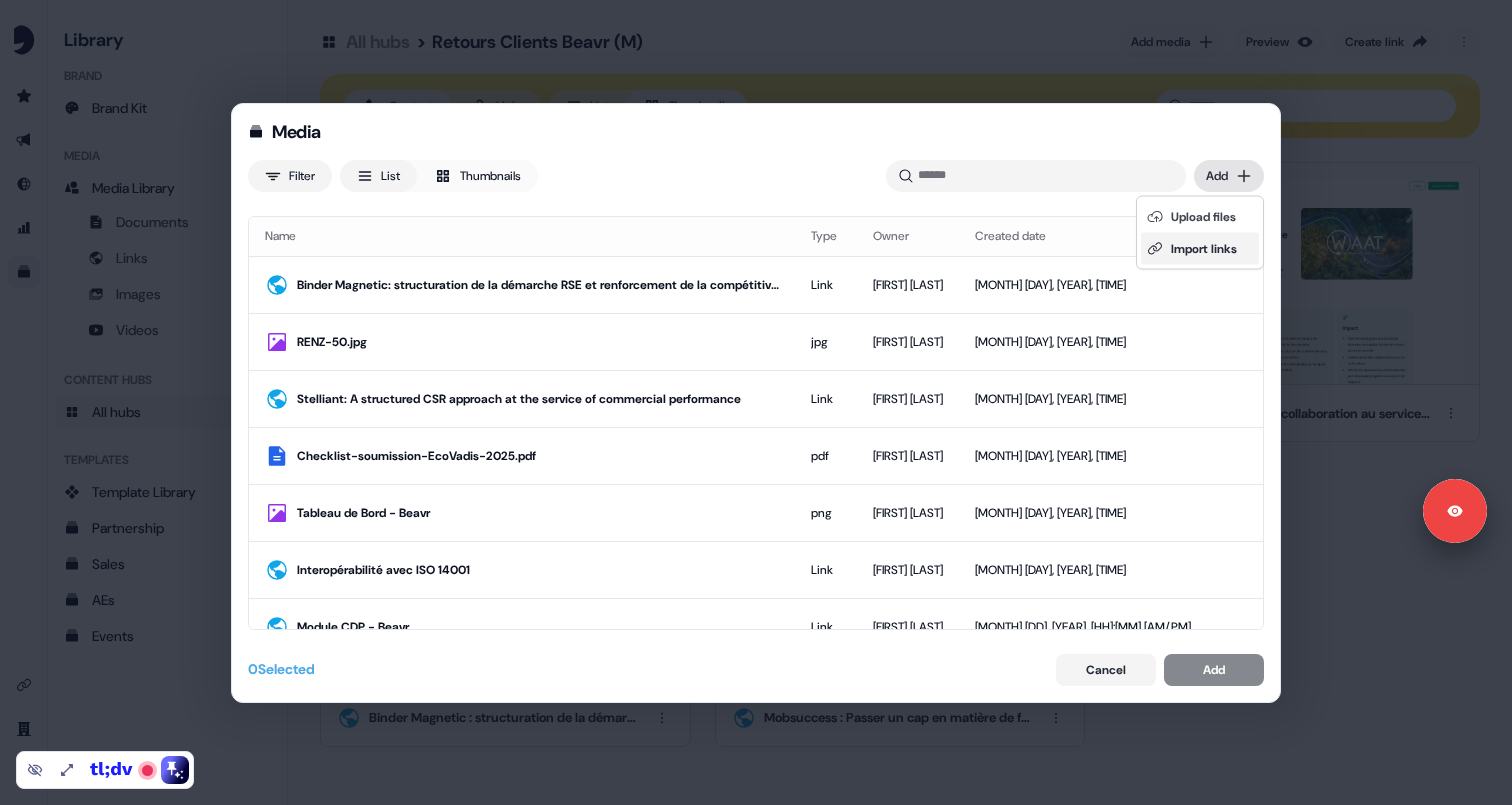 click on "Import links" at bounding box center (1200, 249) 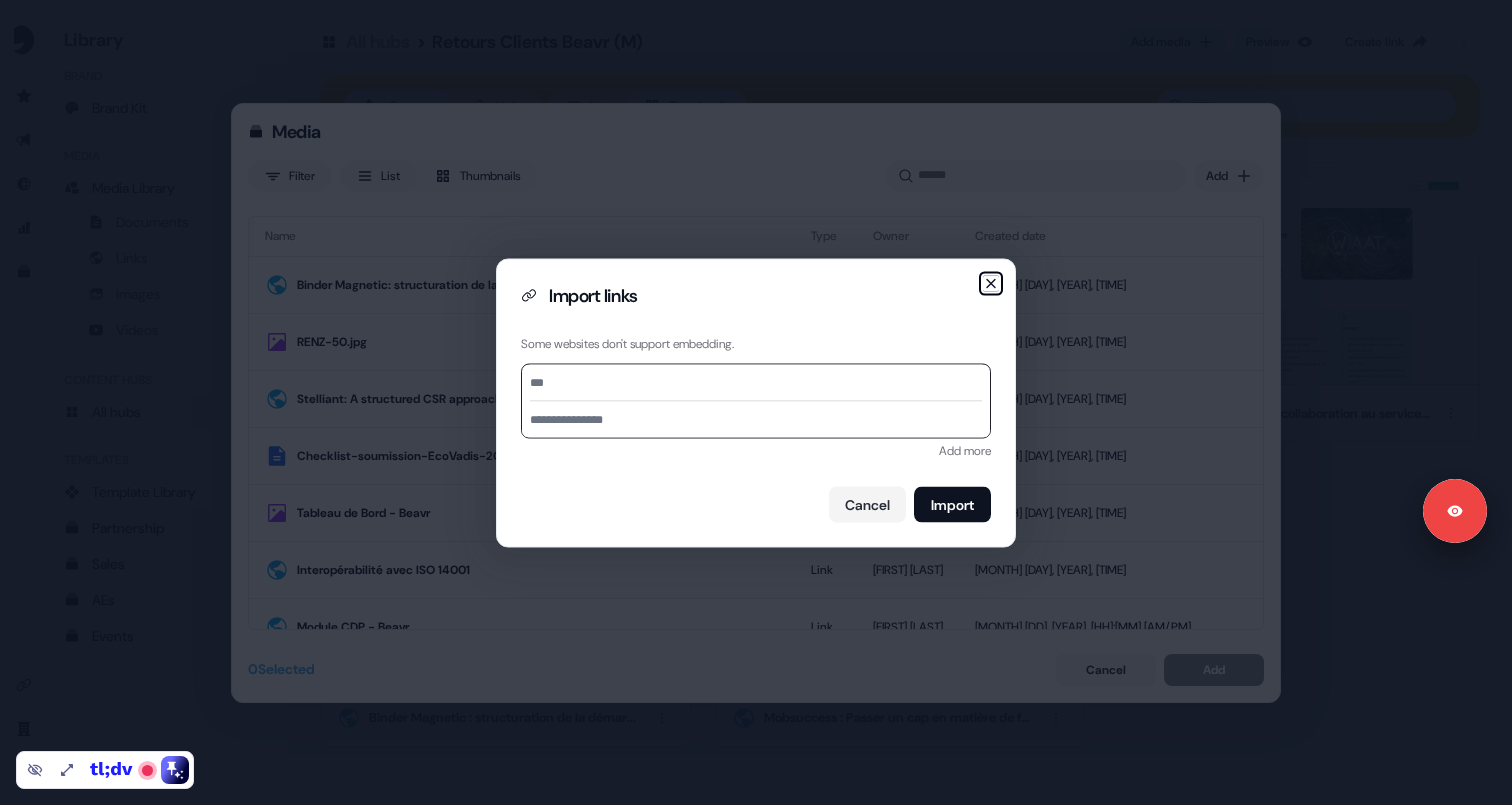 click 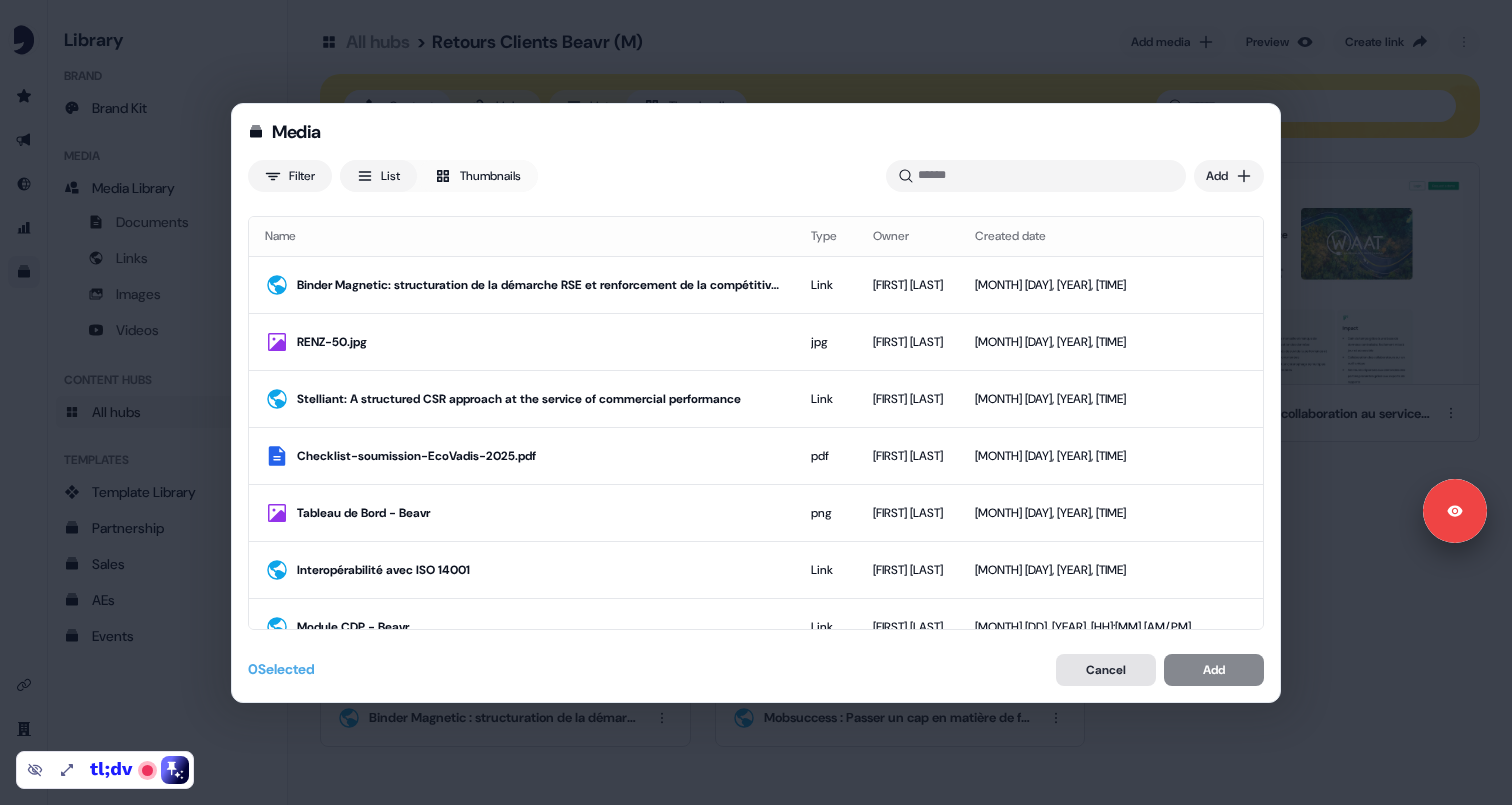 click on "Cancel" at bounding box center (1106, 670) 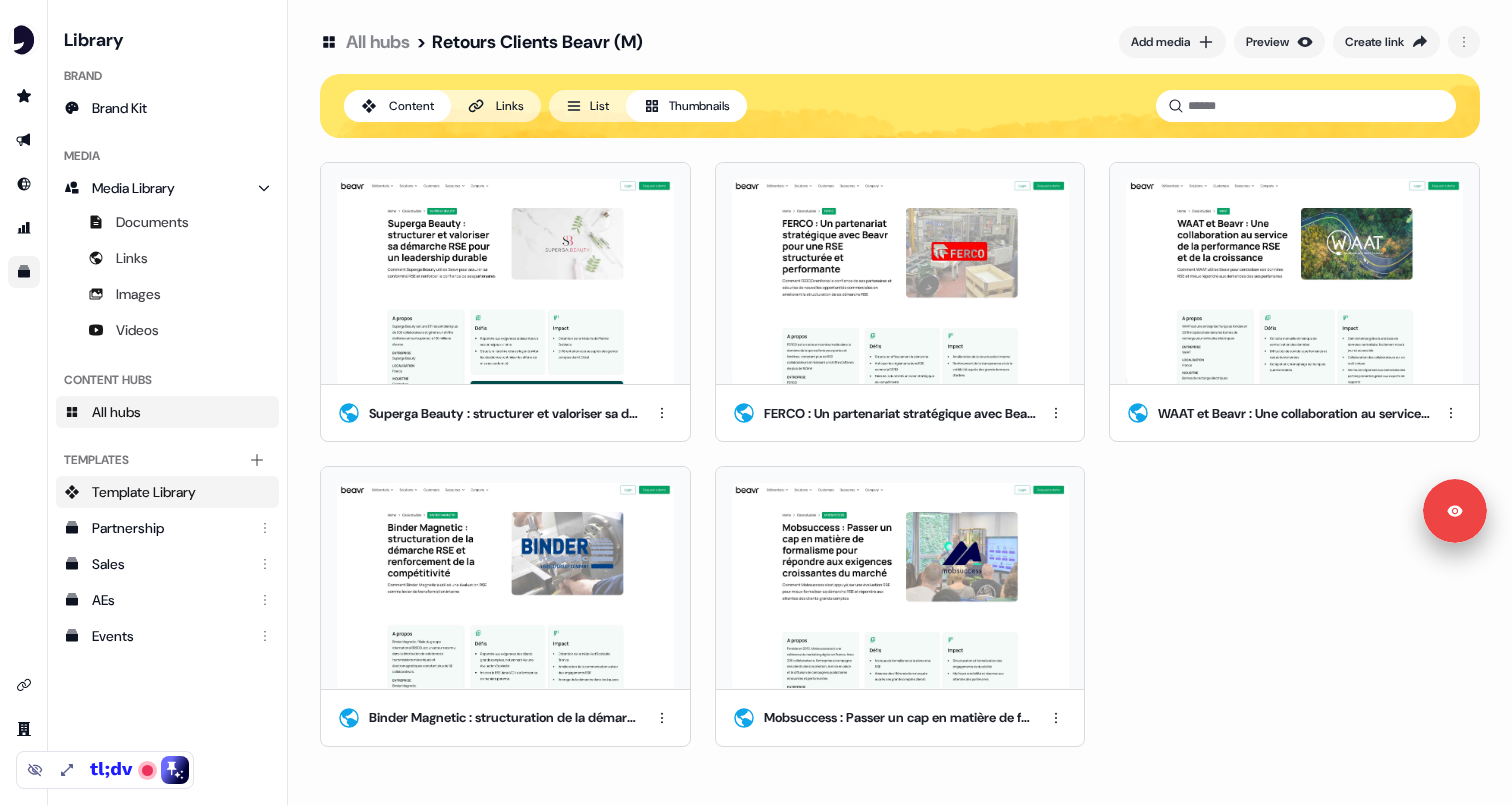 click on "Template Library" at bounding box center [144, 492] 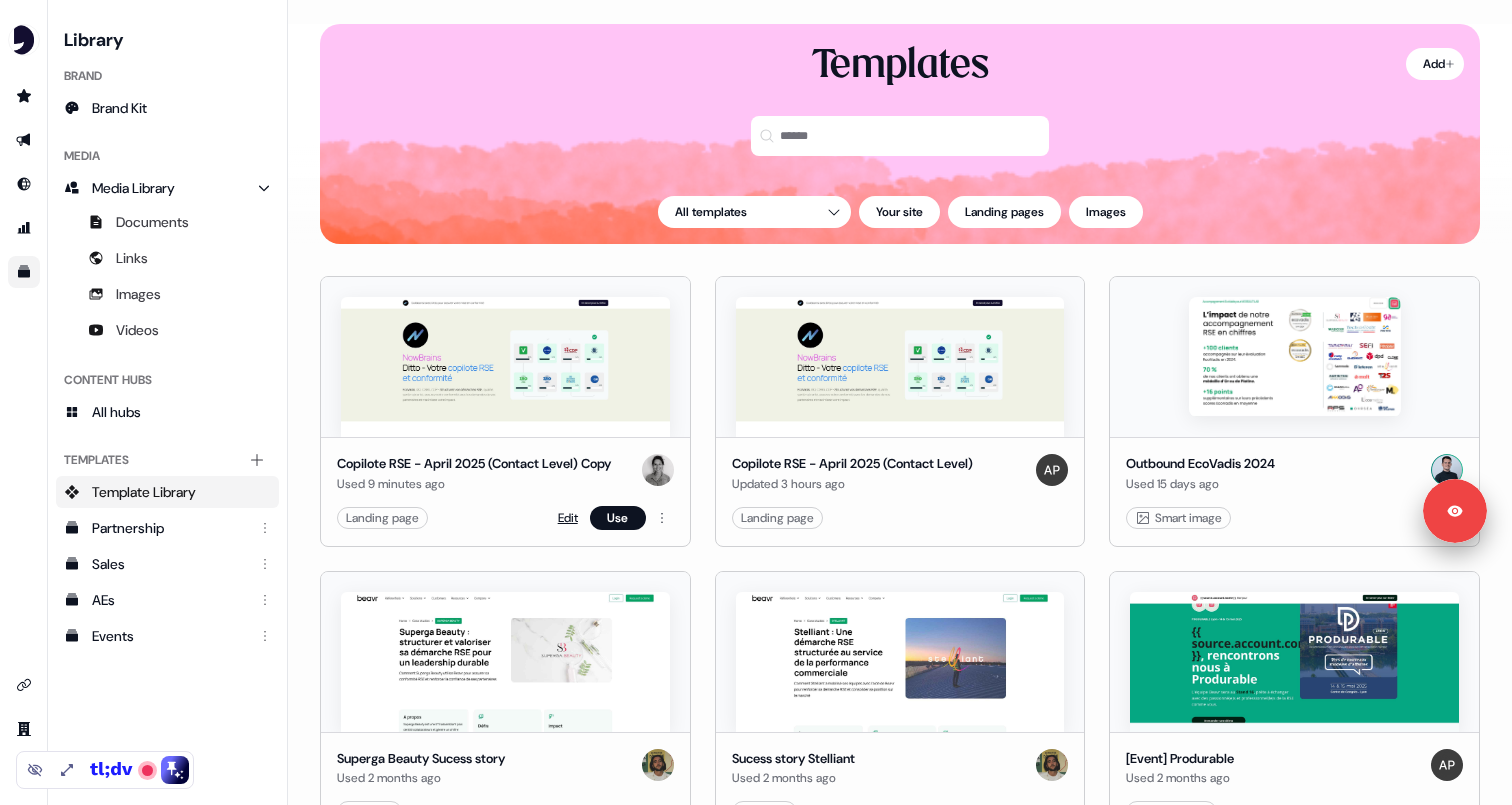 click on "Edit" at bounding box center [568, 518] 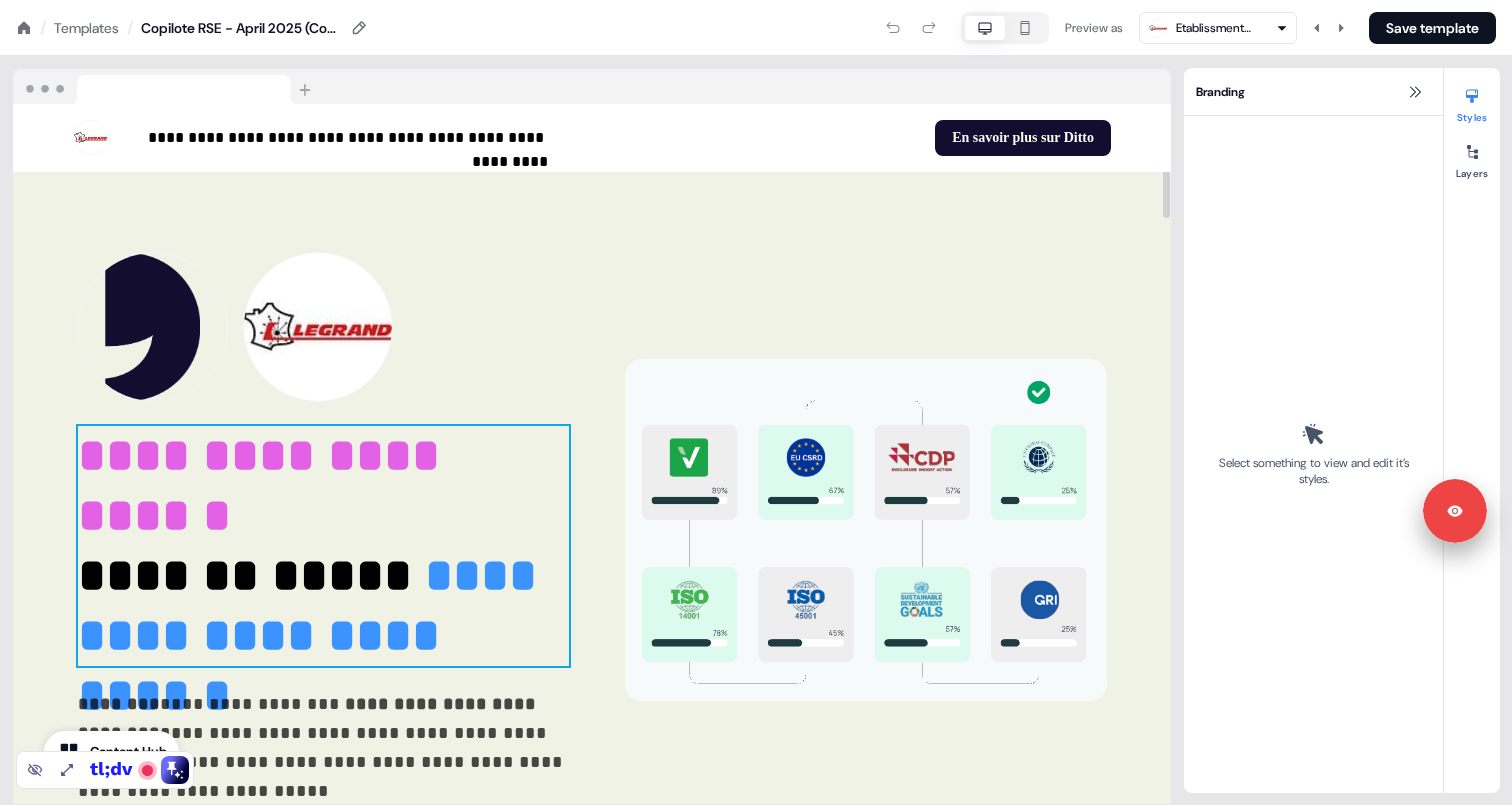 click on "**********" at bounding box center [323, 546] 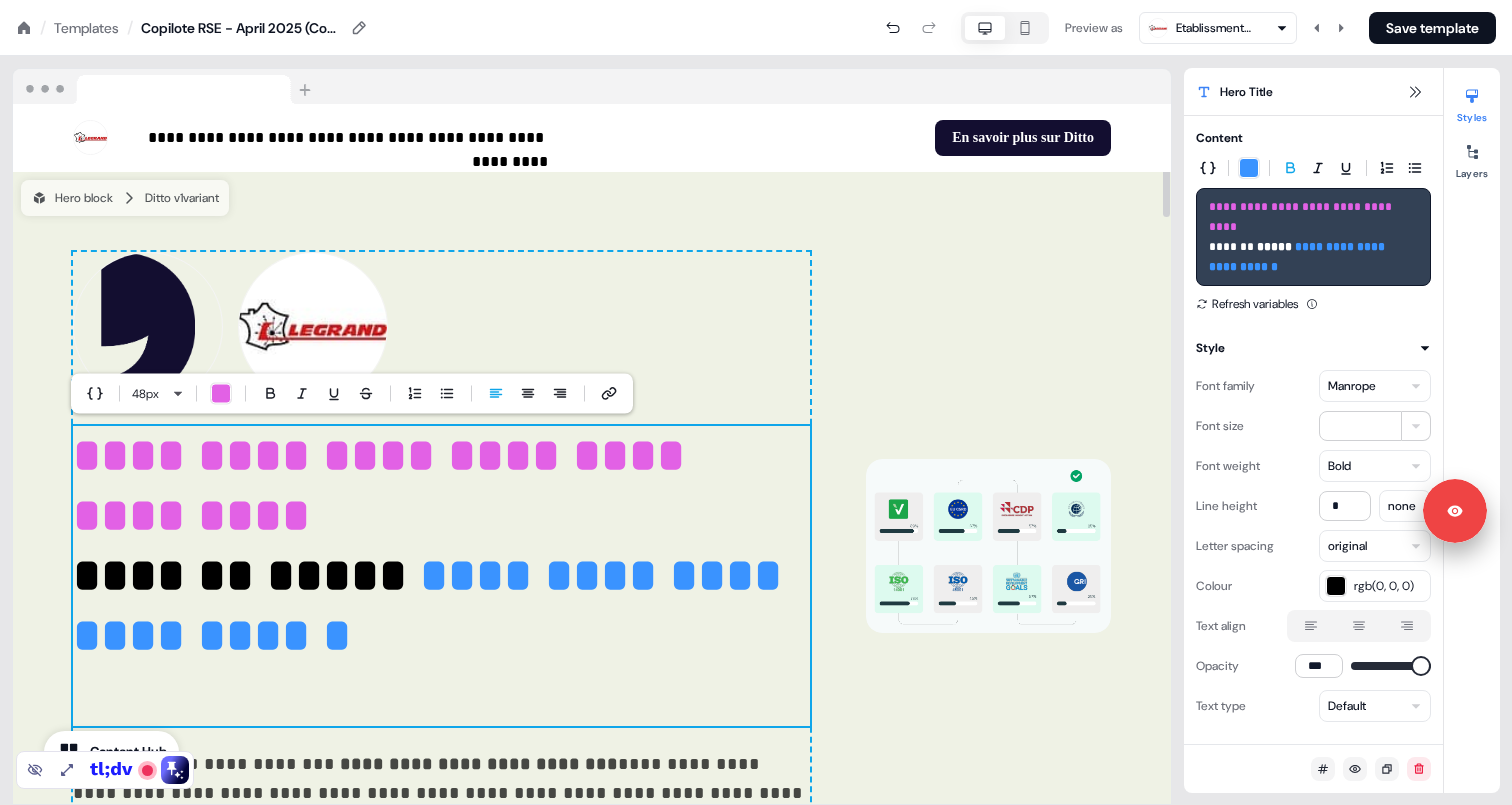 click on "**********" at bounding box center [434, 605] 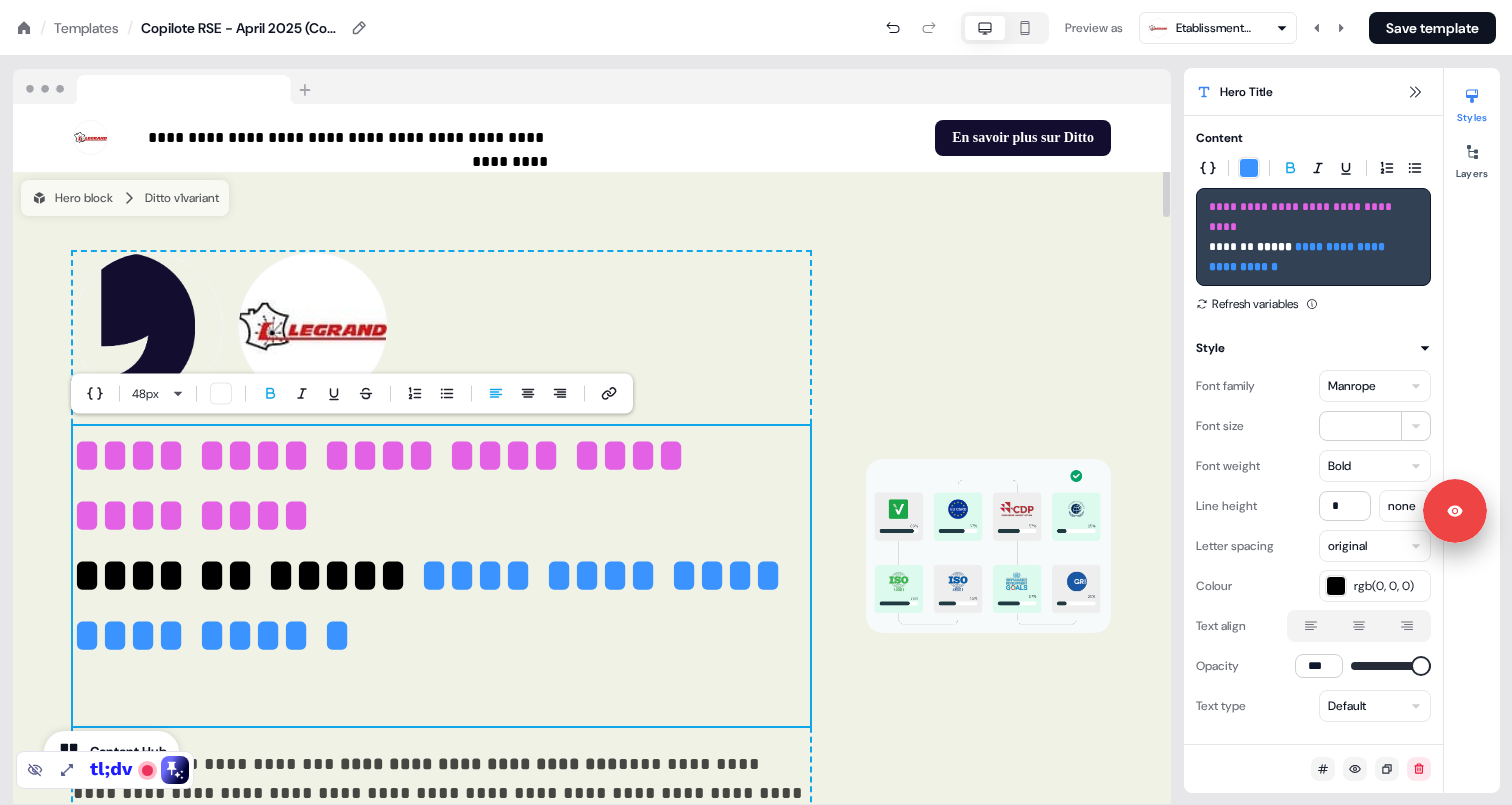 click on "**********" at bounding box center [441, 576] 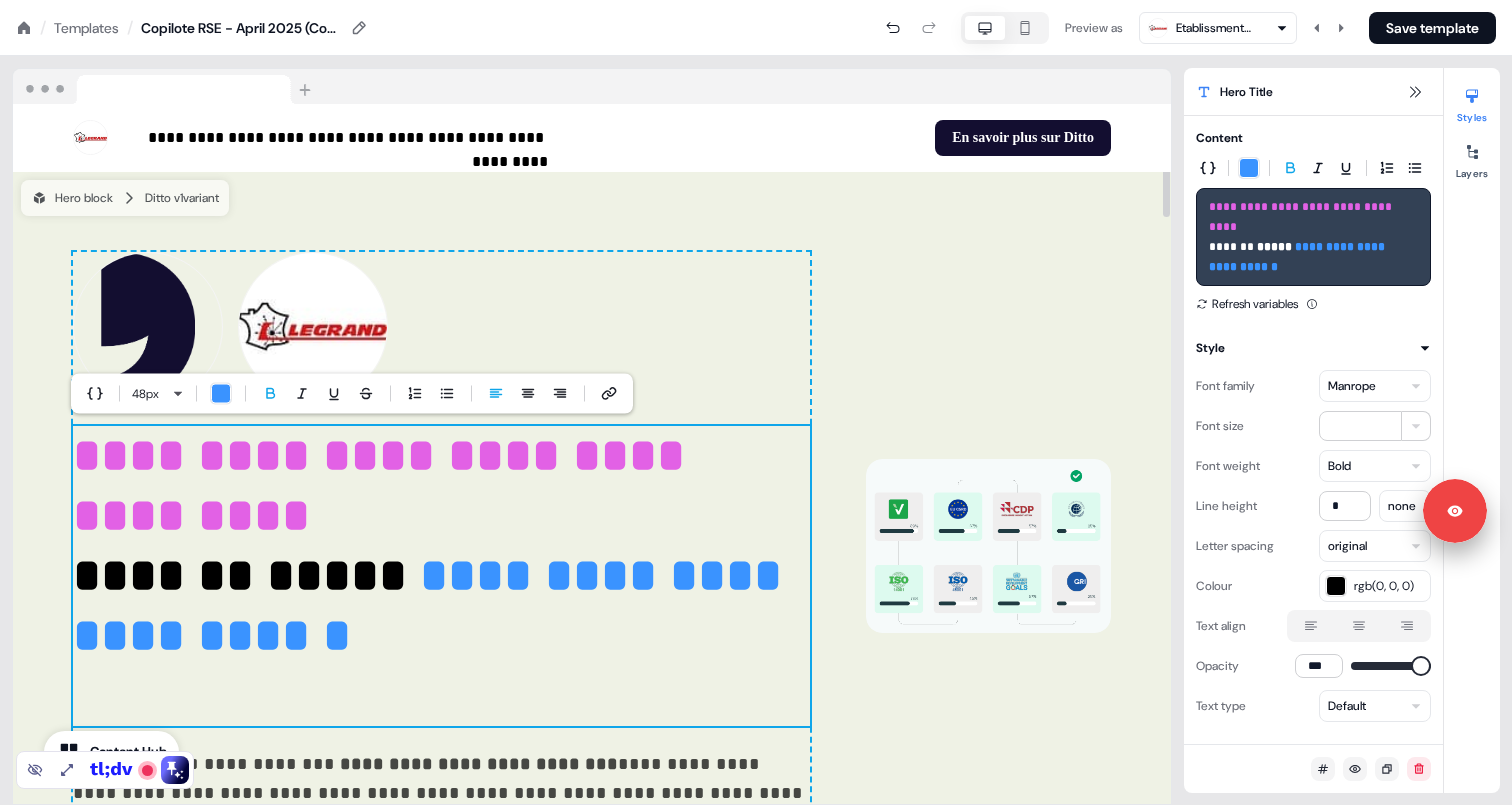 type 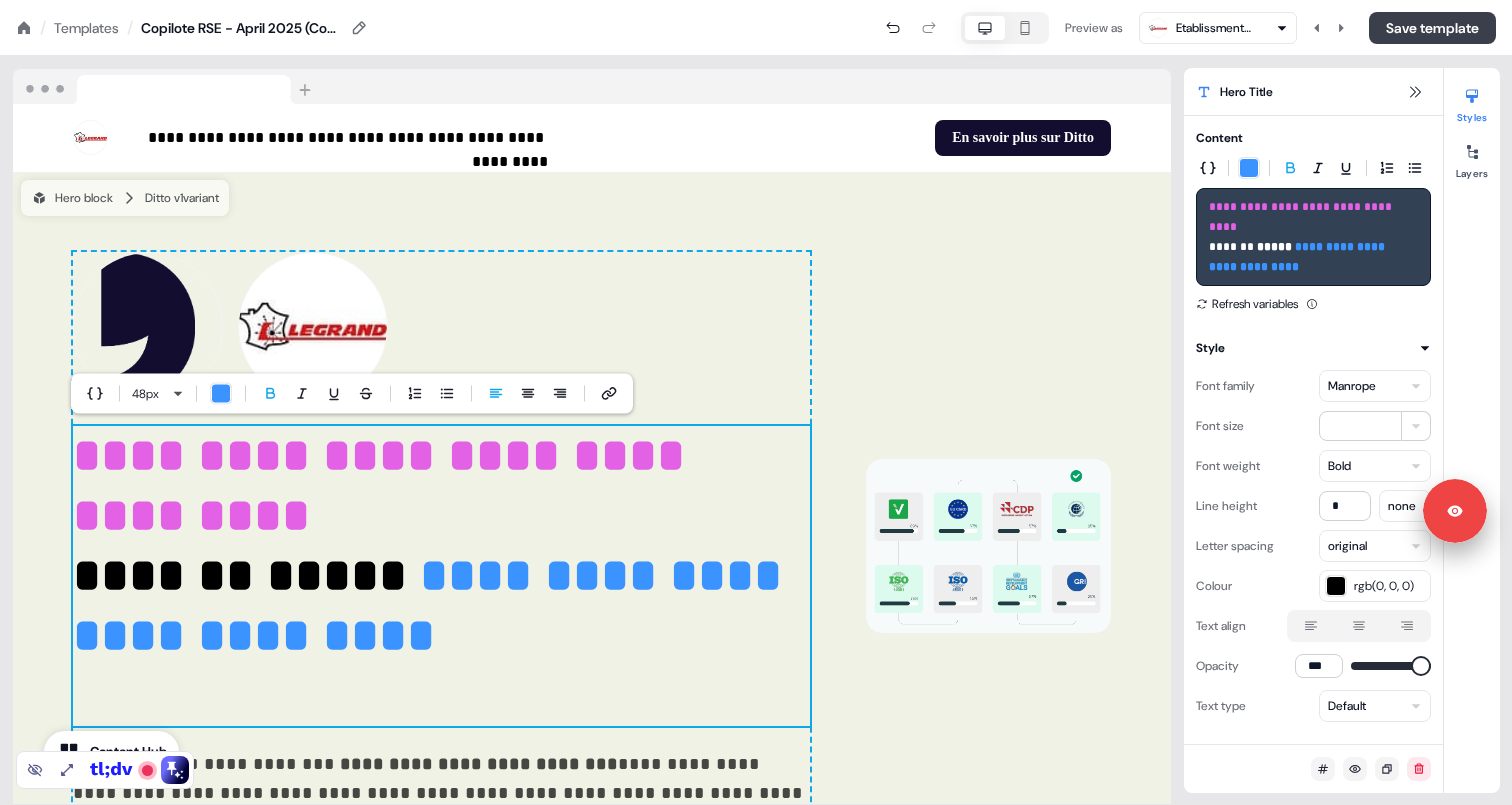 click on "Save template" at bounding box center (1432, 28) 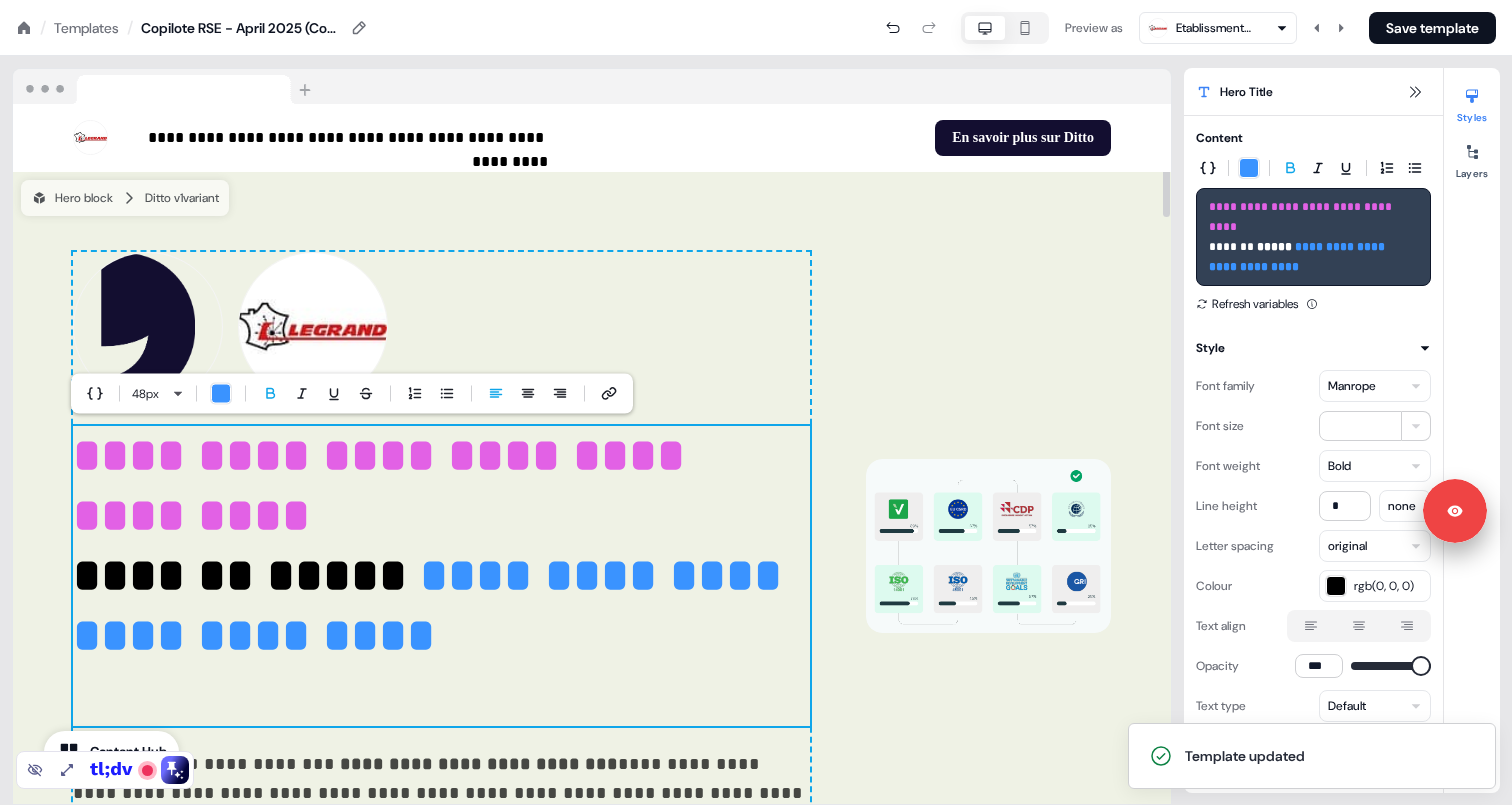 click on "**********" at bounding box center [441, 576] 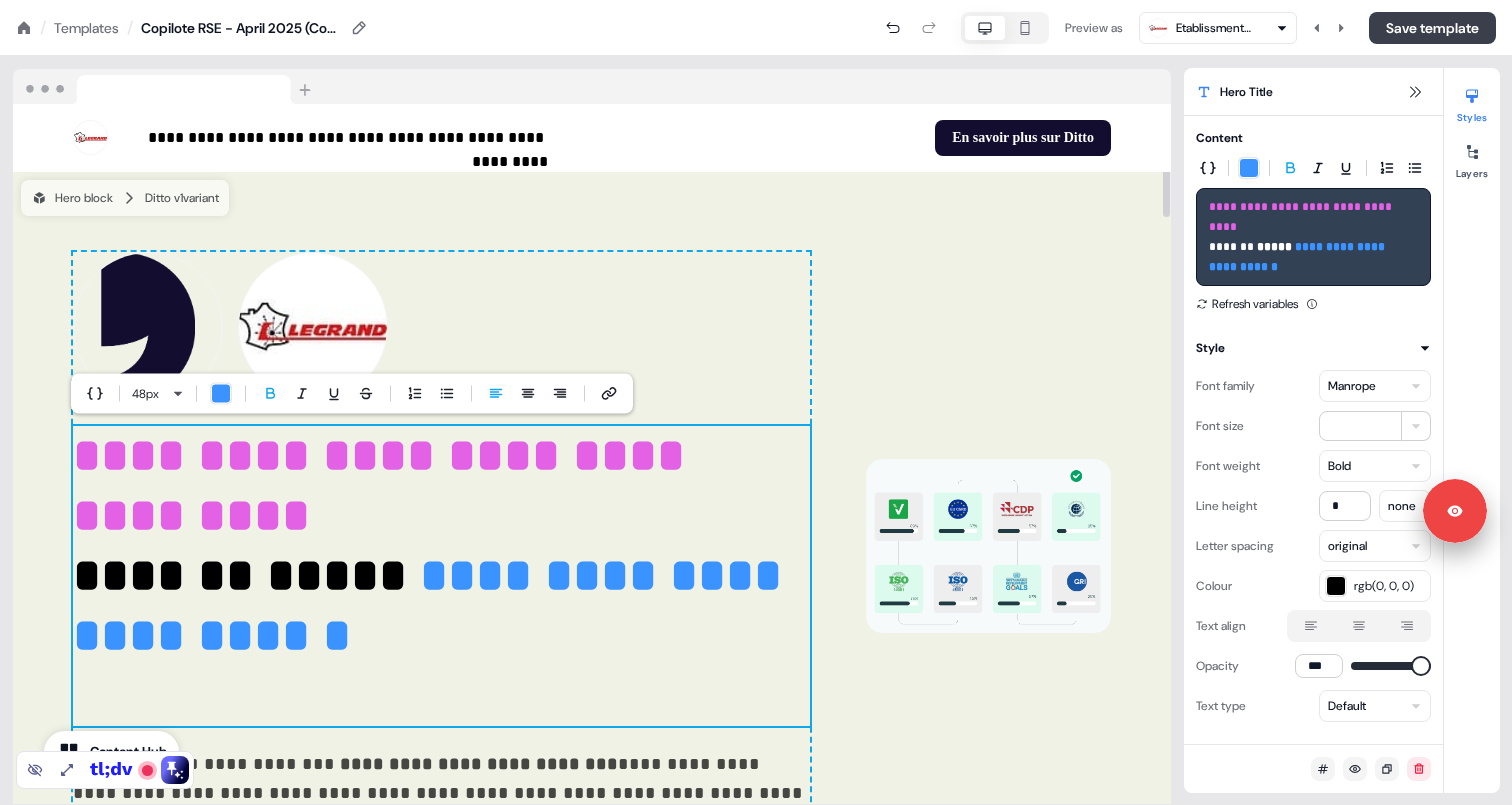 click on "Save template" at bounding box center (1432, 28) 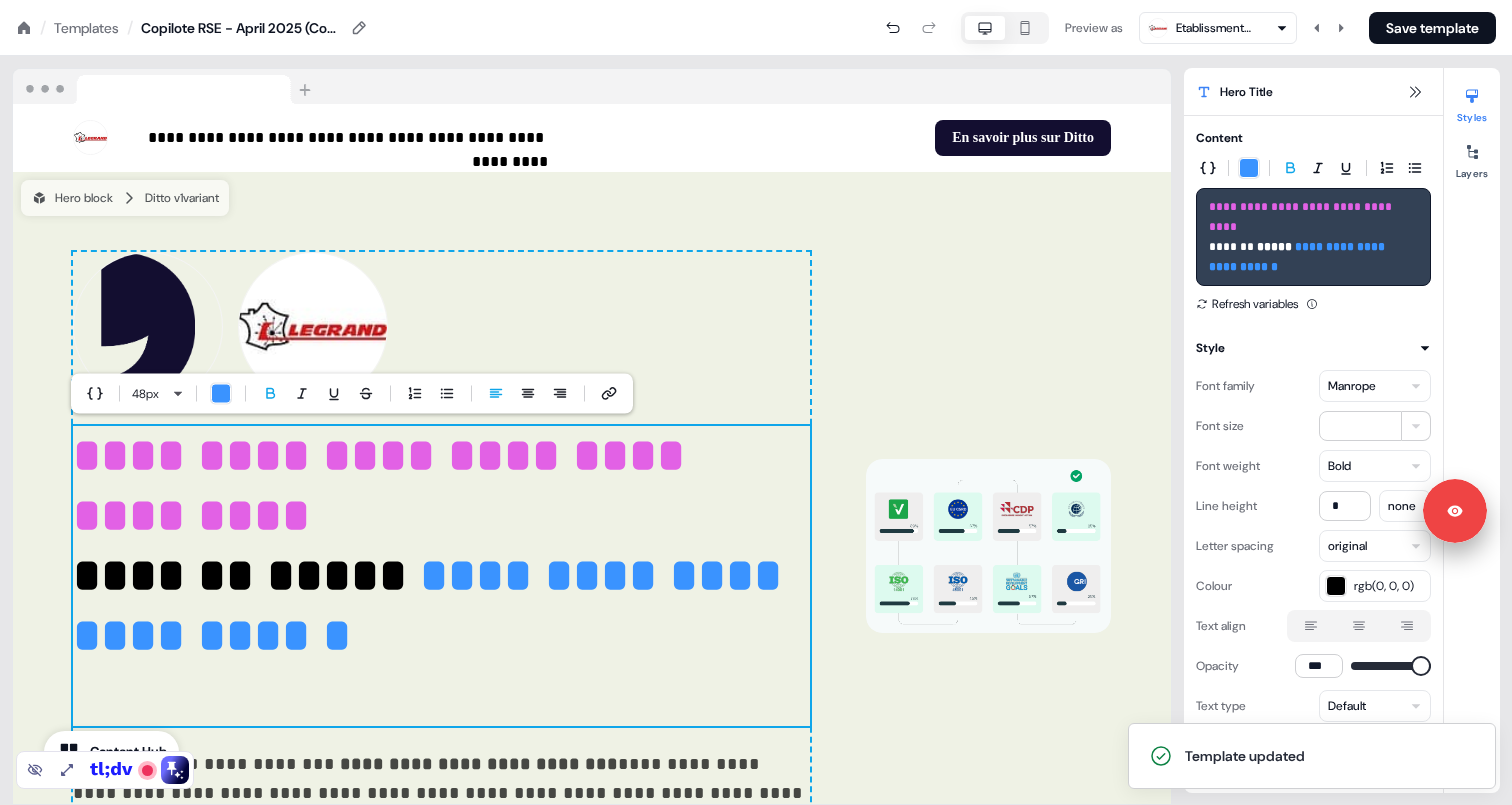 click on "Templates" at bounding box center [86, 28] 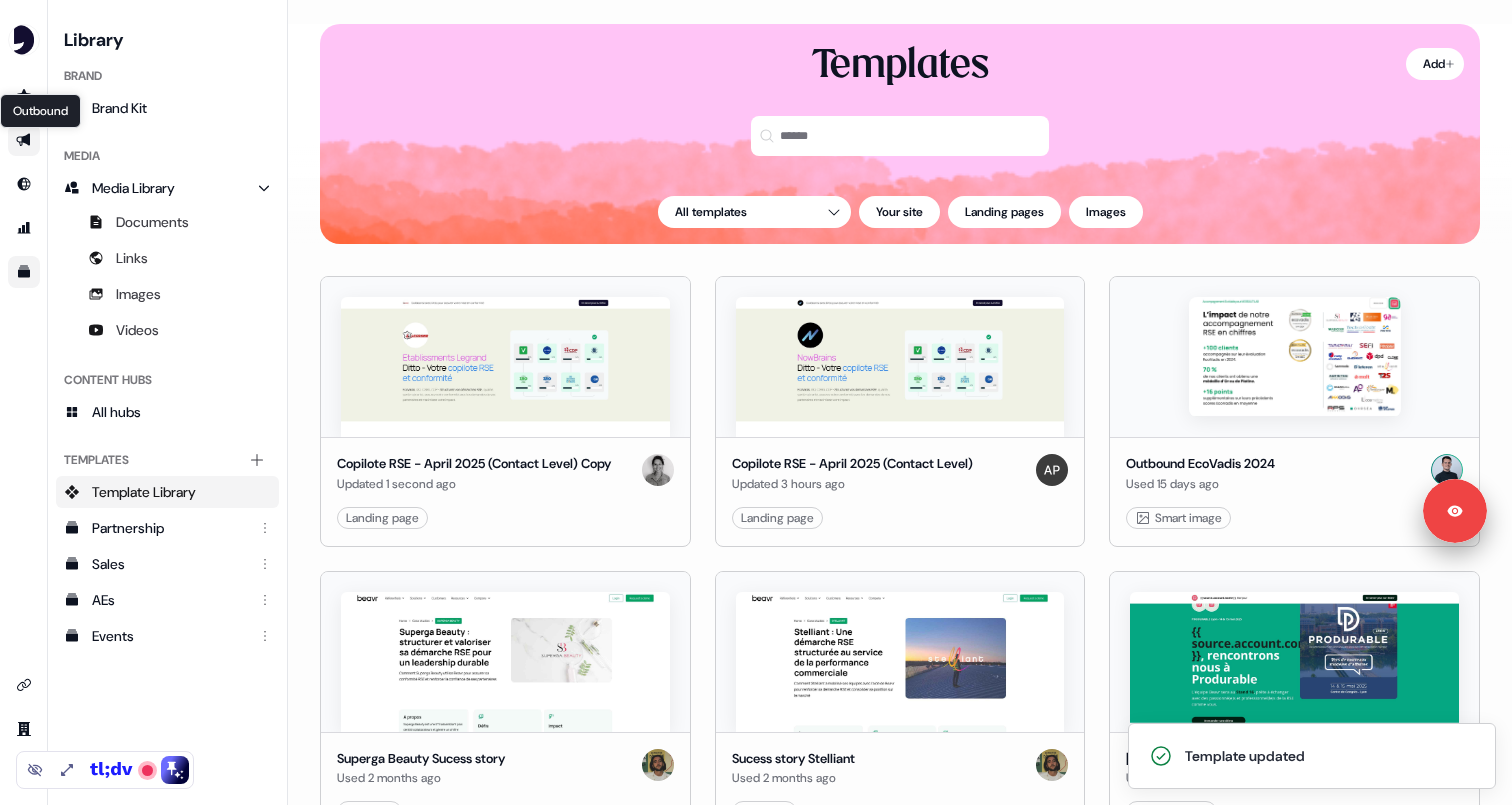 click 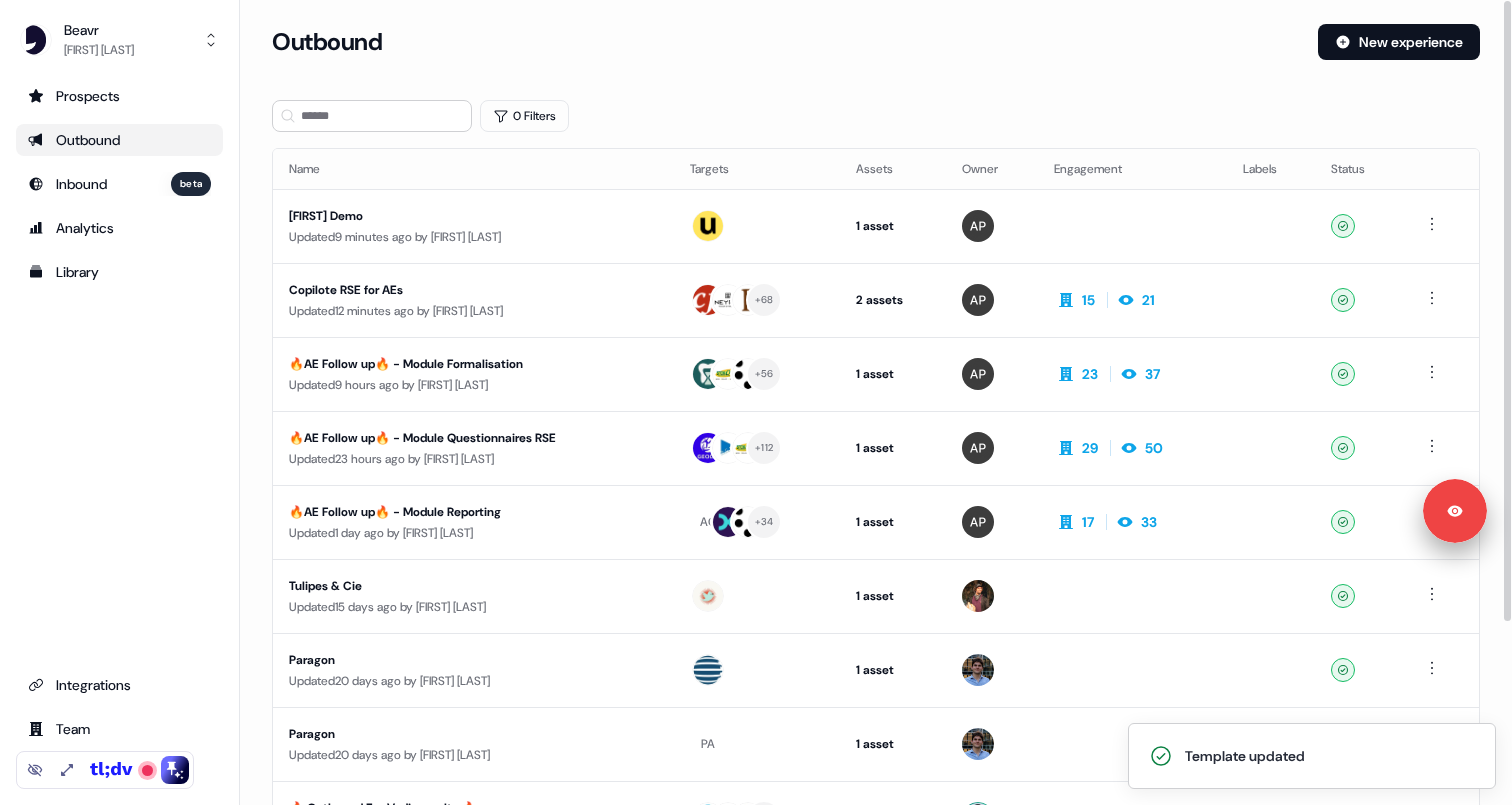 click on "Outbound New experience" at bounding box center [876, 54] 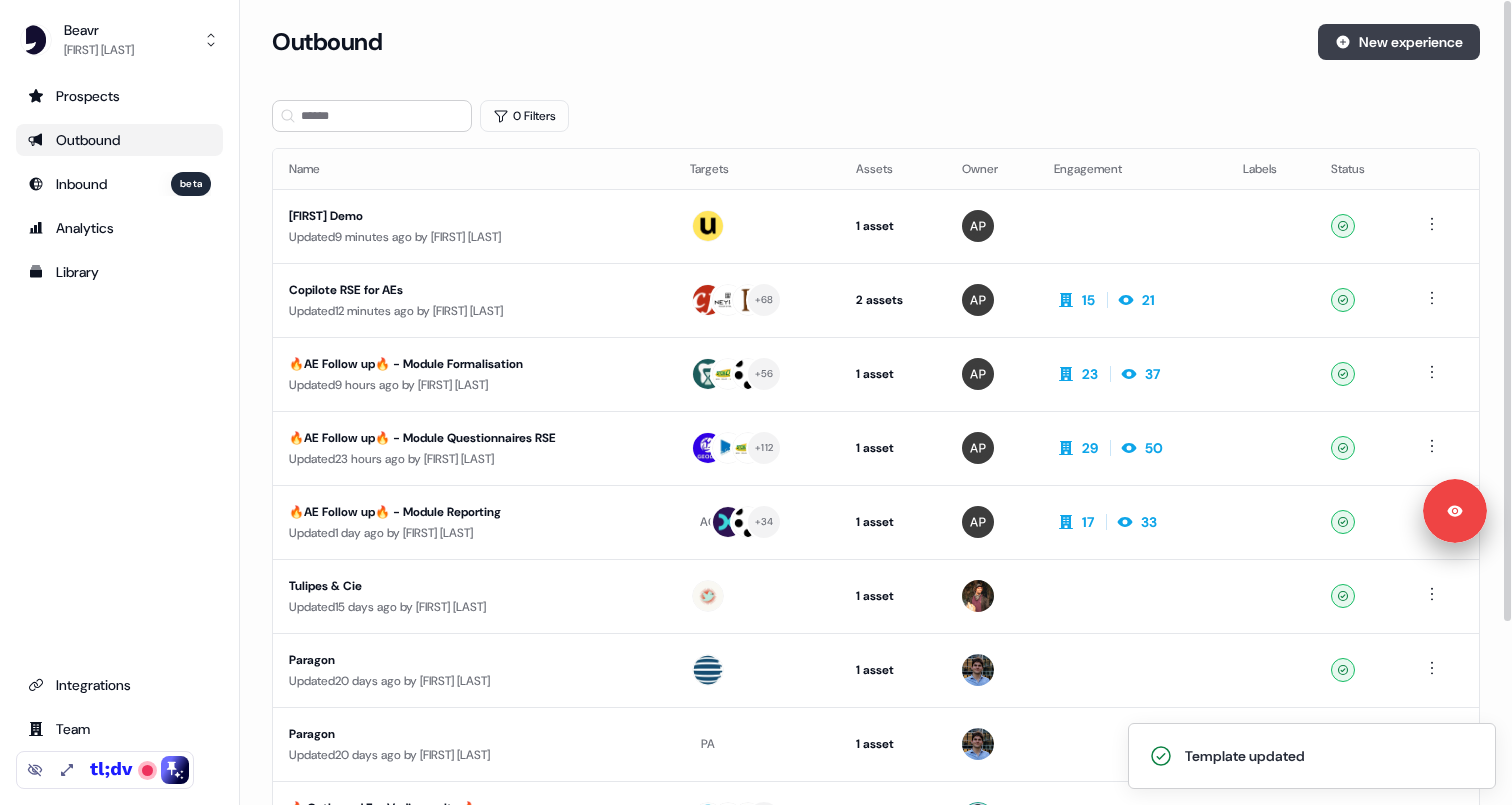 click on "New experience" at bounding box center [1399, 42] 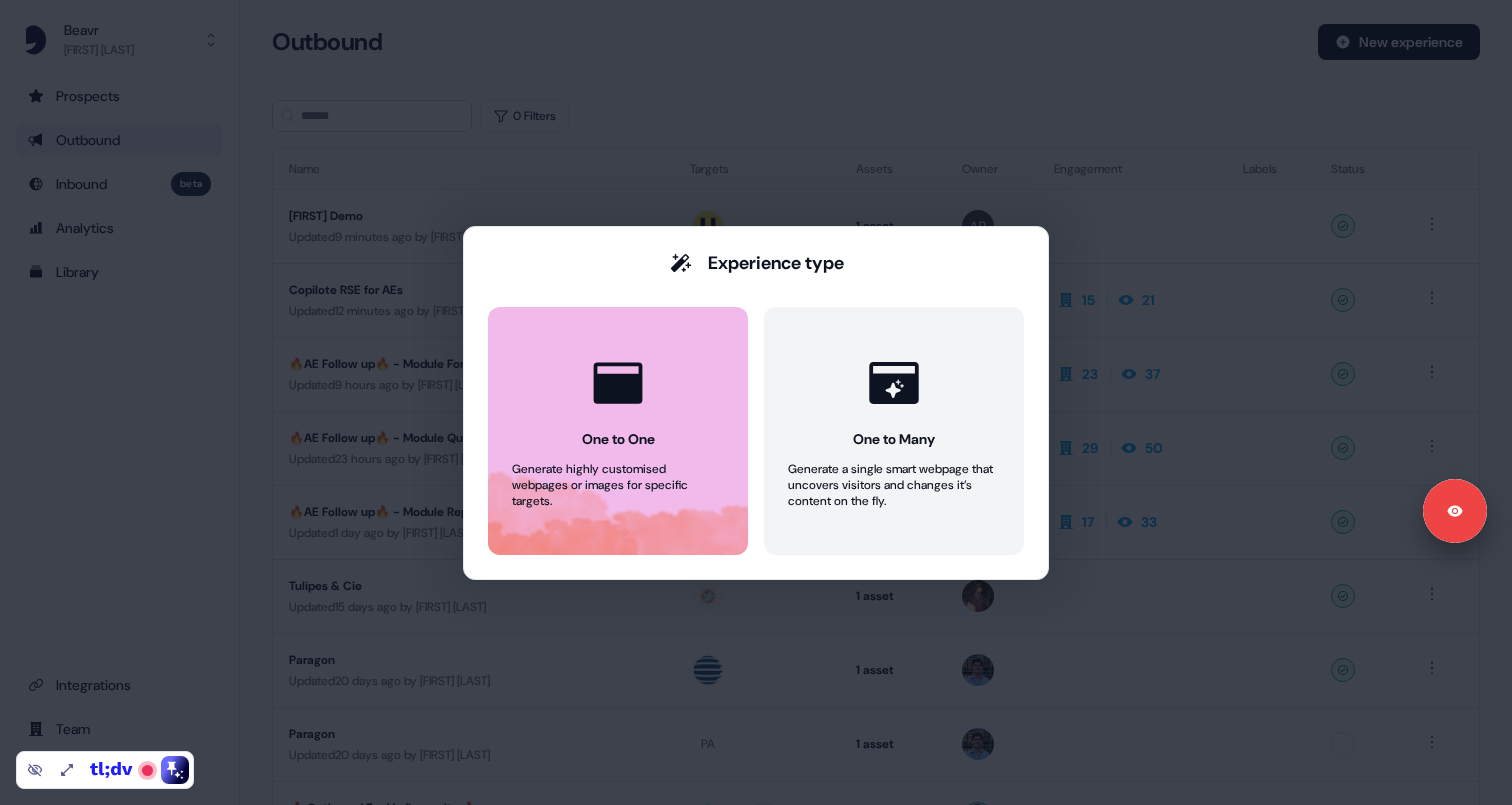 click on "One to One Generate highly customised webpages or images for specific targets." at bounding box center [618, 431] 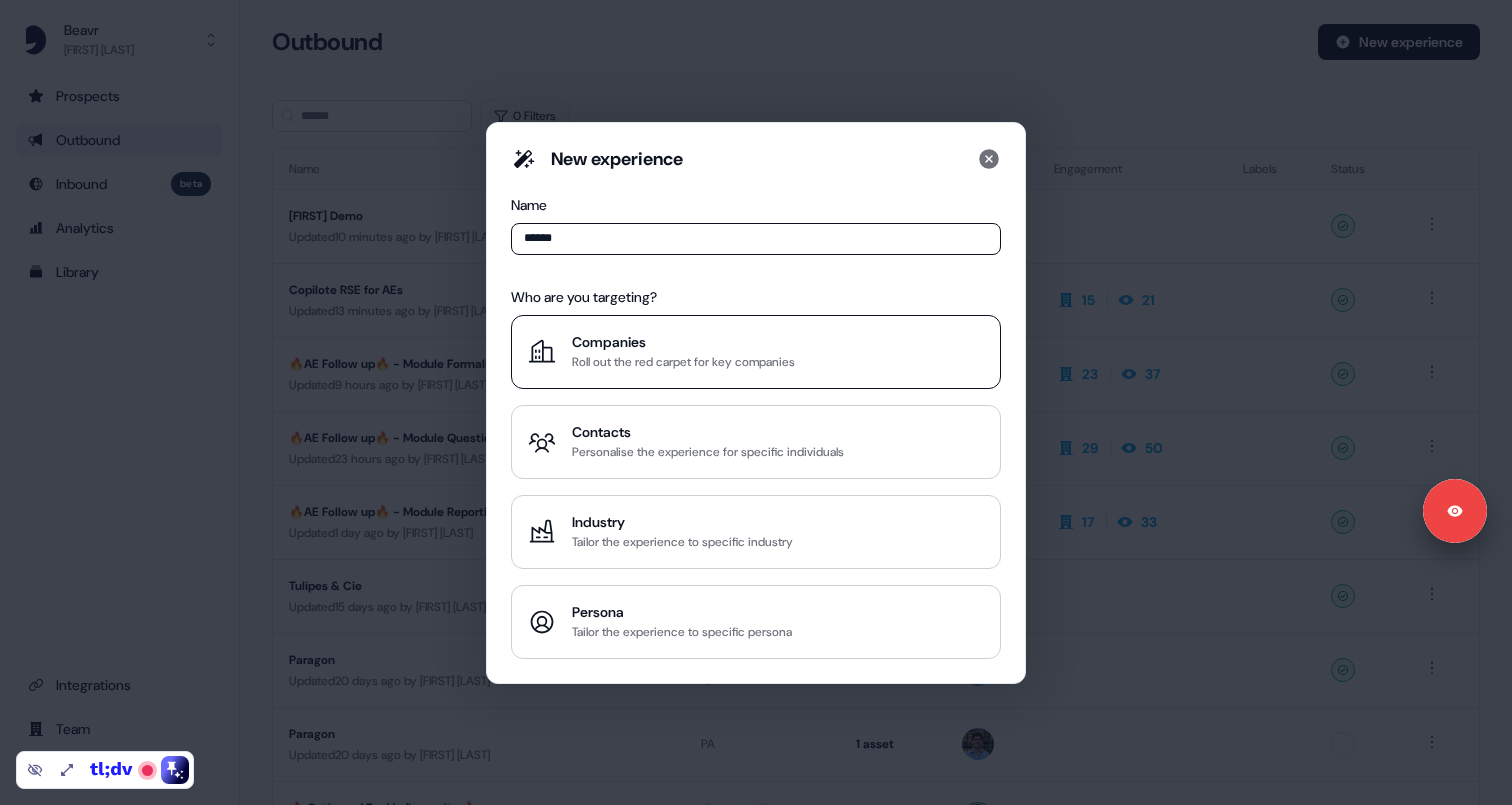 type on "******" 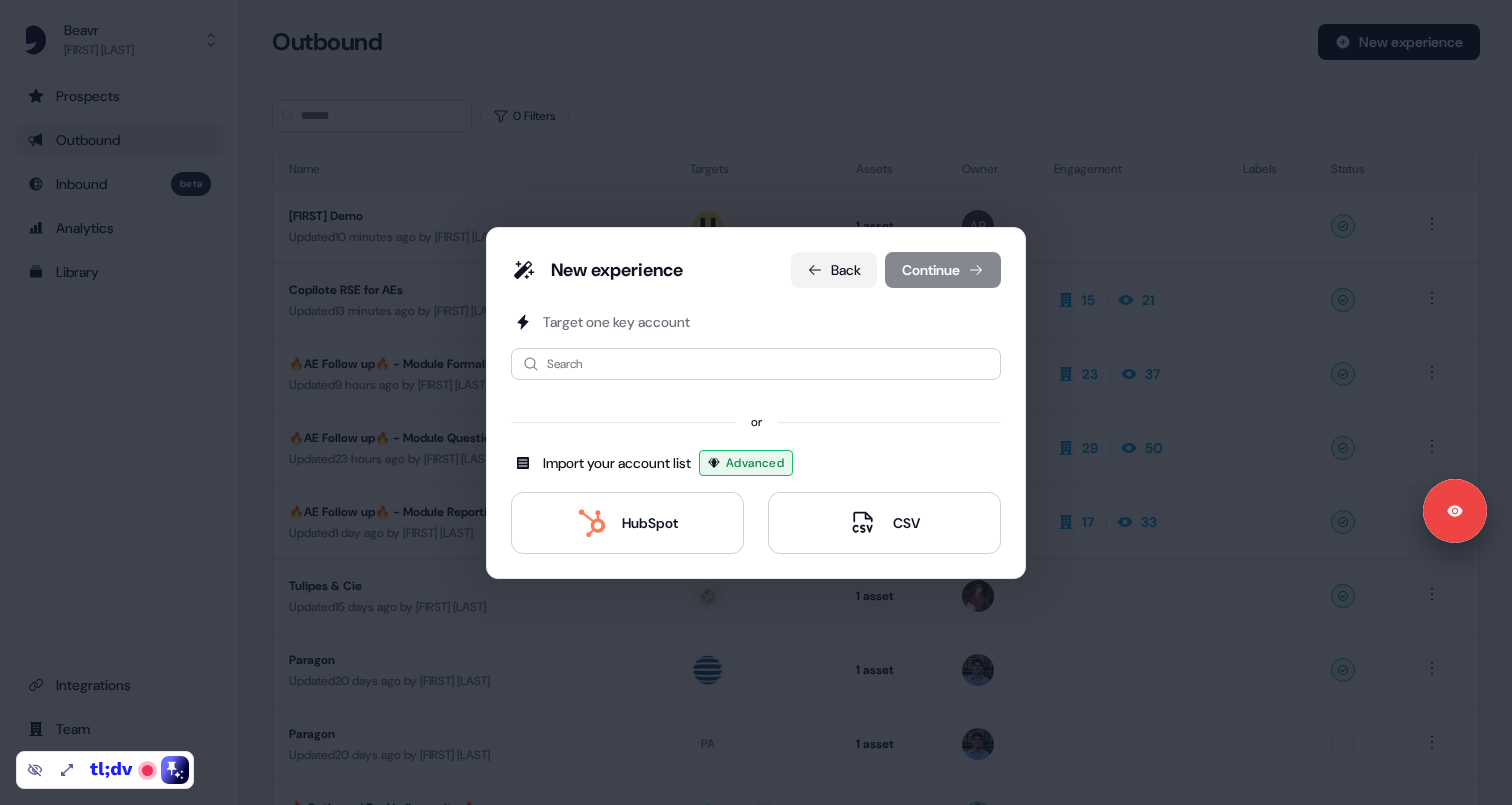 click 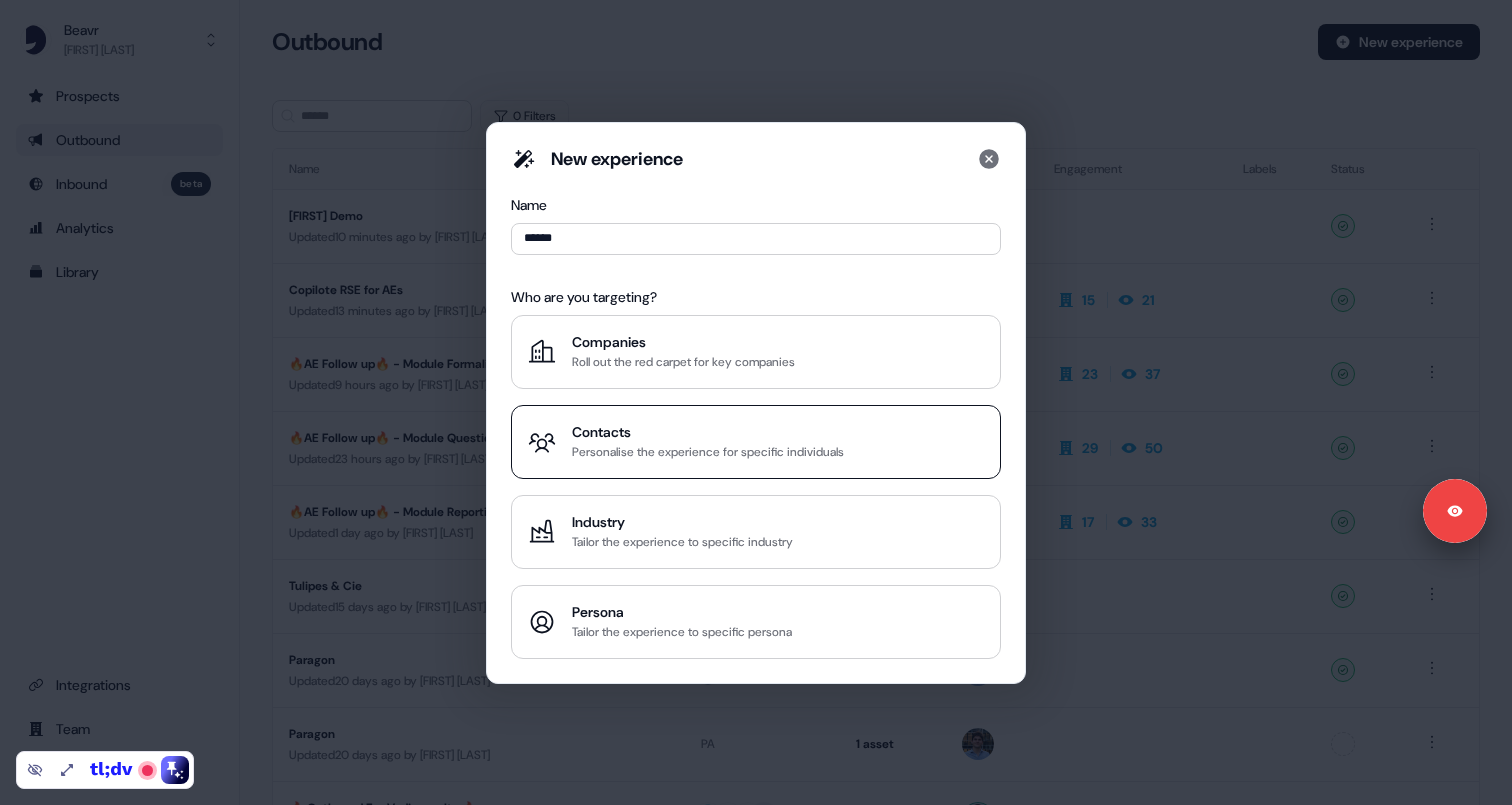 click on "Contacts" at bounding box center (708, 432) 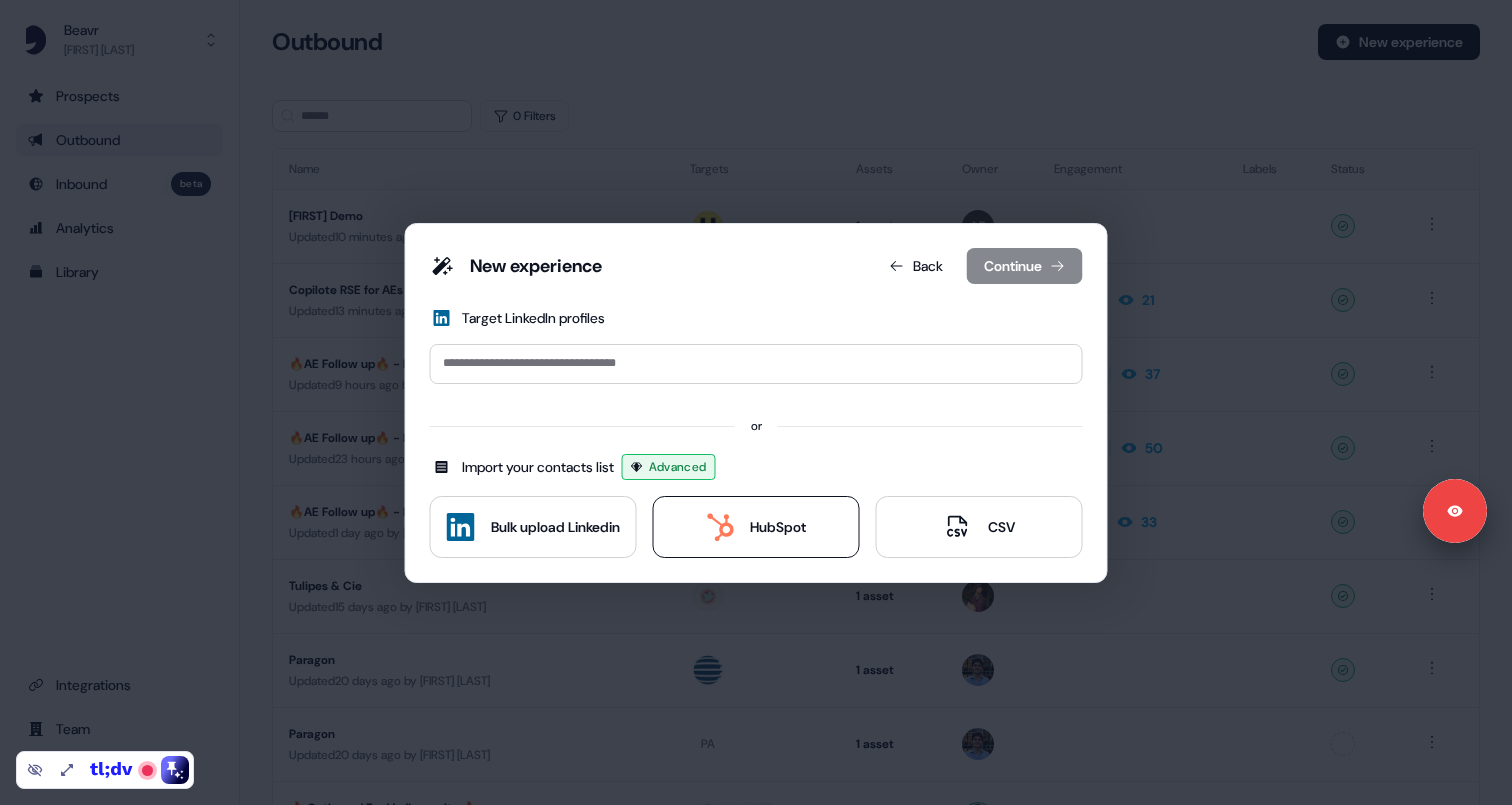 click on "HubSpot" at bounding box center (778, 527) 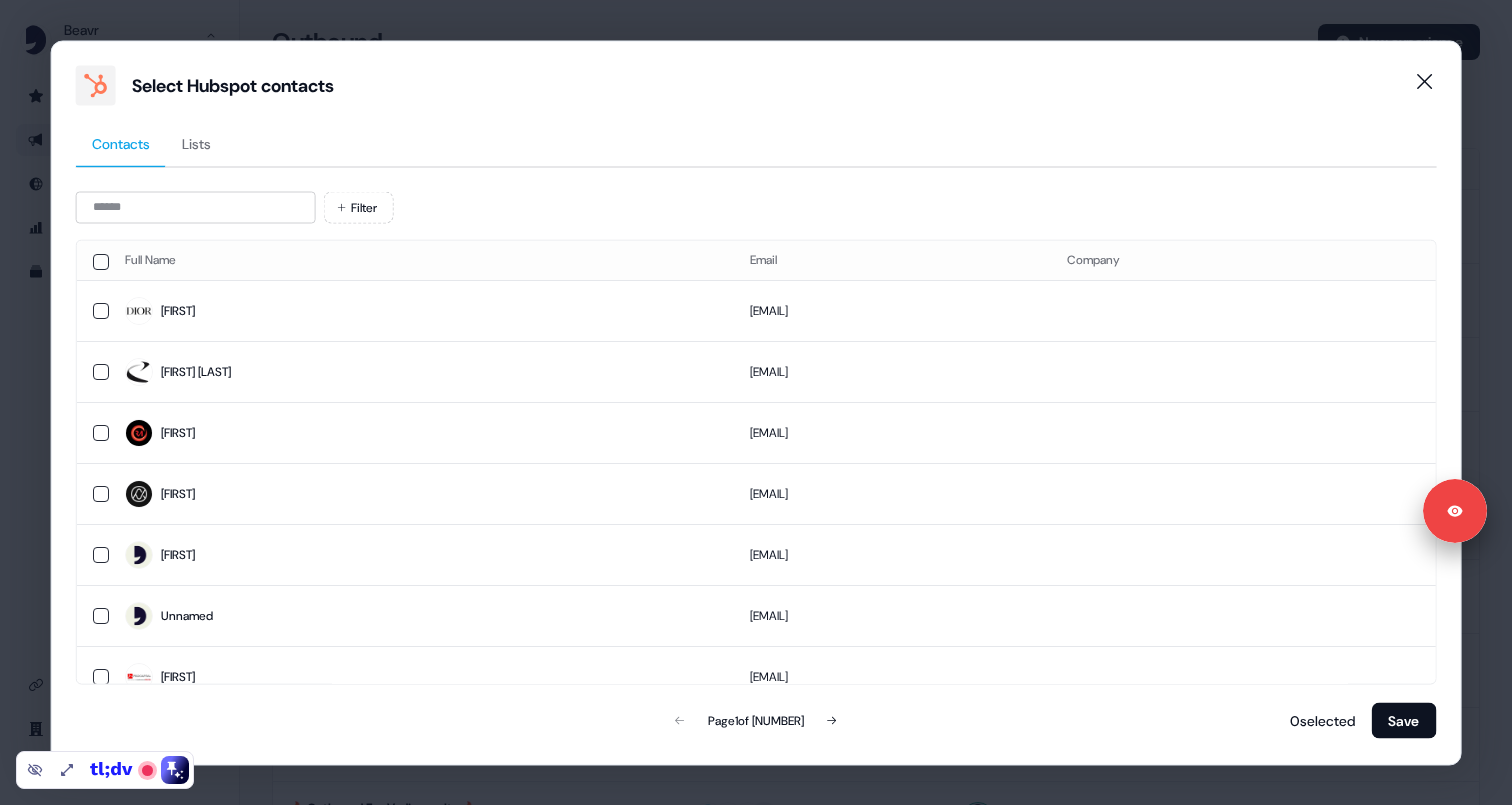 click on "Lists" at bounding box center (196, 143) 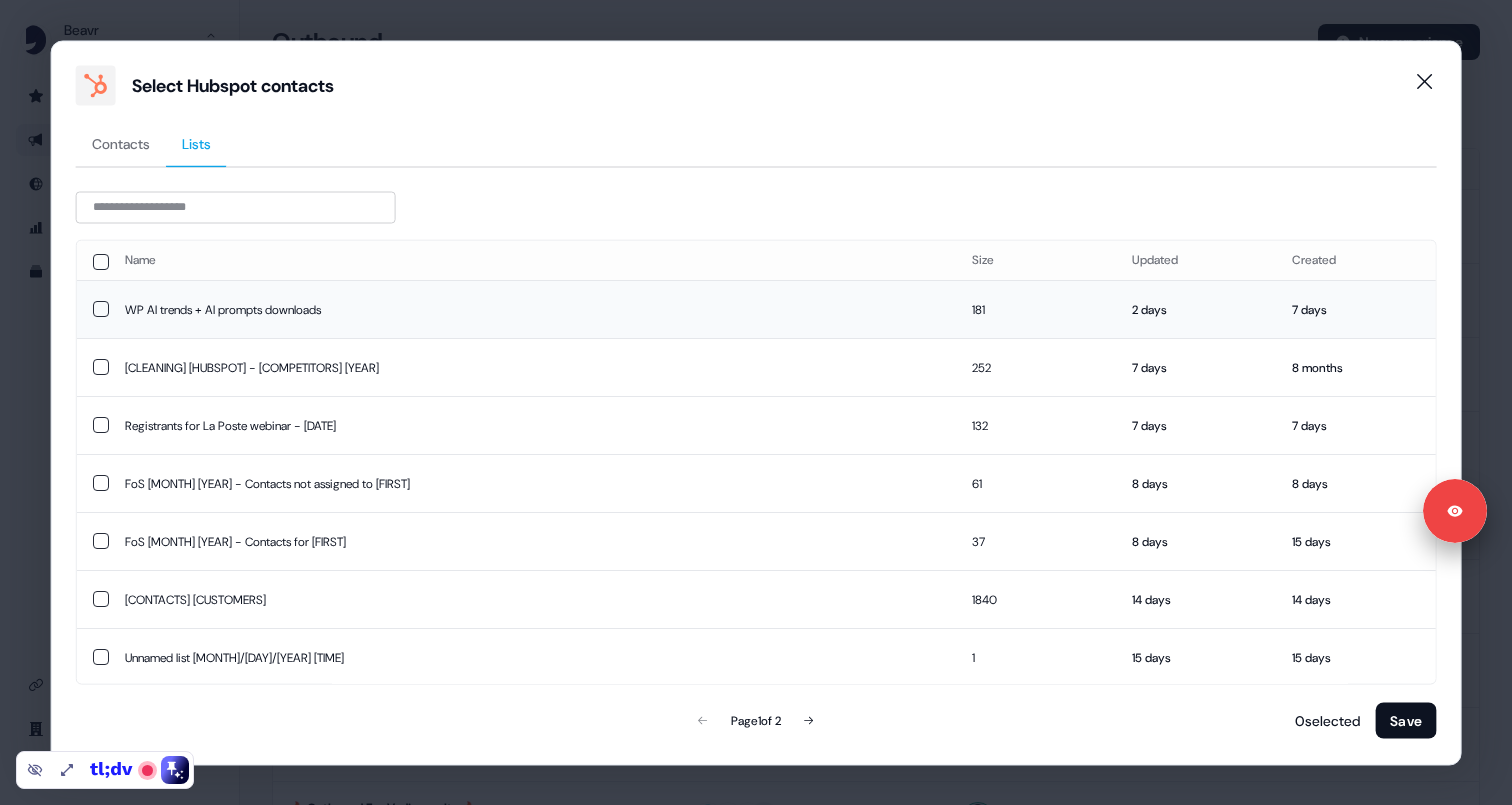 click on "WP AI trends + AI prompts downloads" at bounding box center (532, 309) 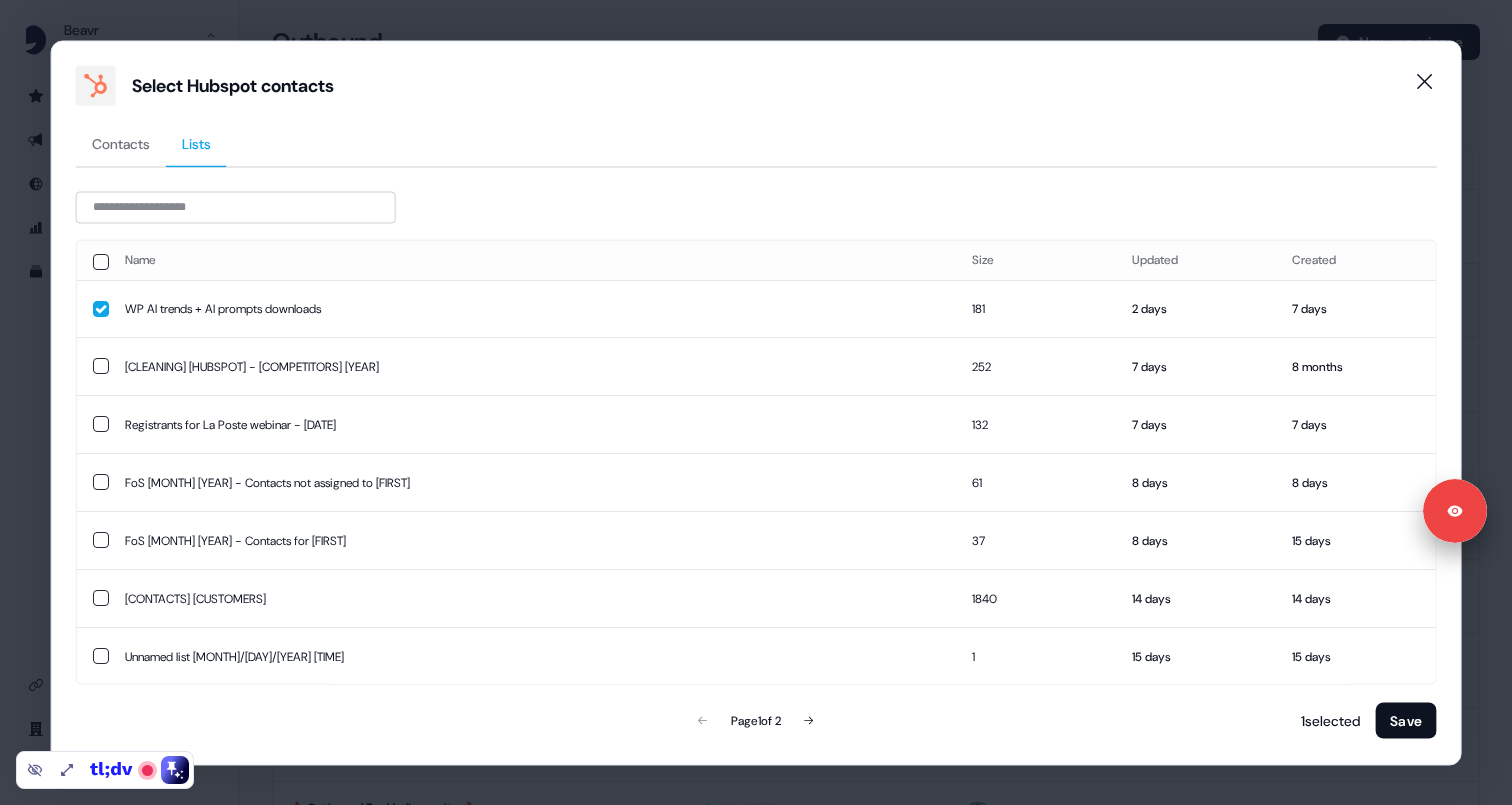 click on "Save" at bounding box center (1406, 720) 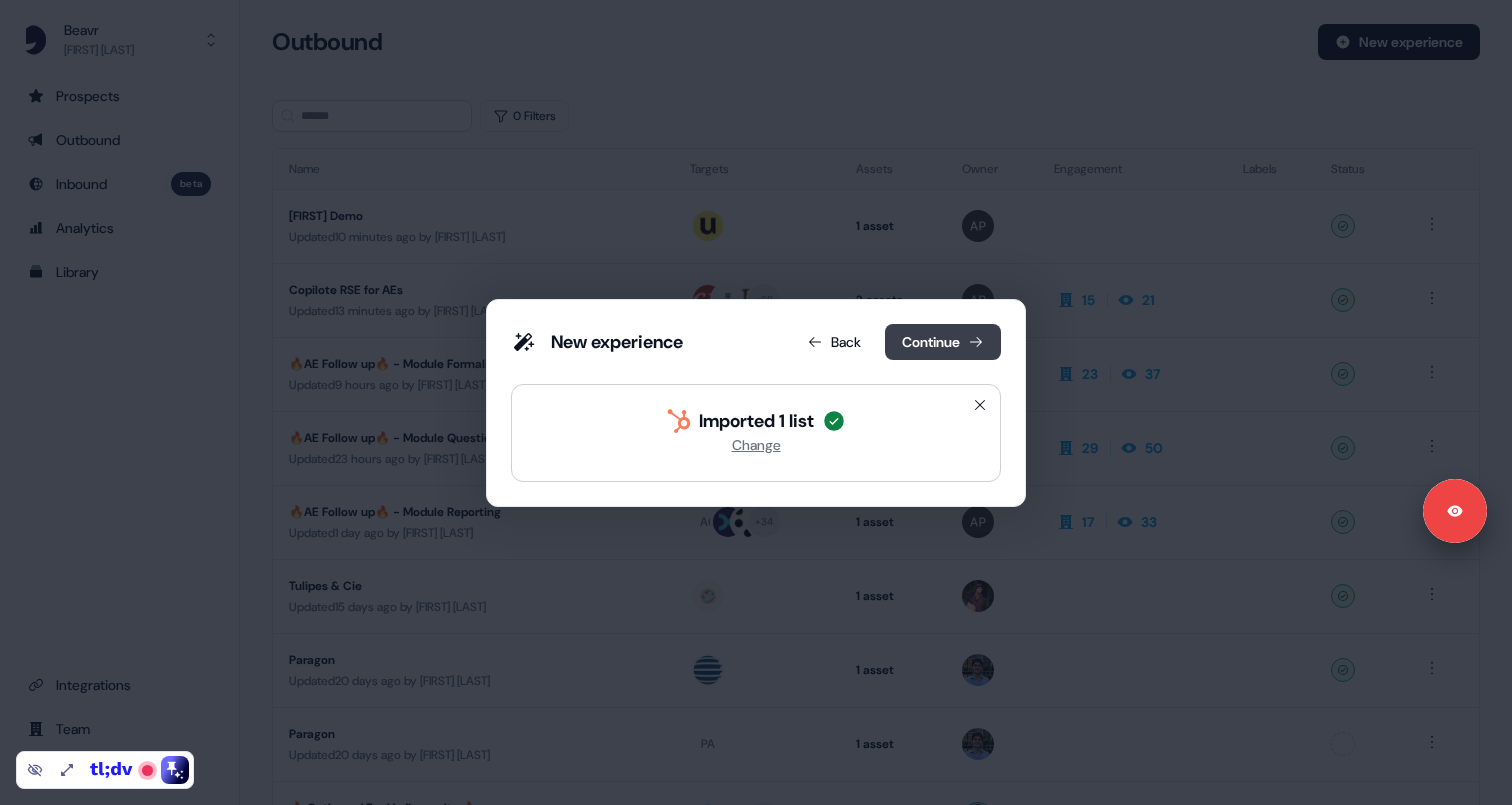 click on "Continue" at bounding box center (943, 342) 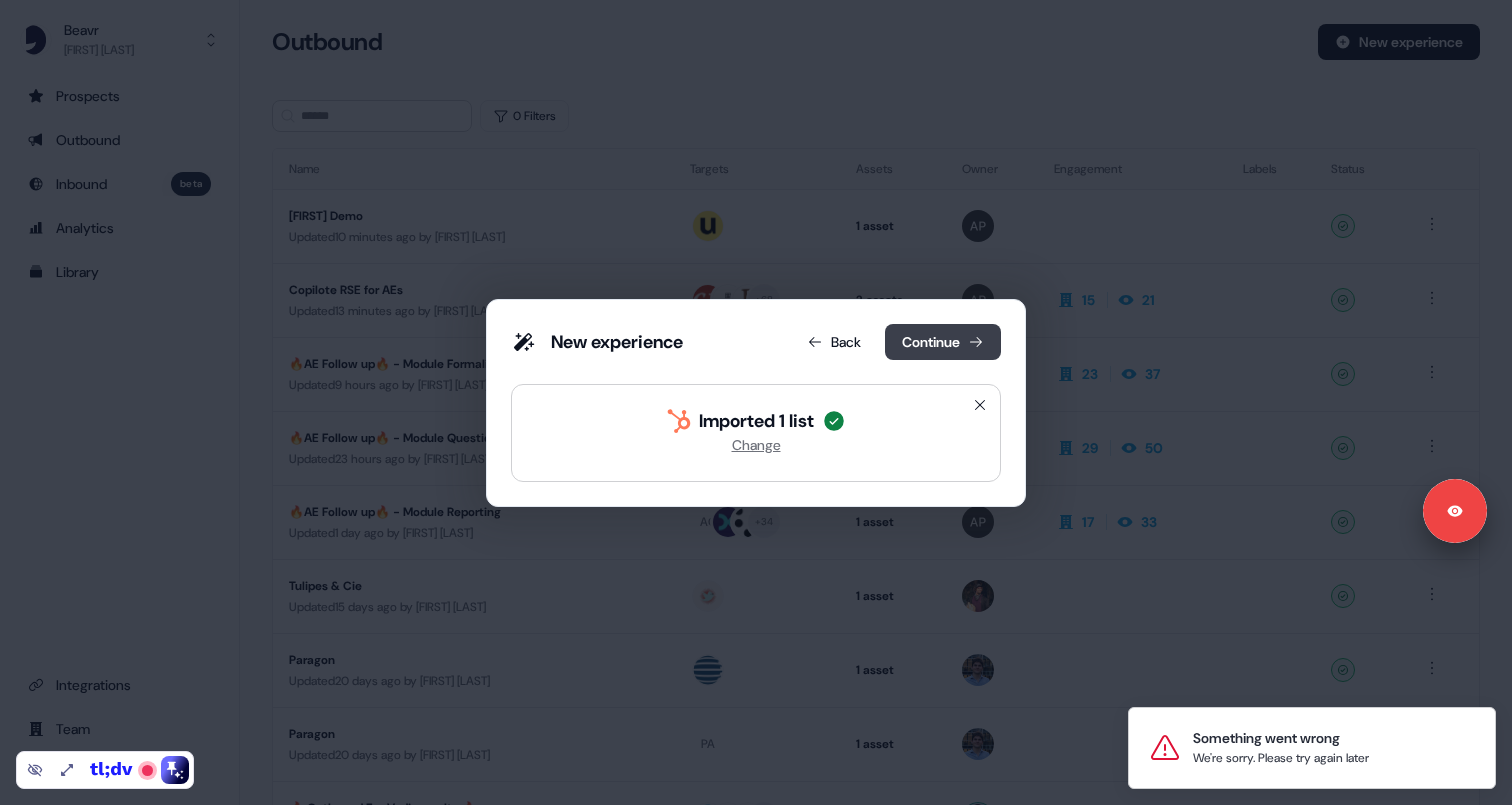 click on "Continue" at bounding box center [943, 342] 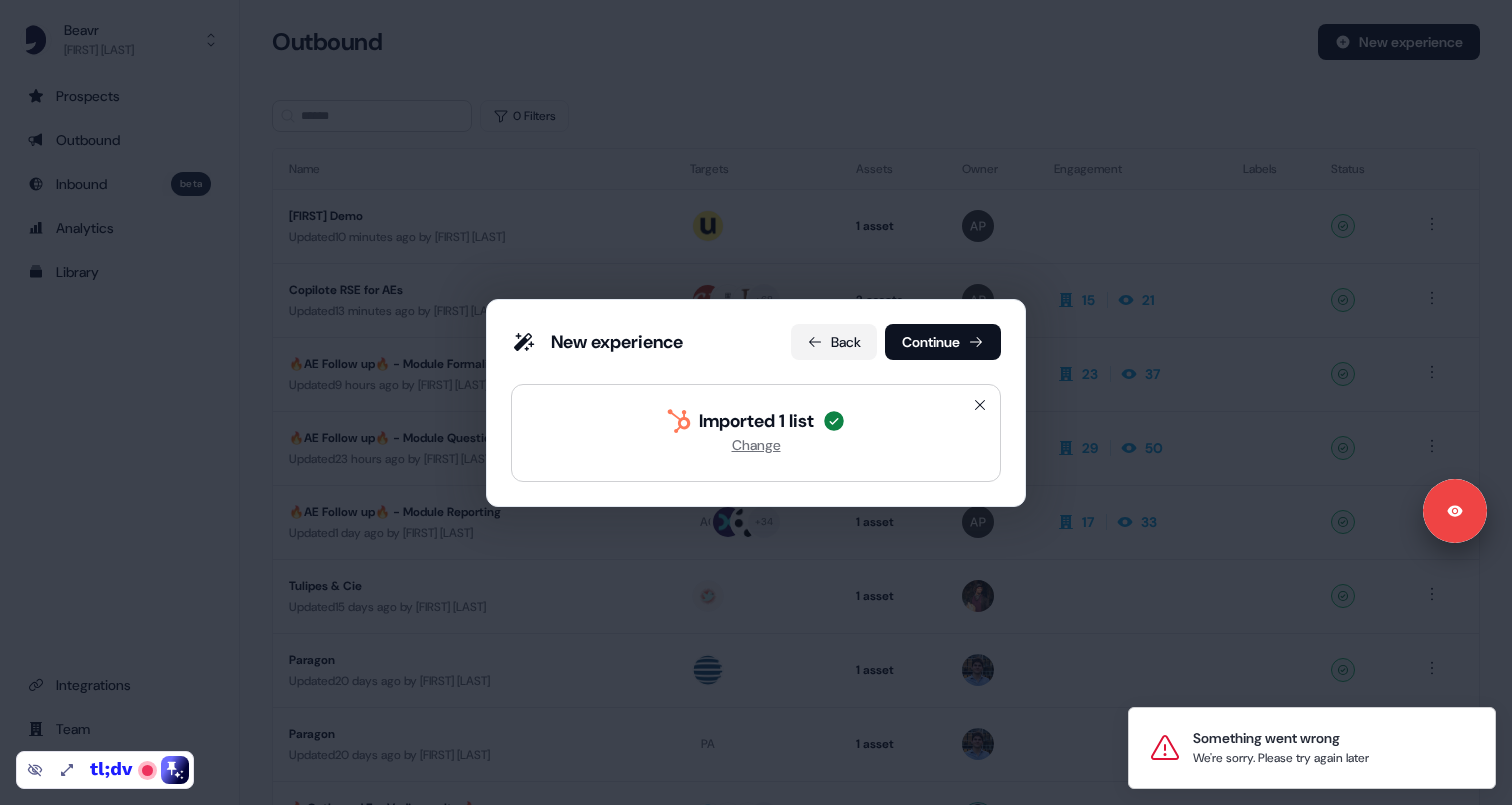 click on "Back" at bounding box center [834, 342] 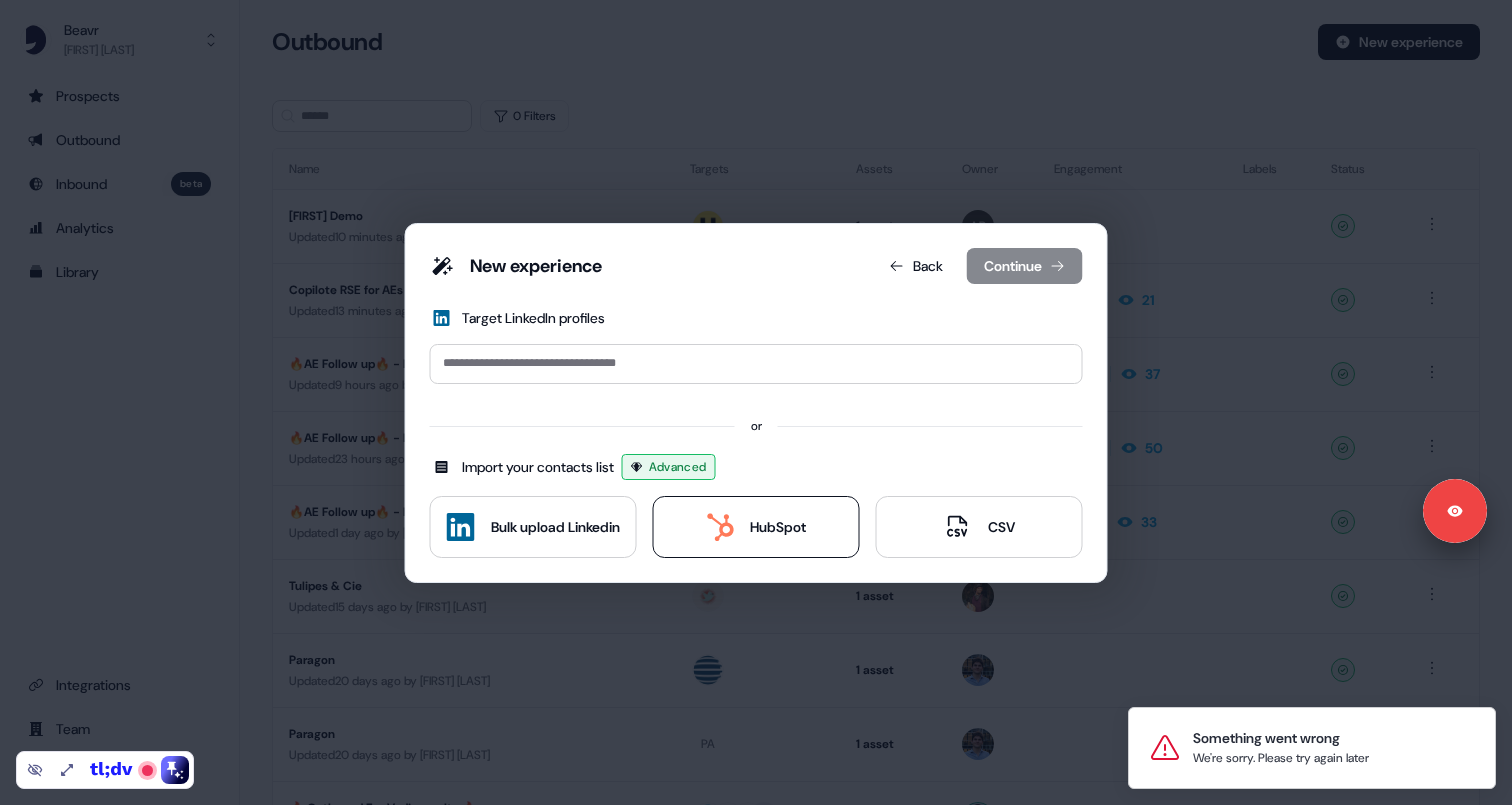 click 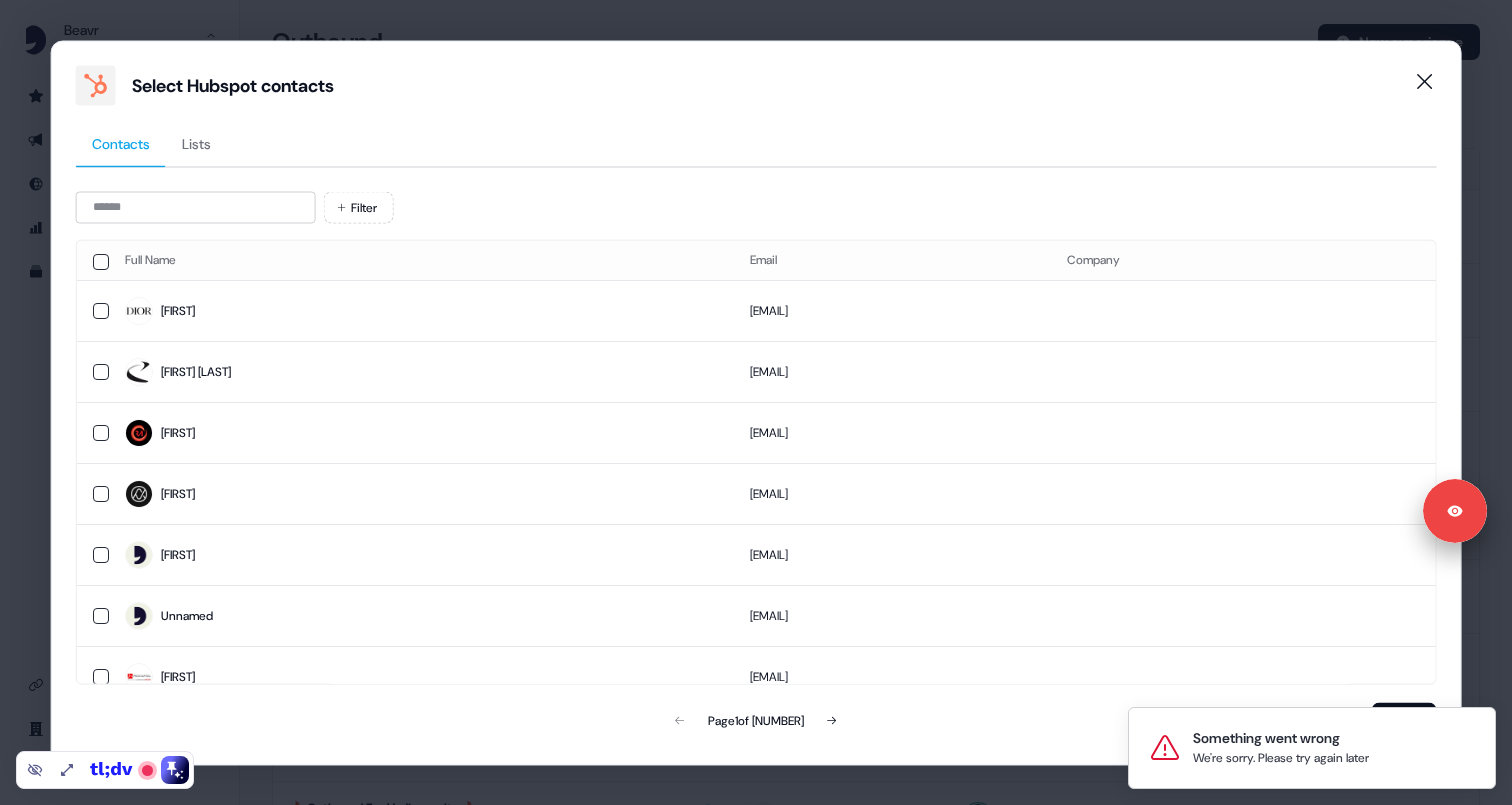 click on "Lists" at bounding box center [196, 143] 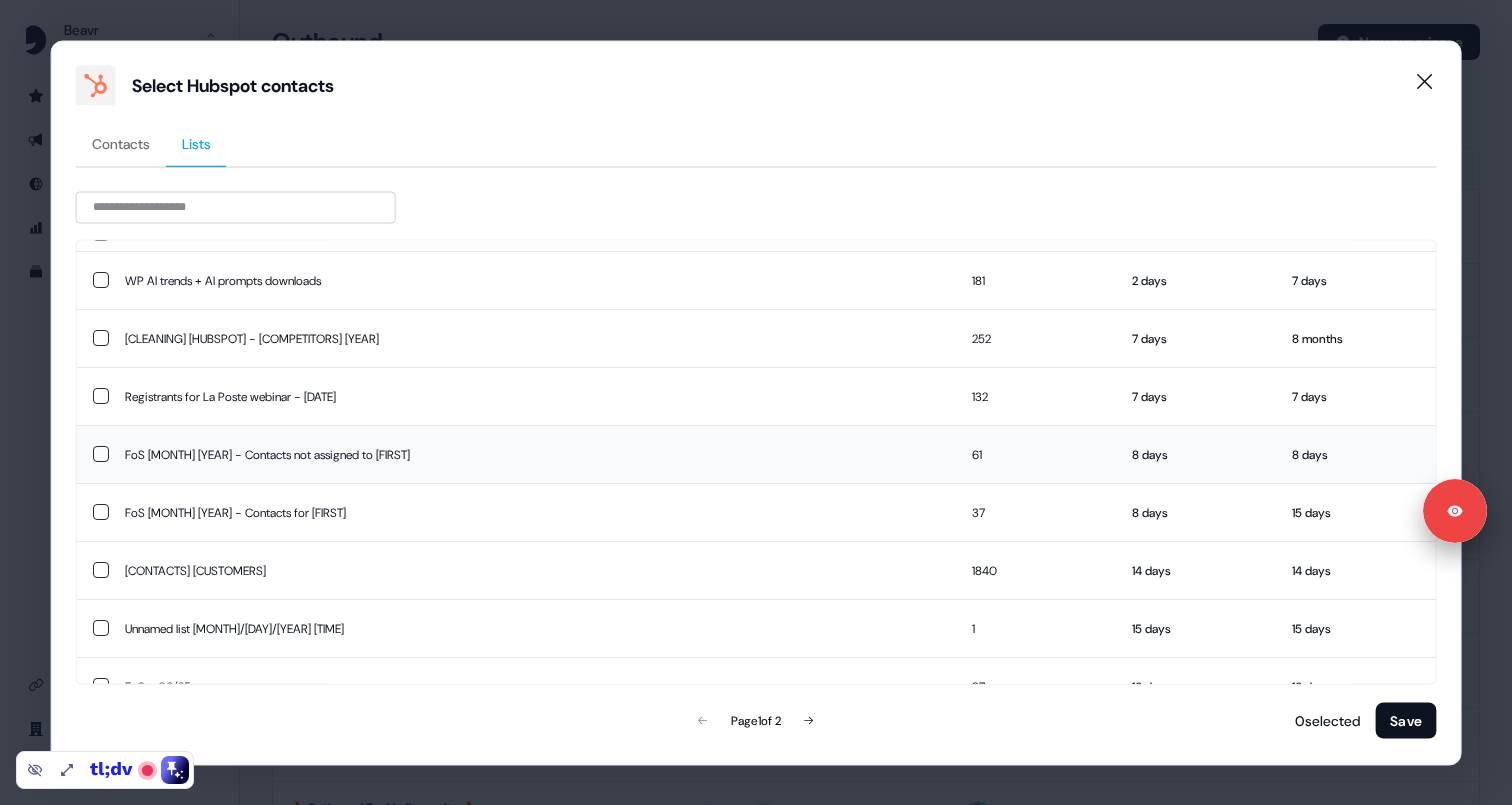 scroll, scrollTop: 39, scrollLeft: 0, axis: vertical 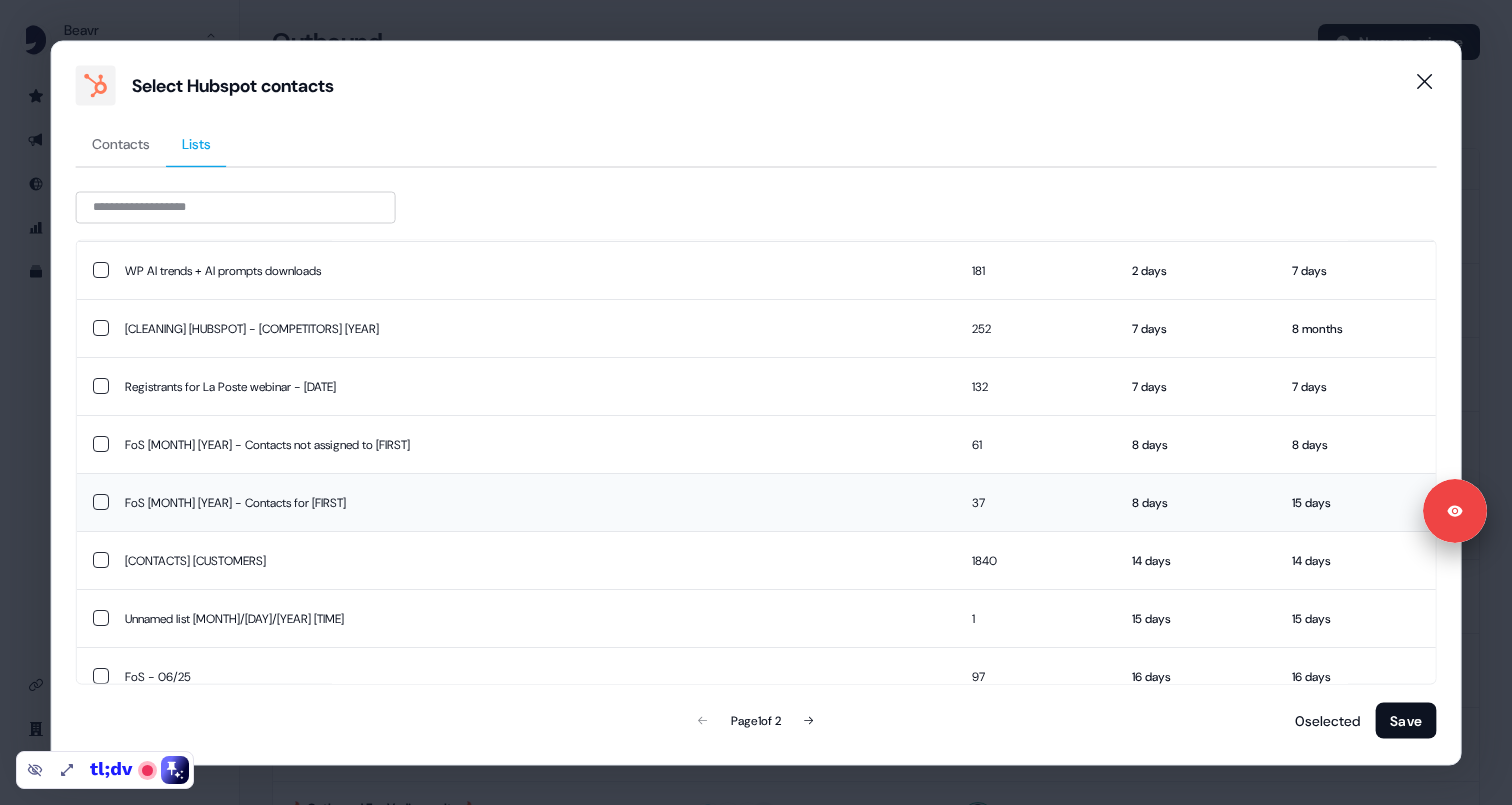 click on "FoS [MONTH] [YEAR] - Contacts for [FIRST]" at bounding box center (532, 502) 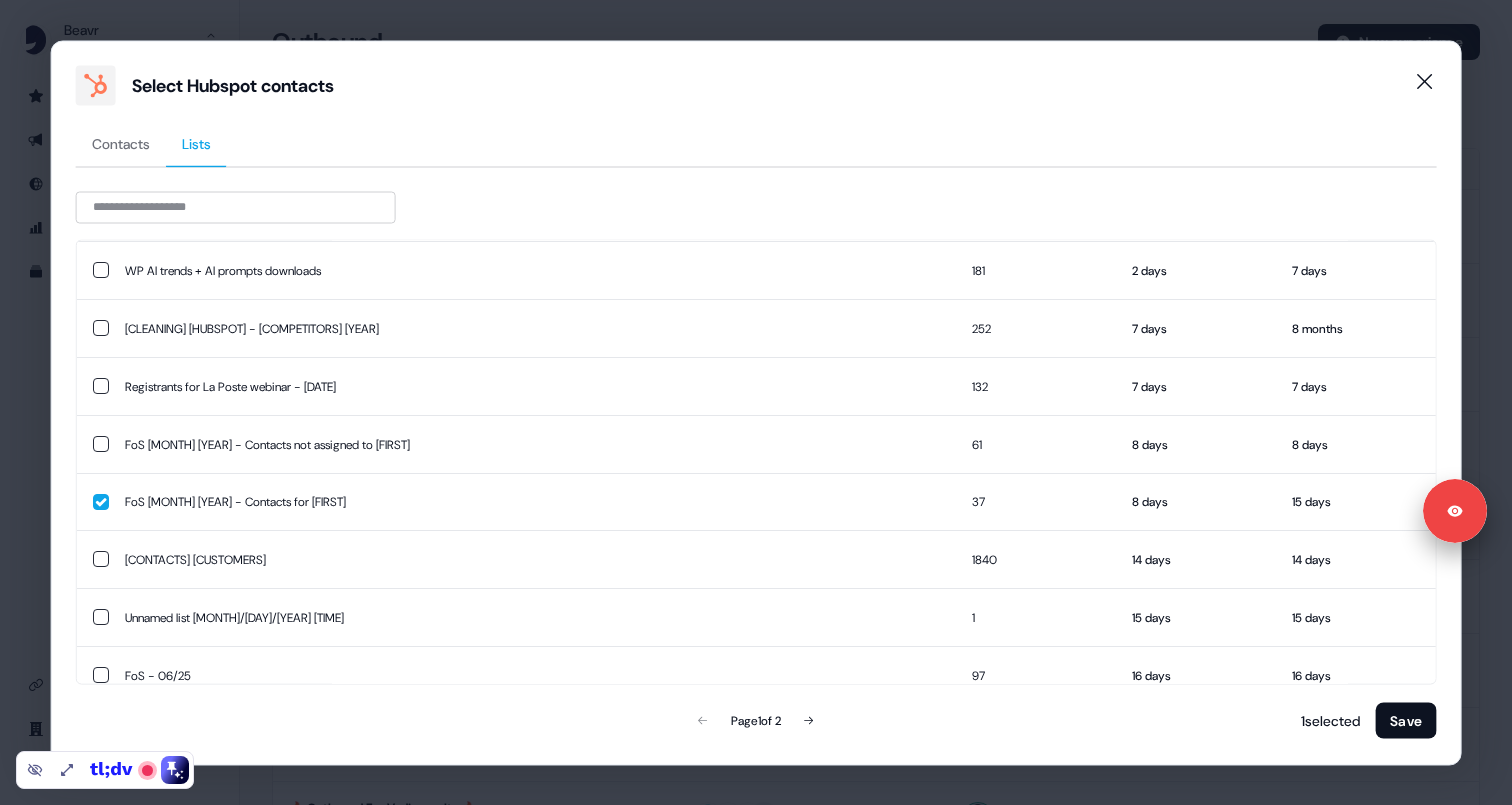 click on "Save" at bounding box center (1406, 720) 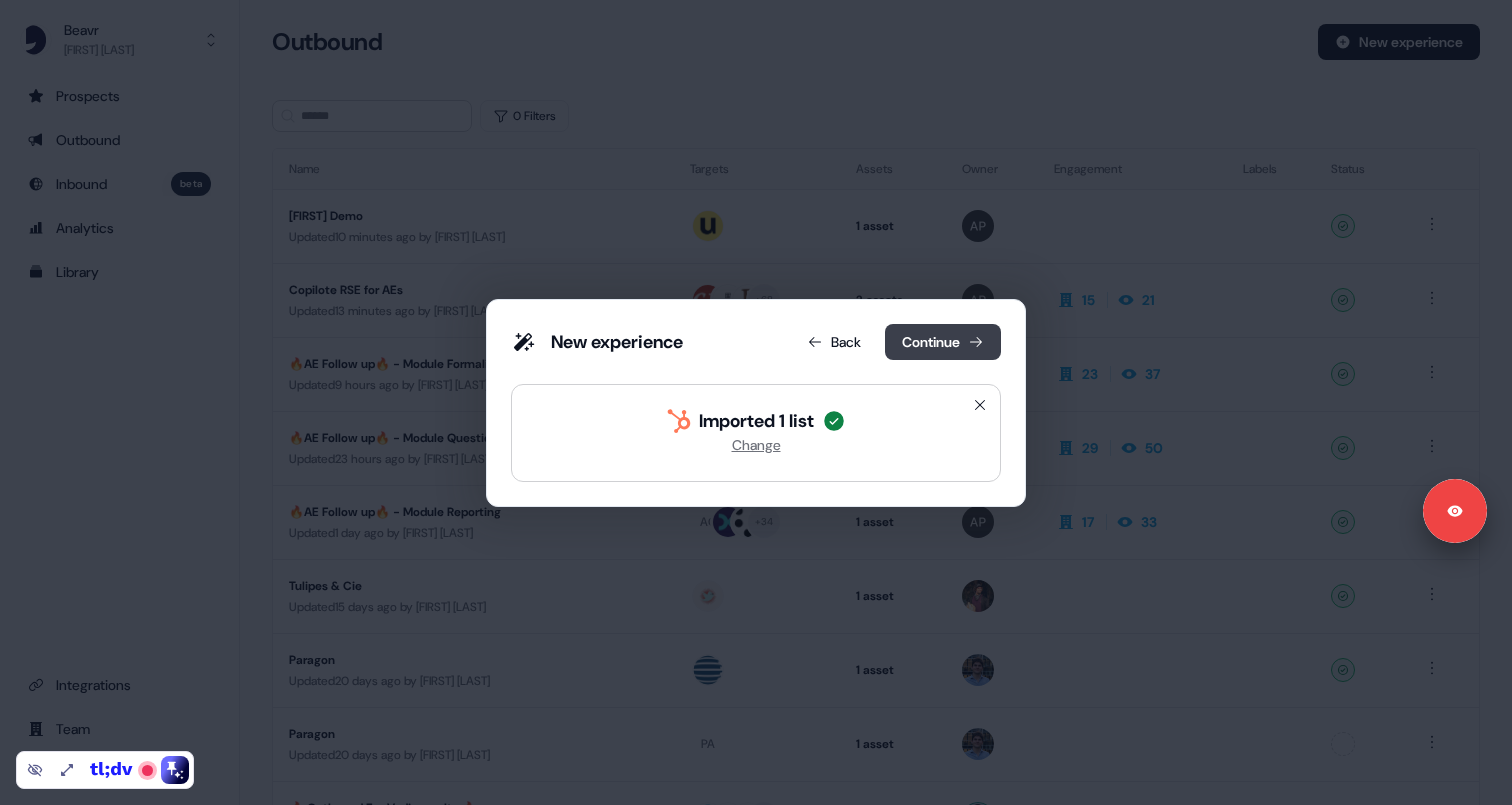 click on "Continue" at bounding box center [943, 342] 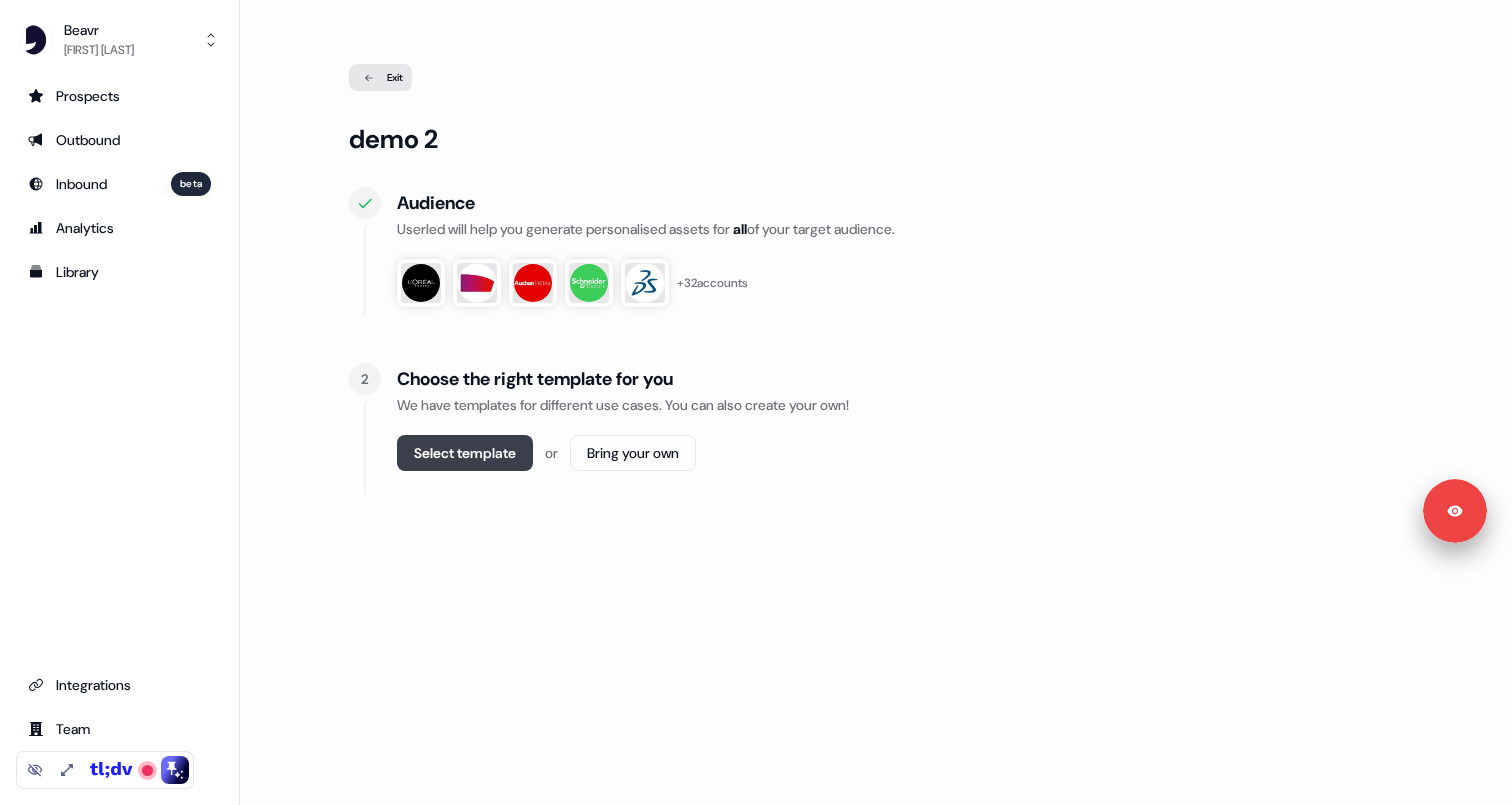 click on "Select template" at bounding box center [465, 453] 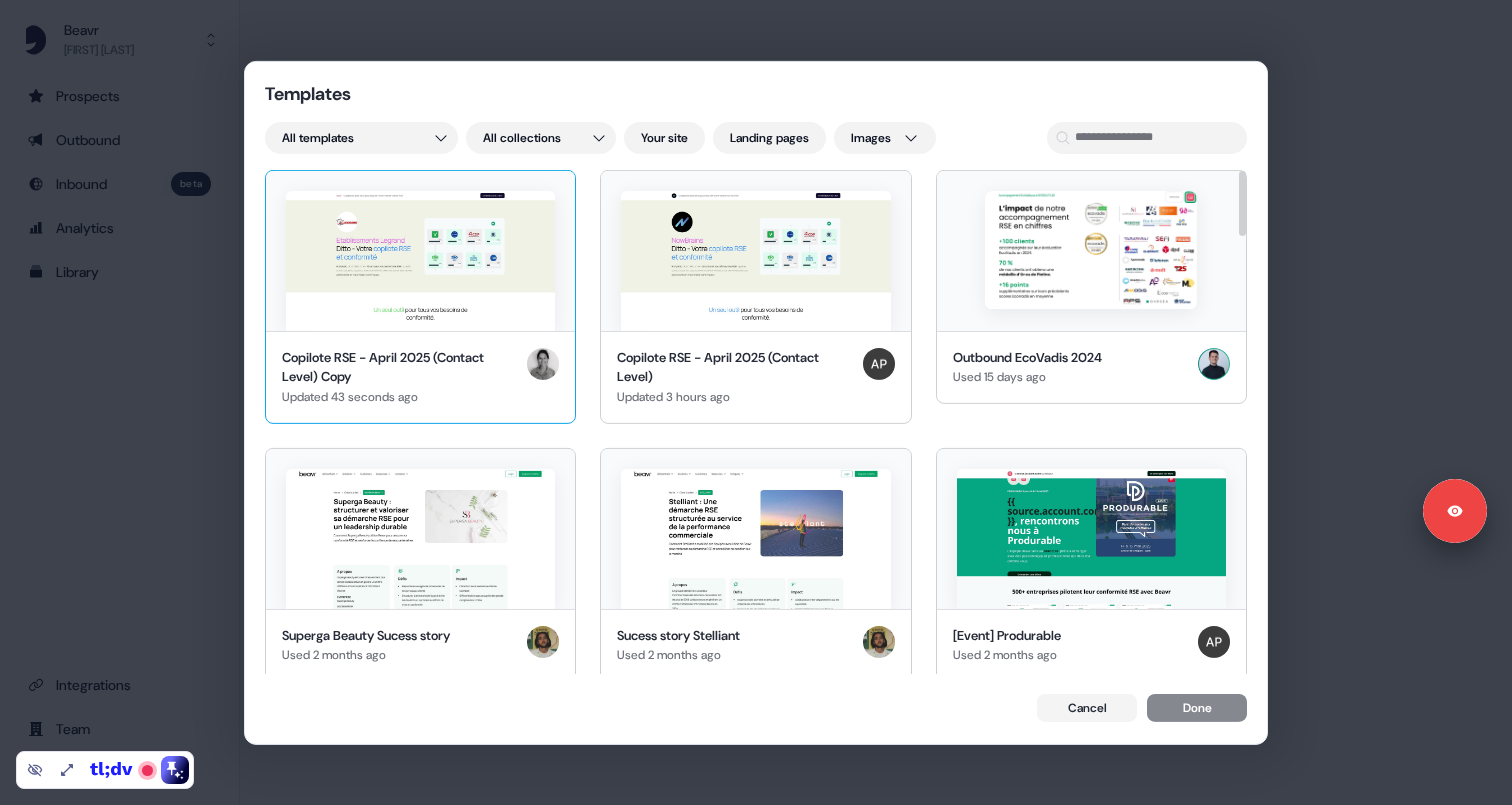 click at bounding box center (420, 260) 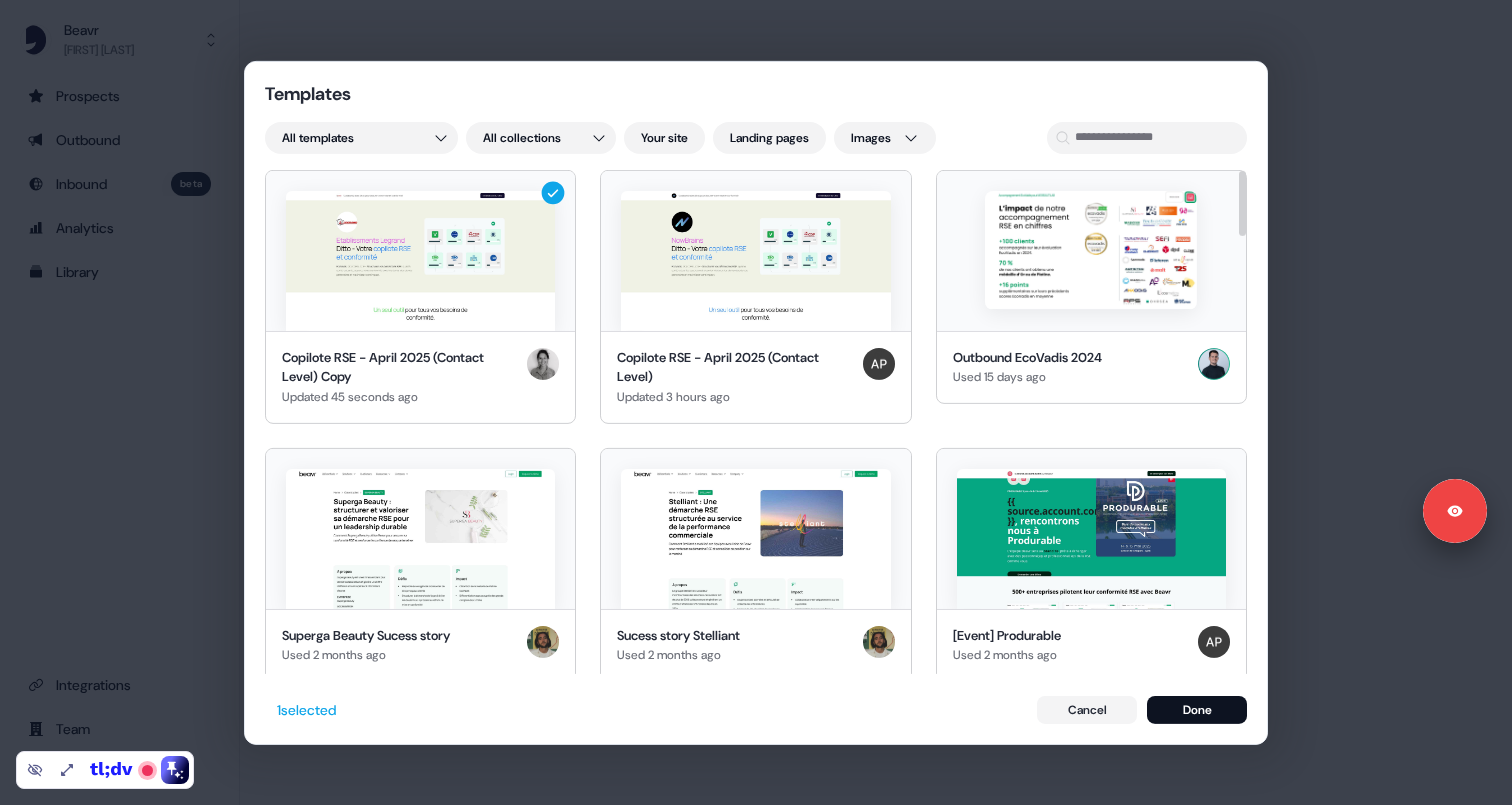click on "Done" at bounding box center [1197, 710] 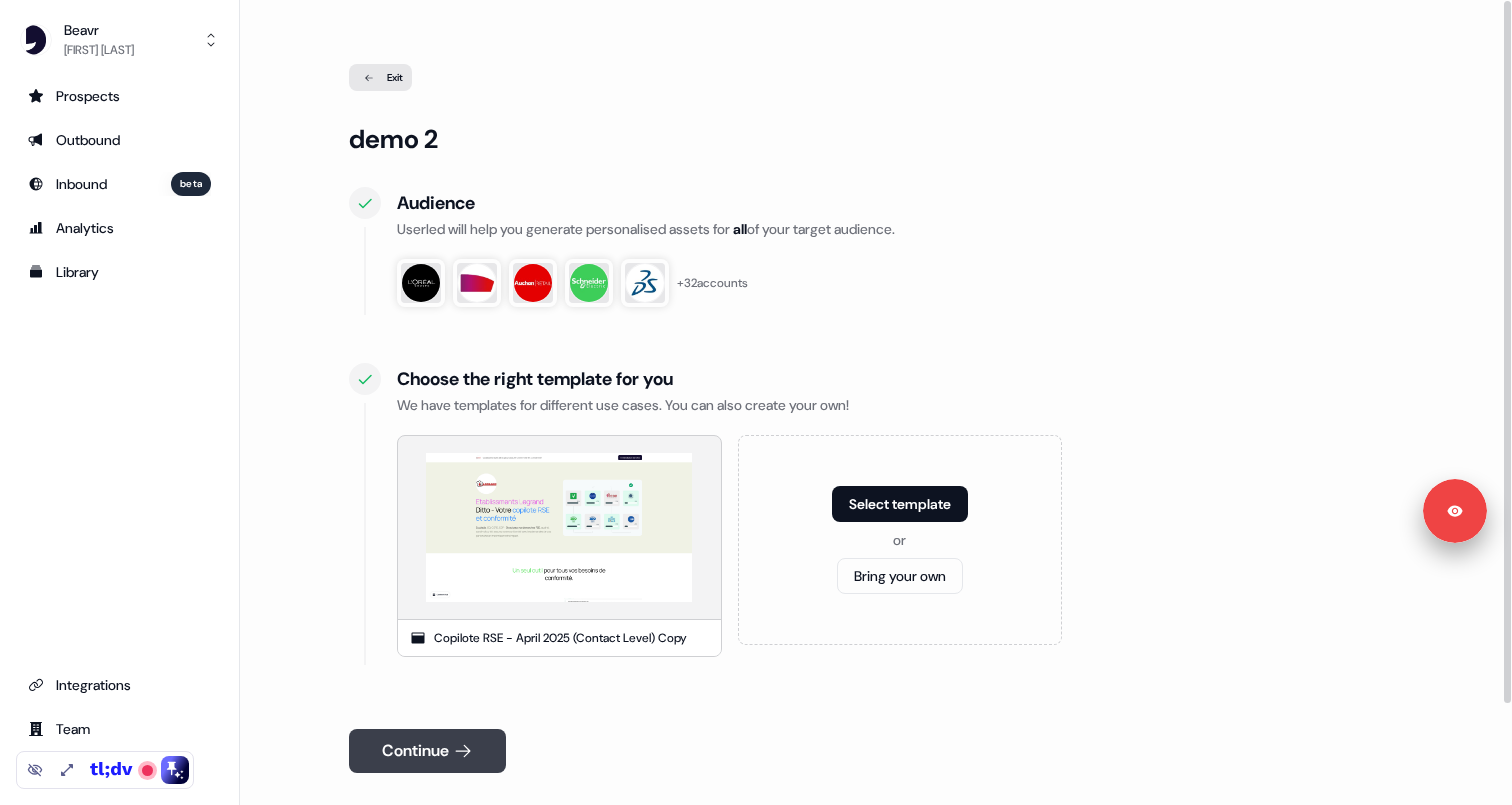 click 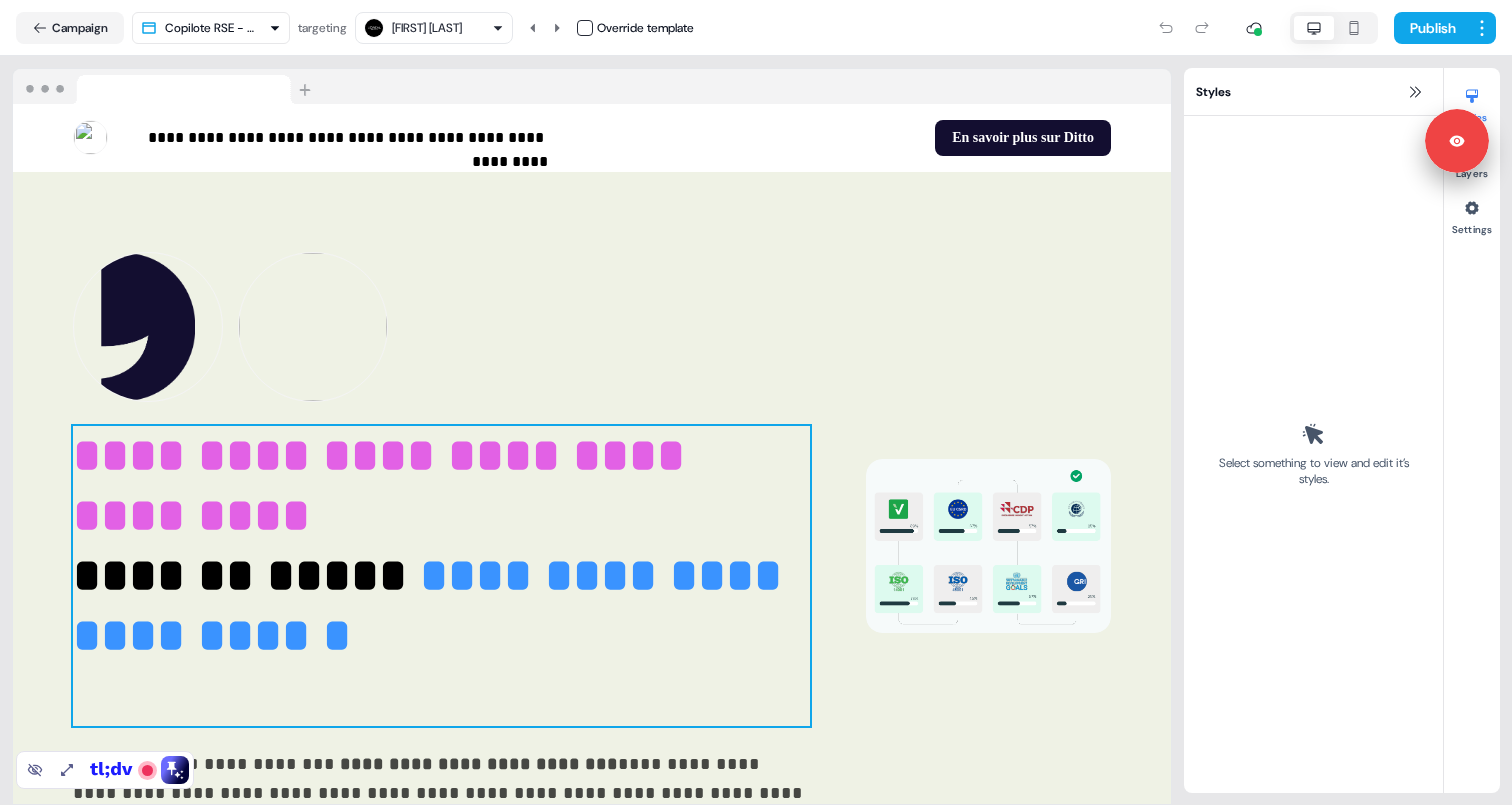 scroll, scrollTop: 0, scrollLeft: 0, axis: both 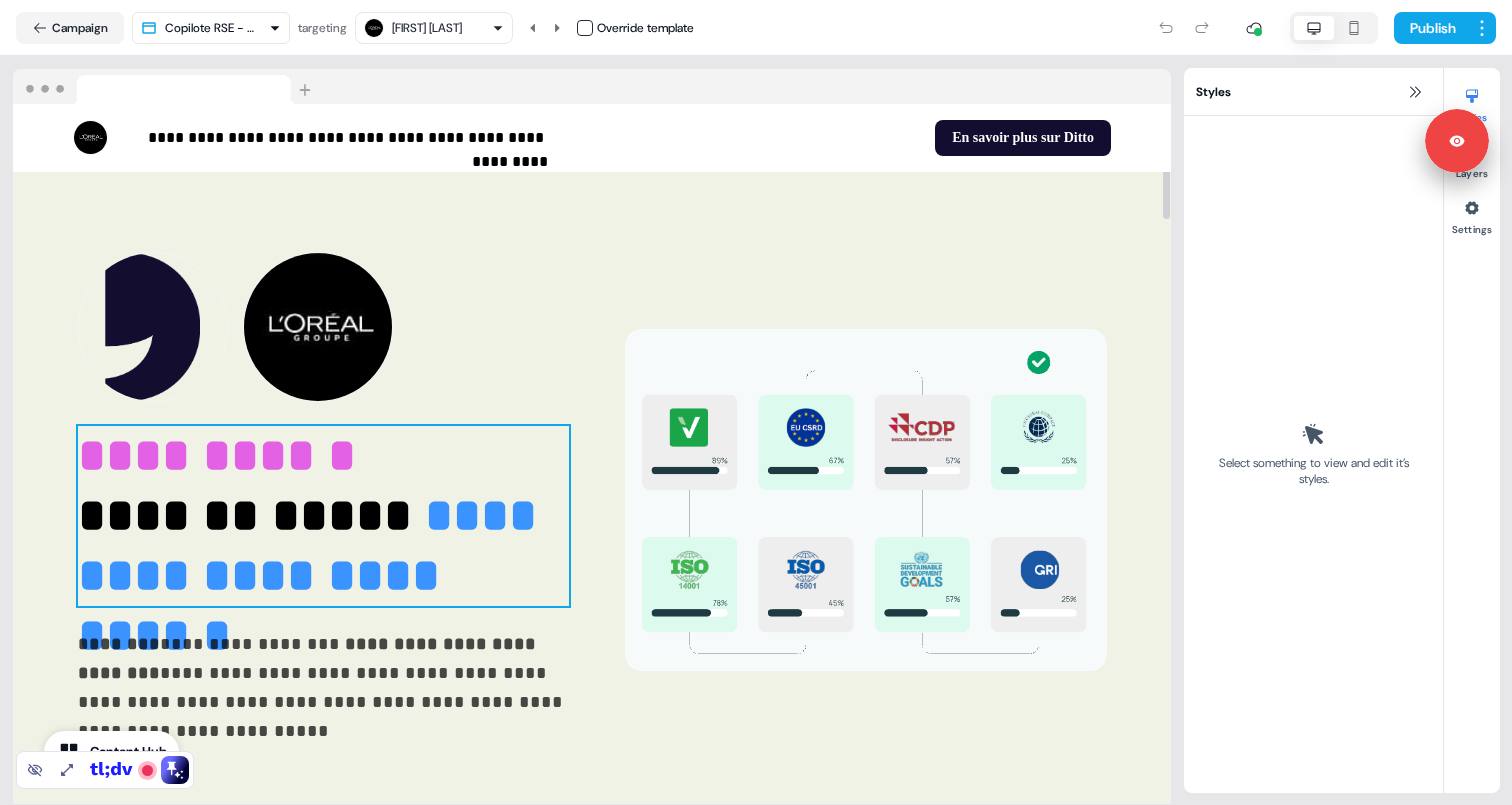 click on "**********" at bounding box center [323, 516] 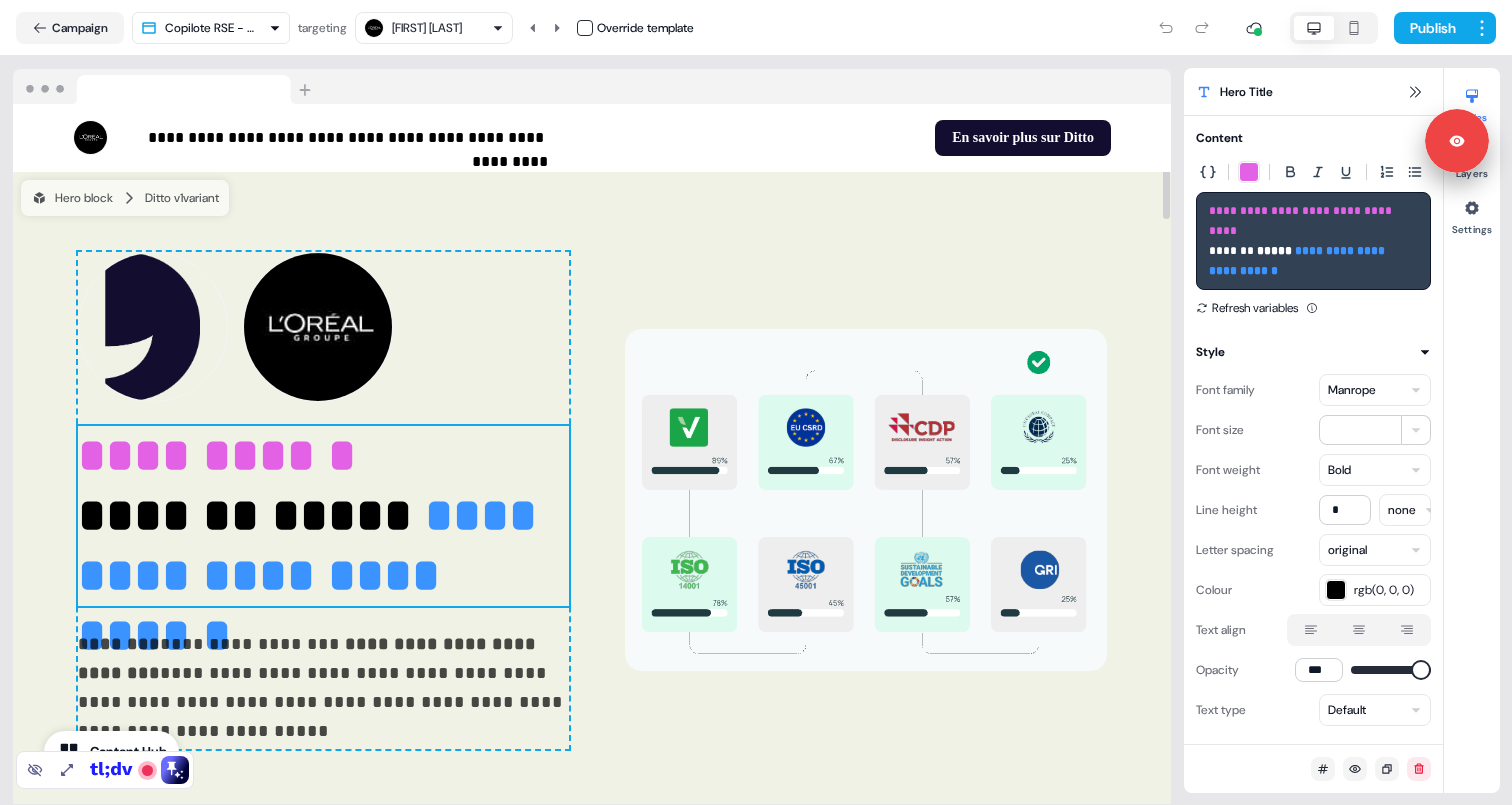 click on "**********" at bounding box center [323, 516] 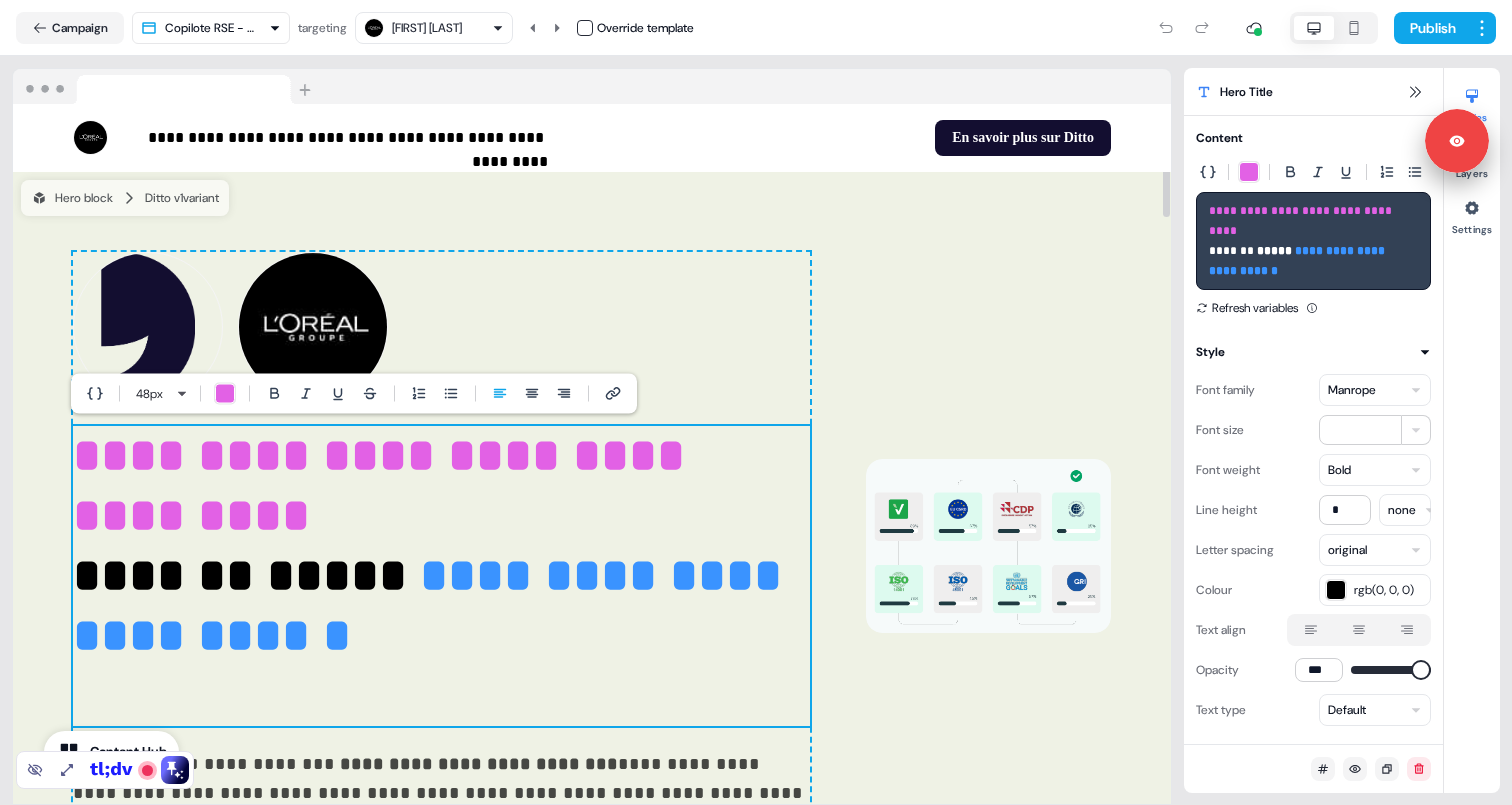 click on "**********" at bounding box center [441, 576] 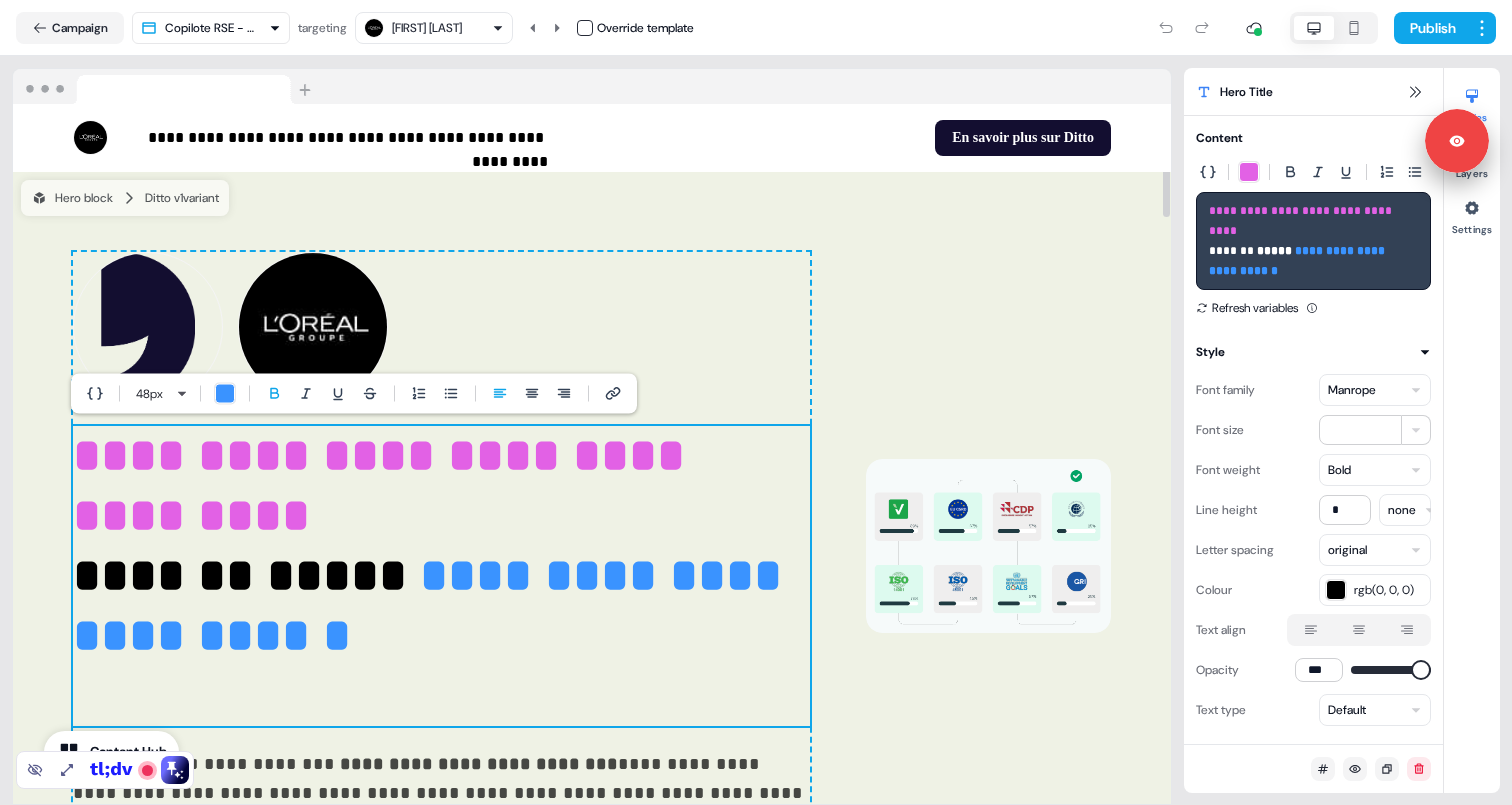 type 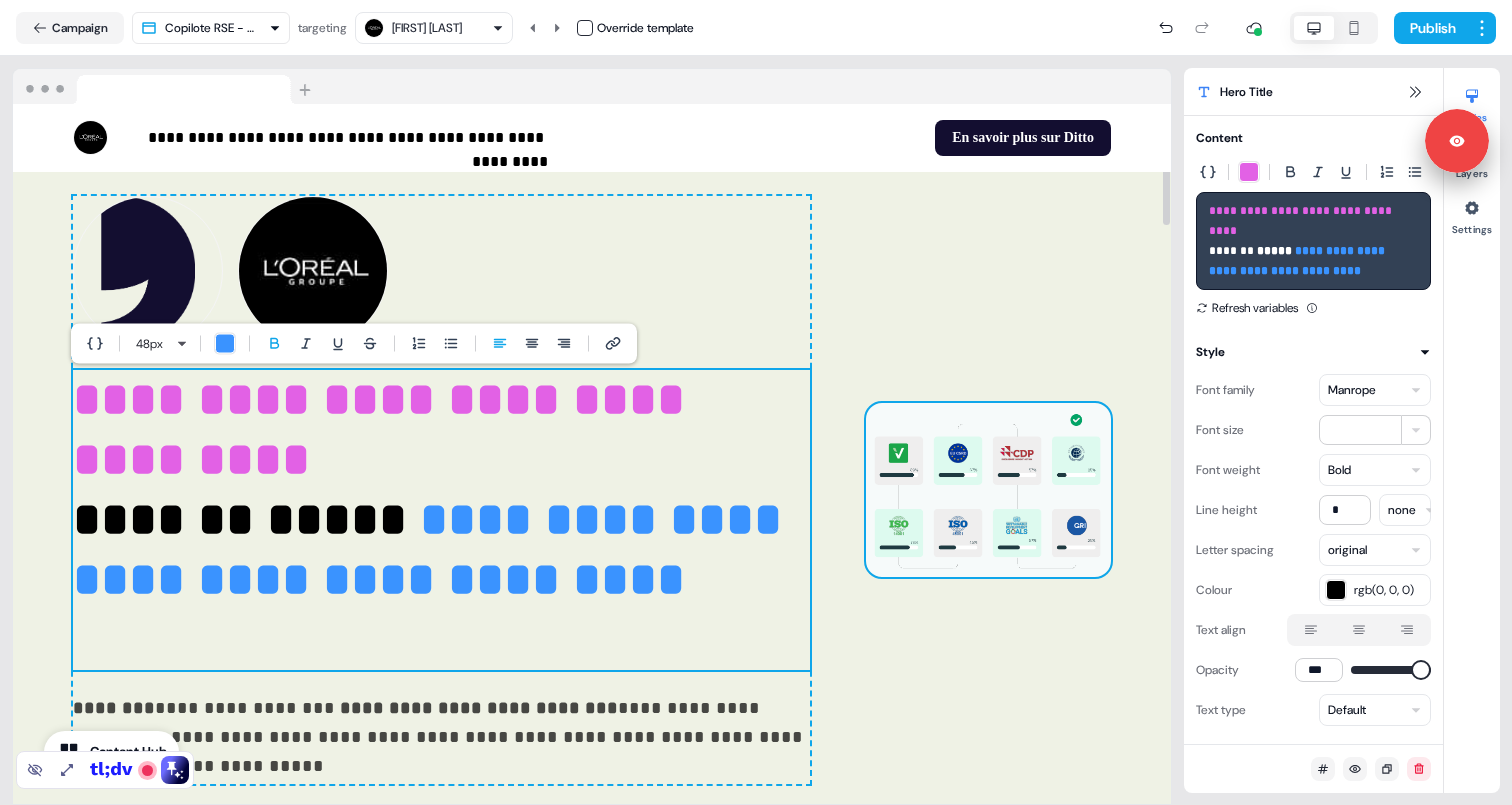 scroll, scrollTop: 80, scrollLeft: 0, axis: vertical 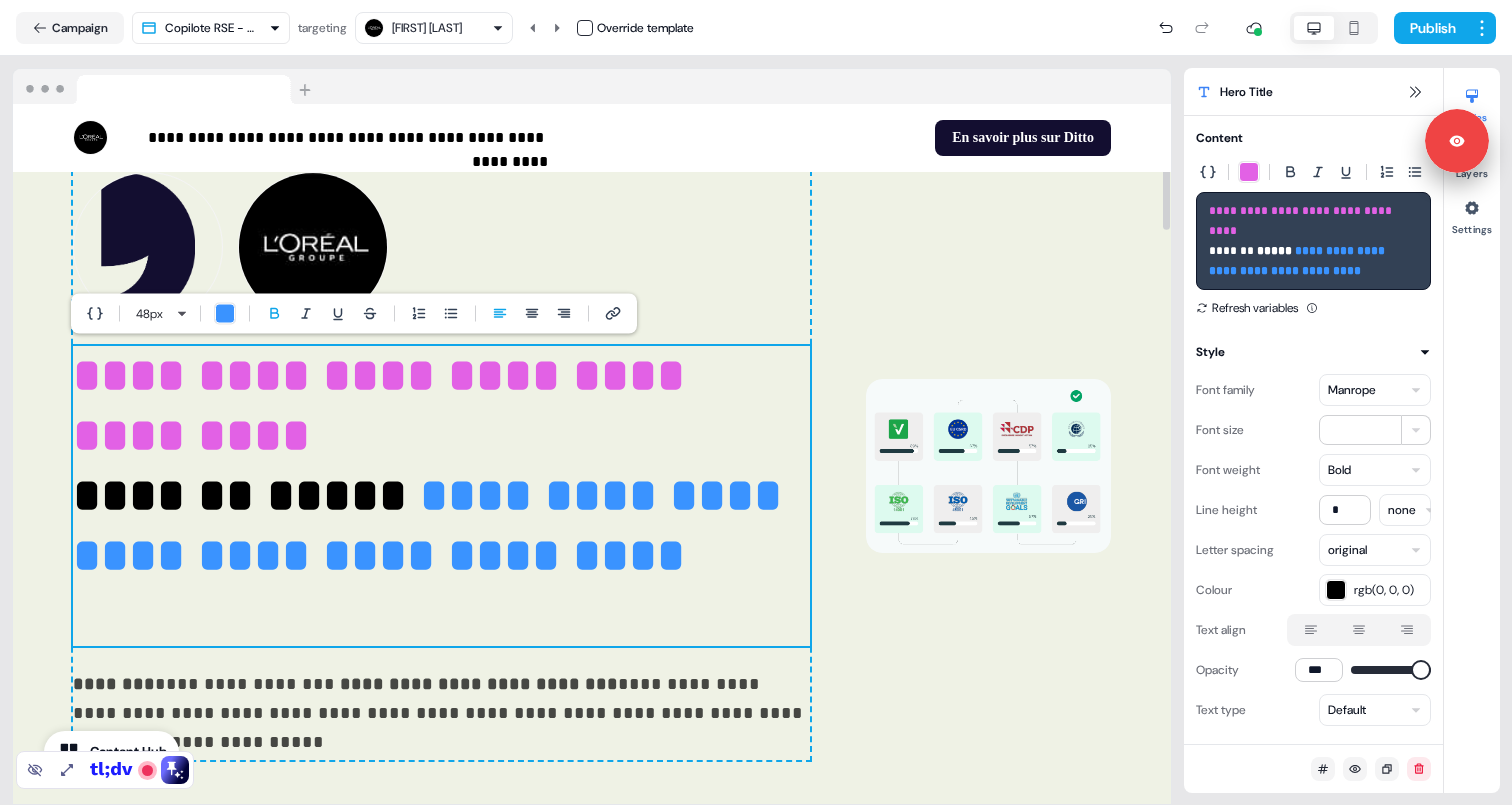 click on "**********" at bounding box center [434, 525] 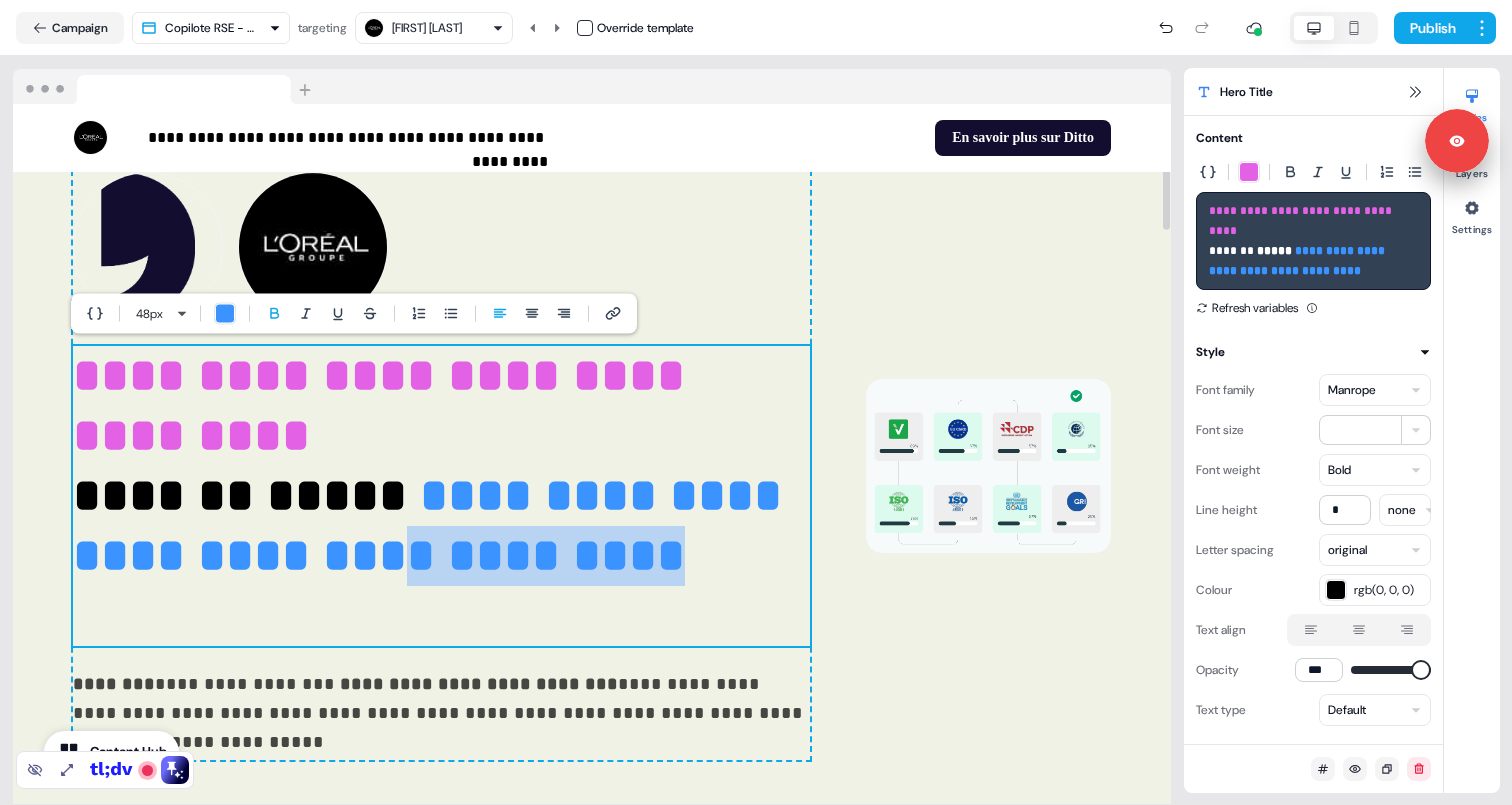 click on "**********" at bounding box center (434, 525) 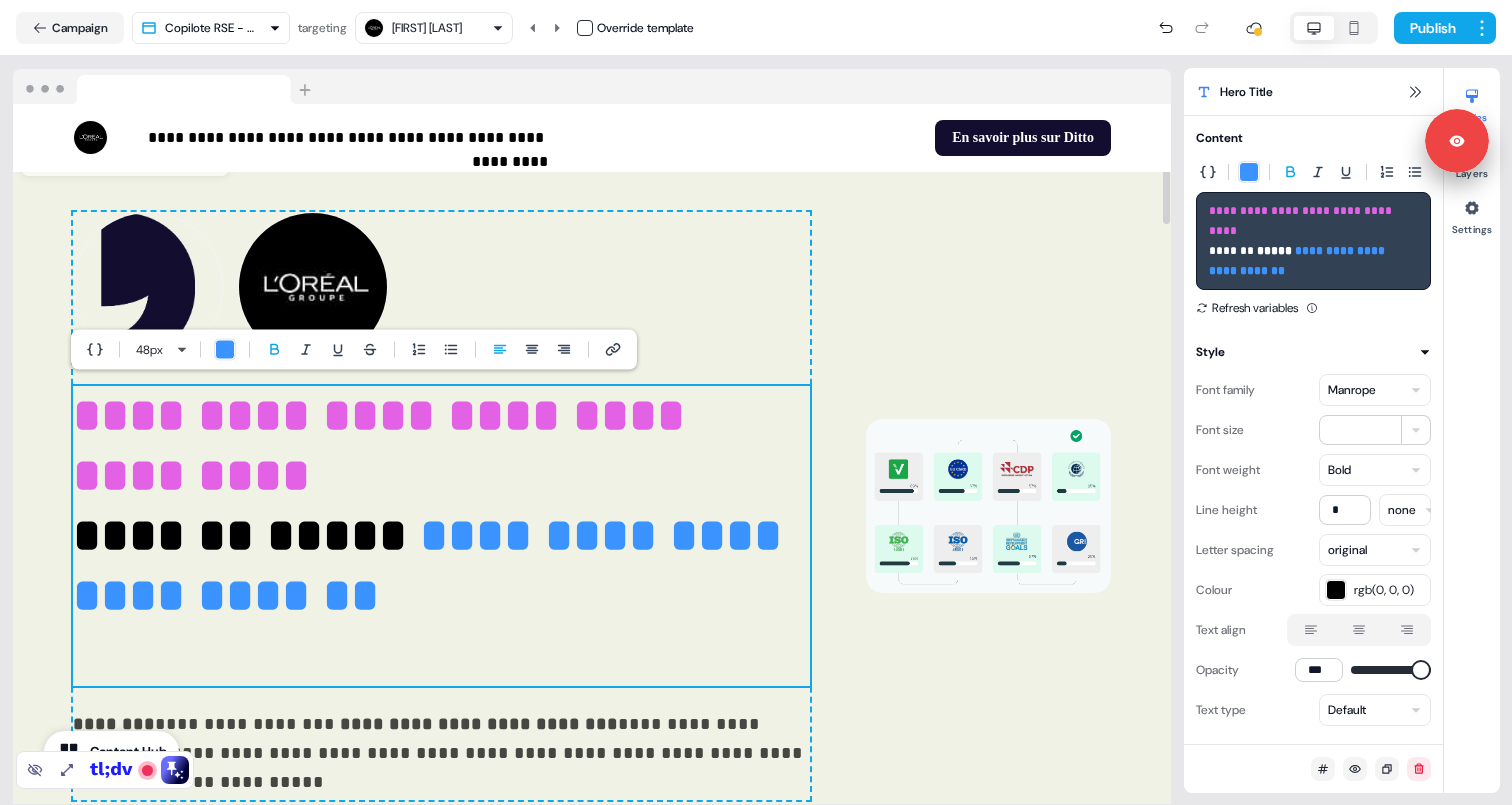 scroll, scrollTop: 38, scrollLeft: 0, axis: vertical 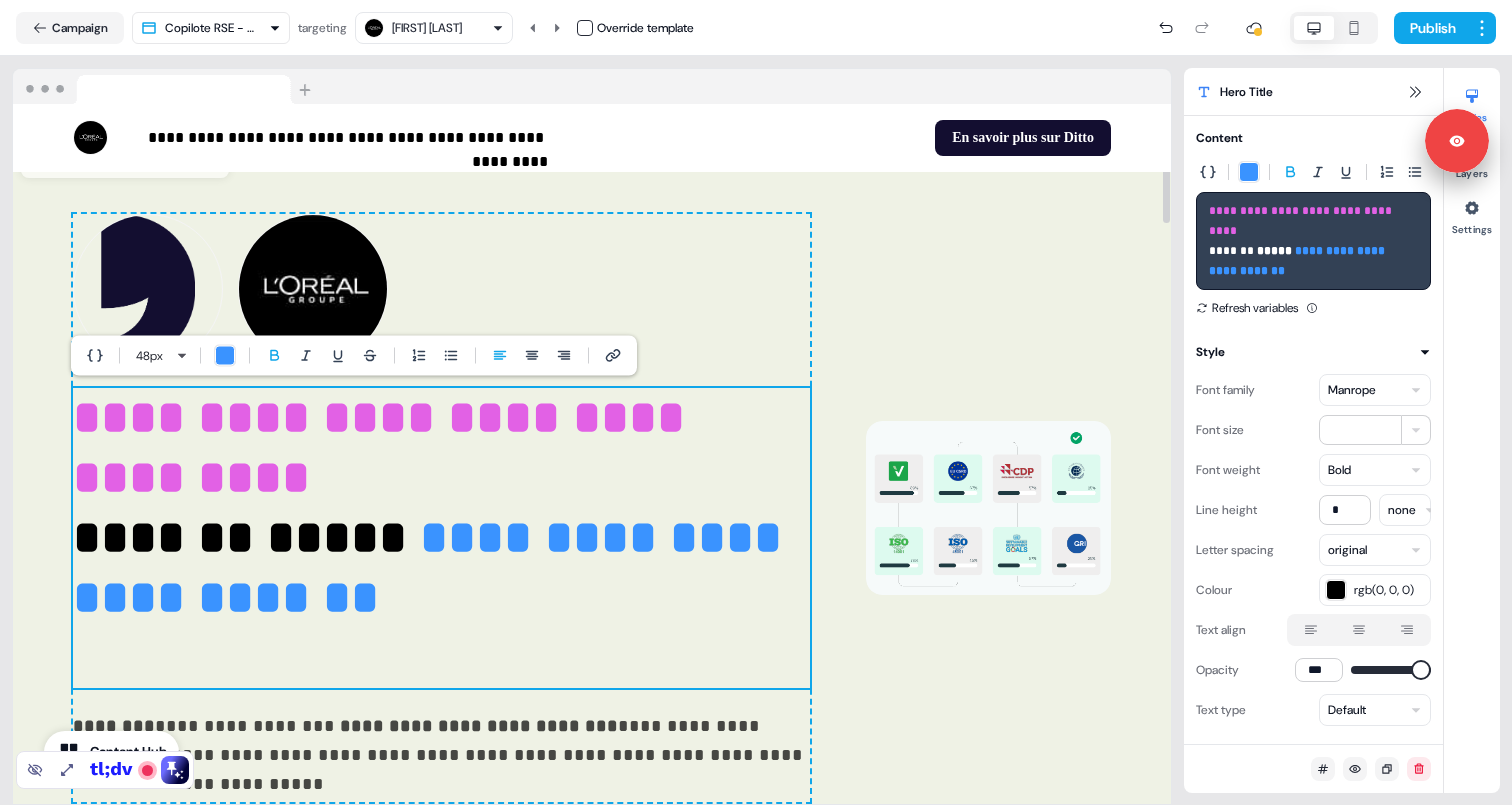 click on "**********" at bounding box center [441, 538] 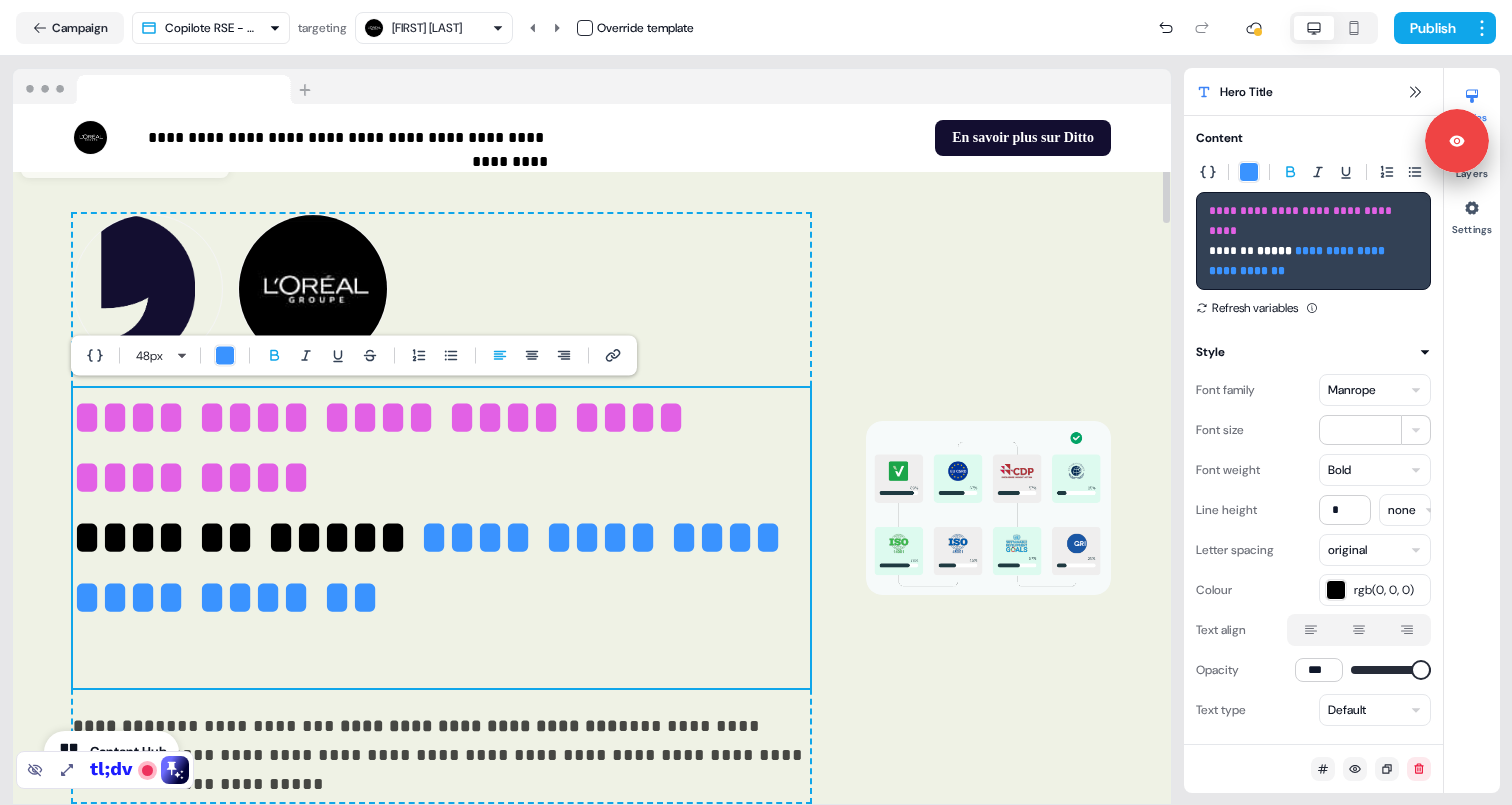 click on "**********" at bounding box center (441, 538) 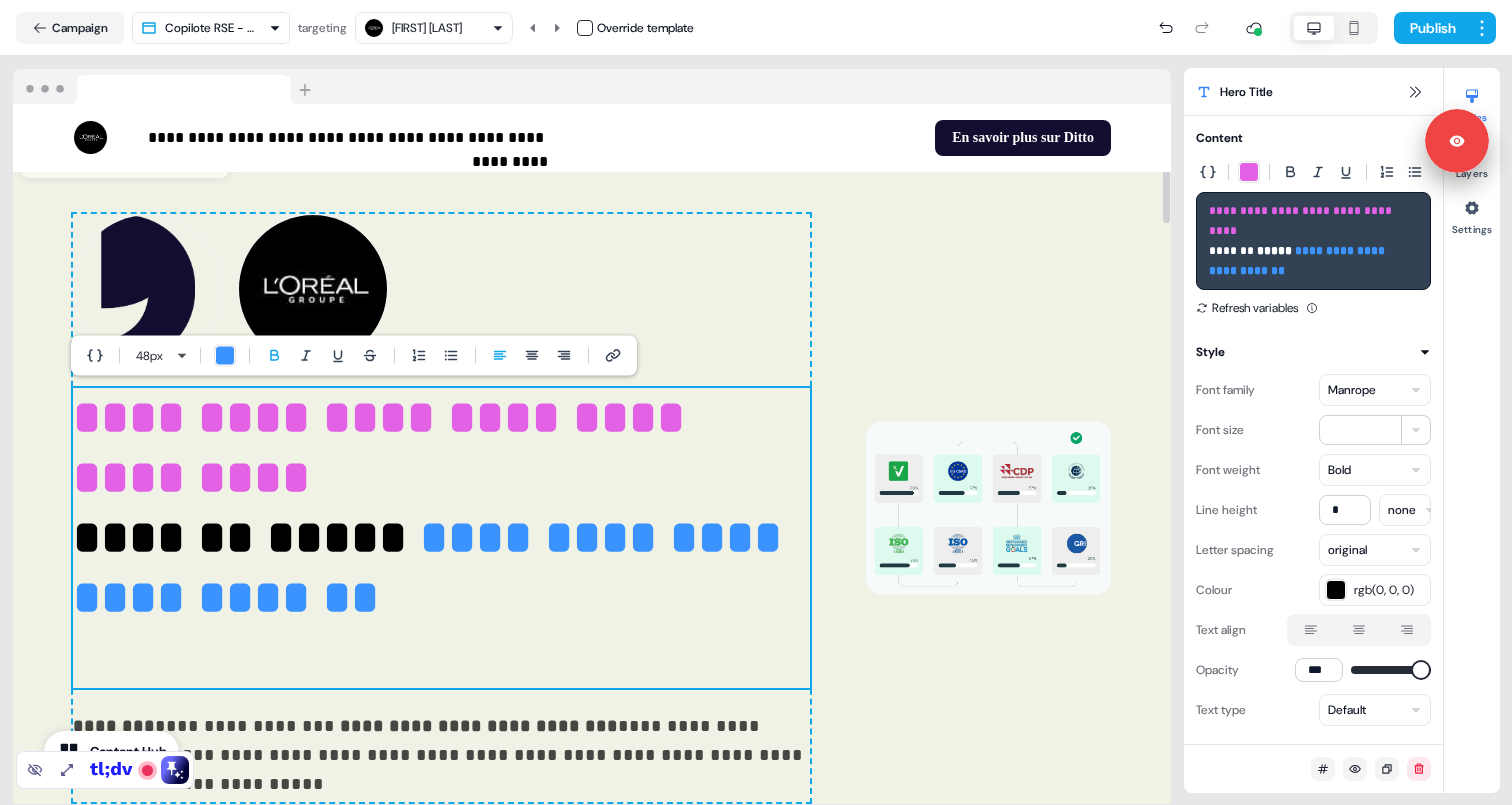 click on "**********" at bounding box center (441, 538) 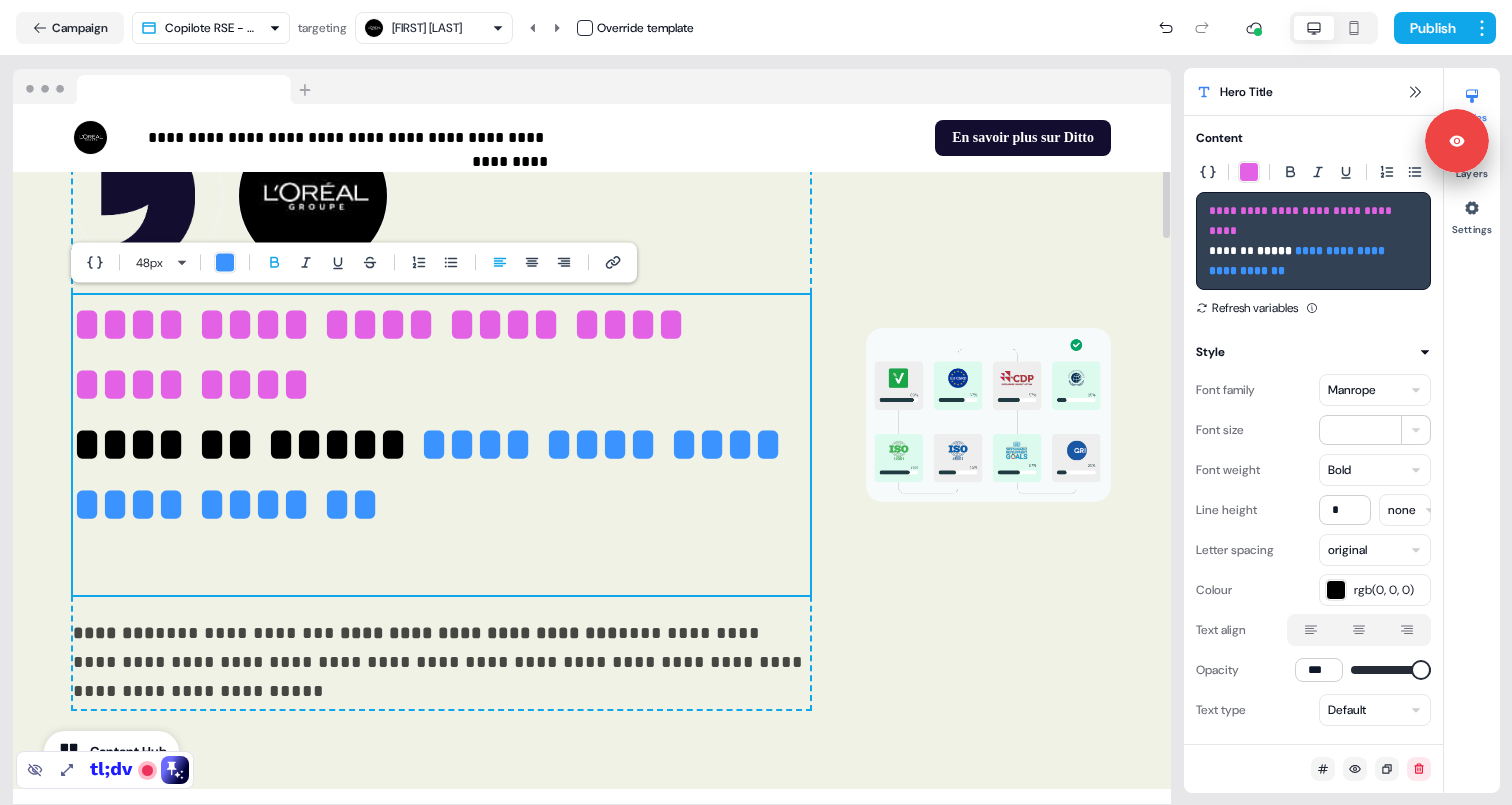 scroll, scrollTop: 169, scrollLeft: 0, axis: vertical 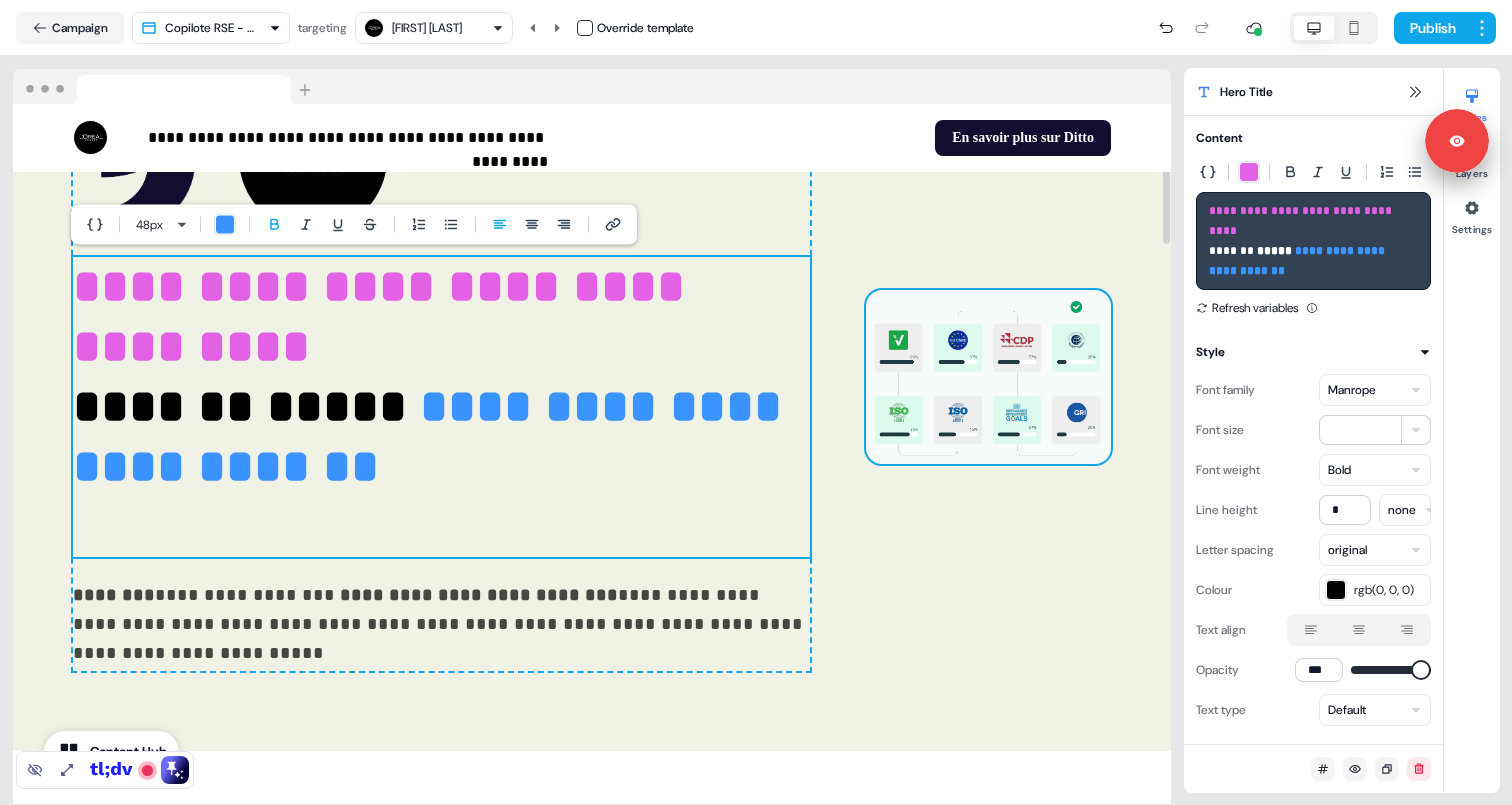 click at bounding box center (988, 377) 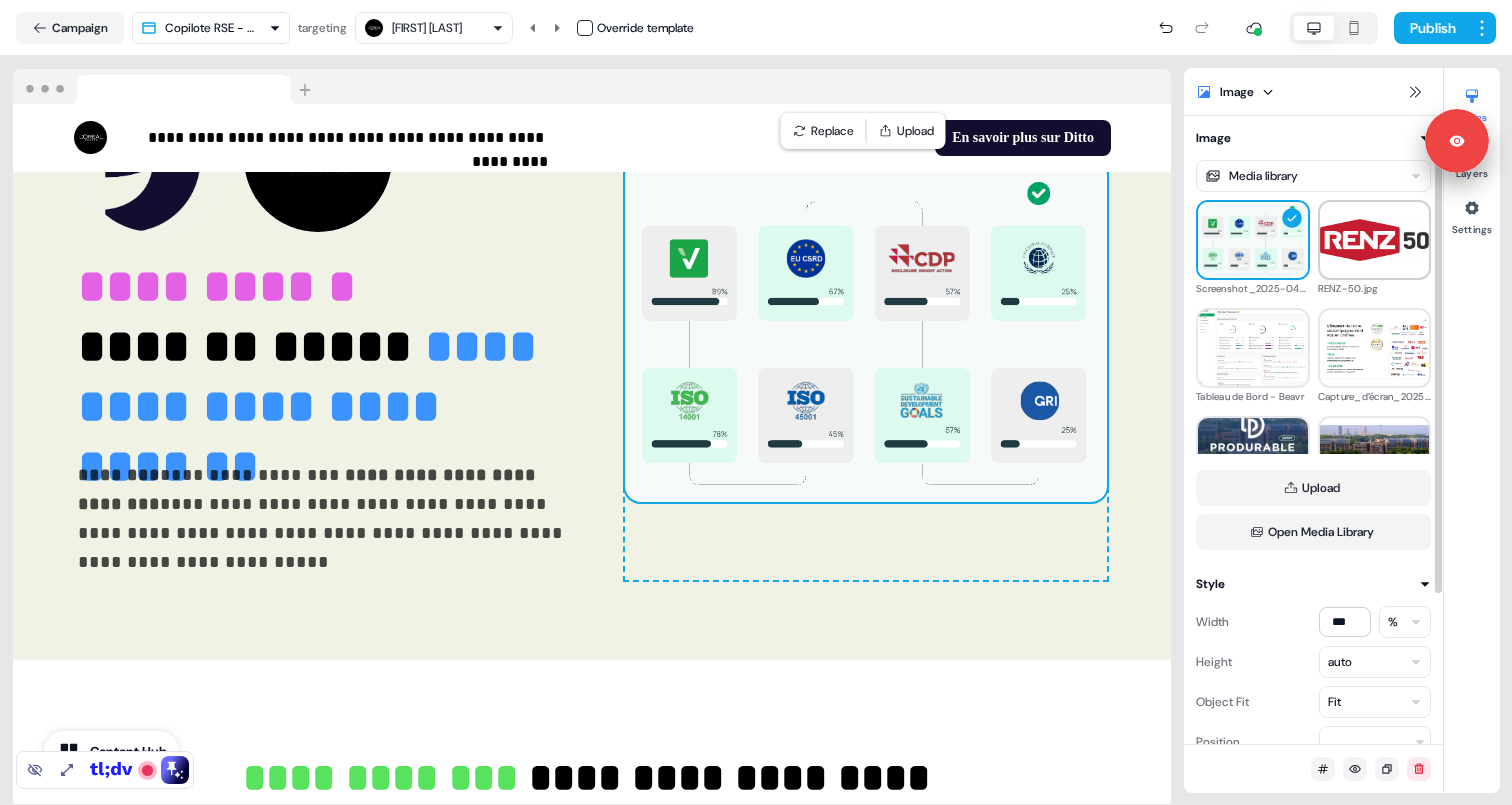 click at bounding box center [1375, 240] 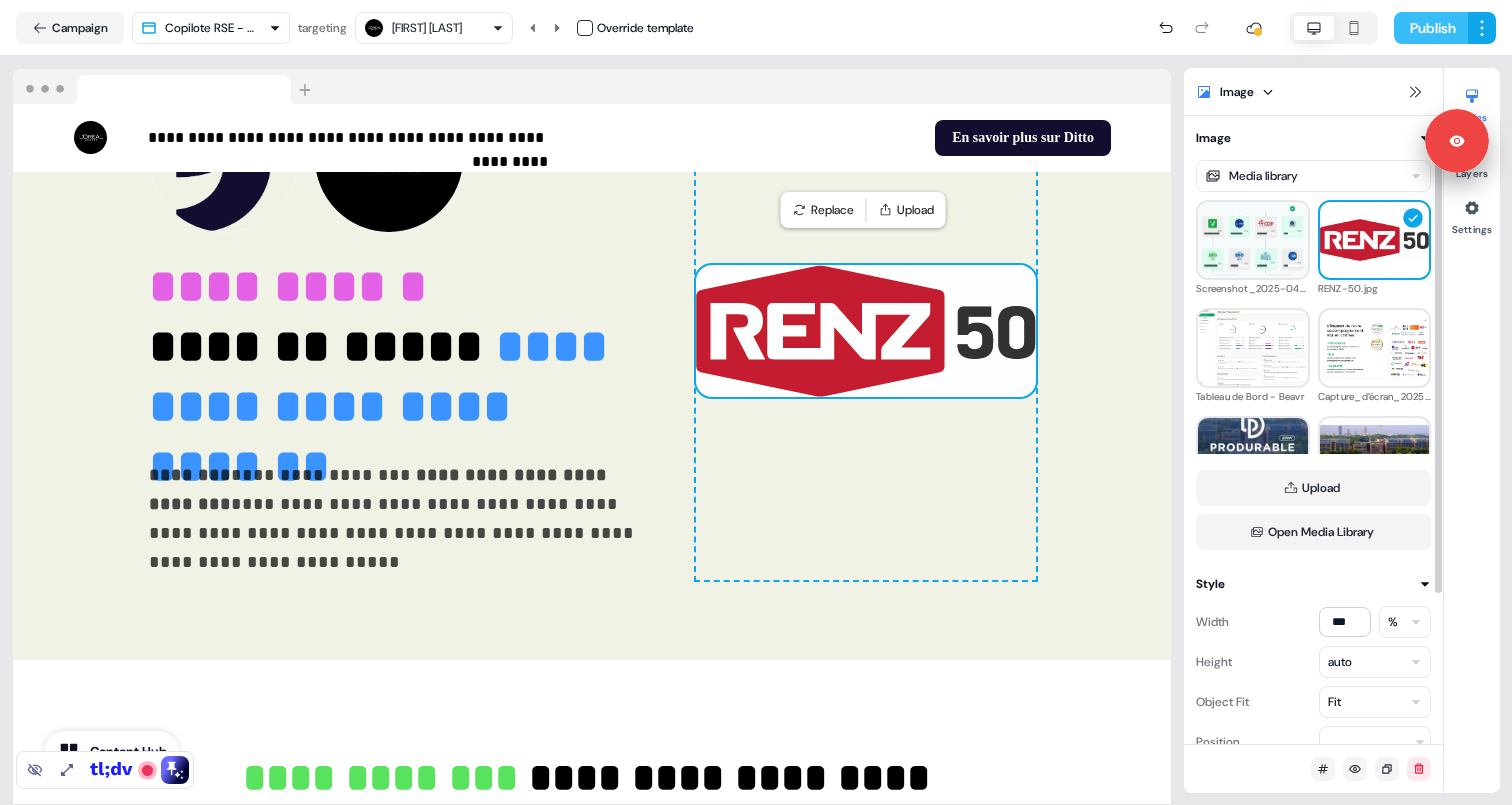 click on "Publish" at bounding box center (1431, 28) 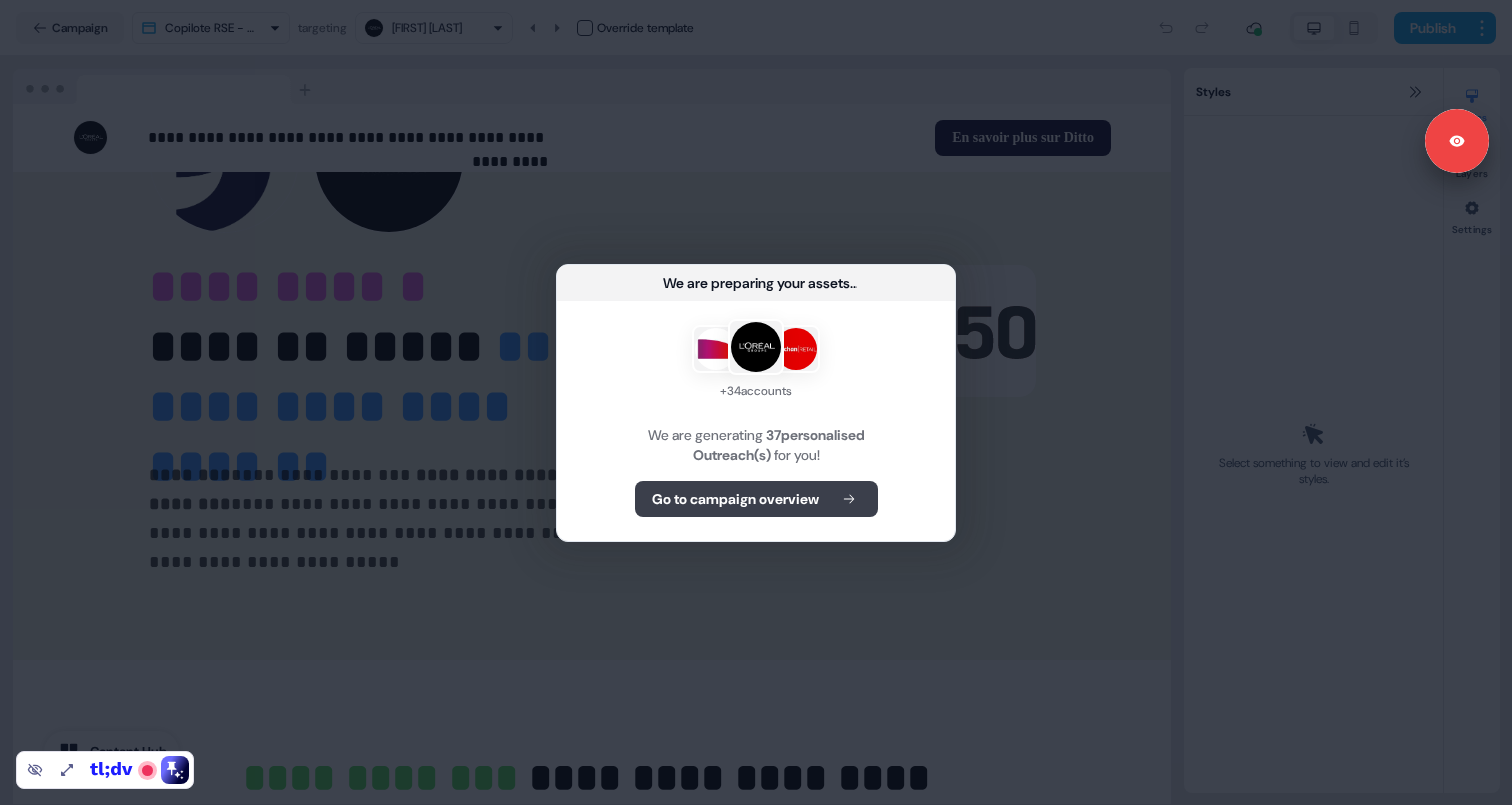 click on "Go to campaign overview" at bounding box center [735, 499] 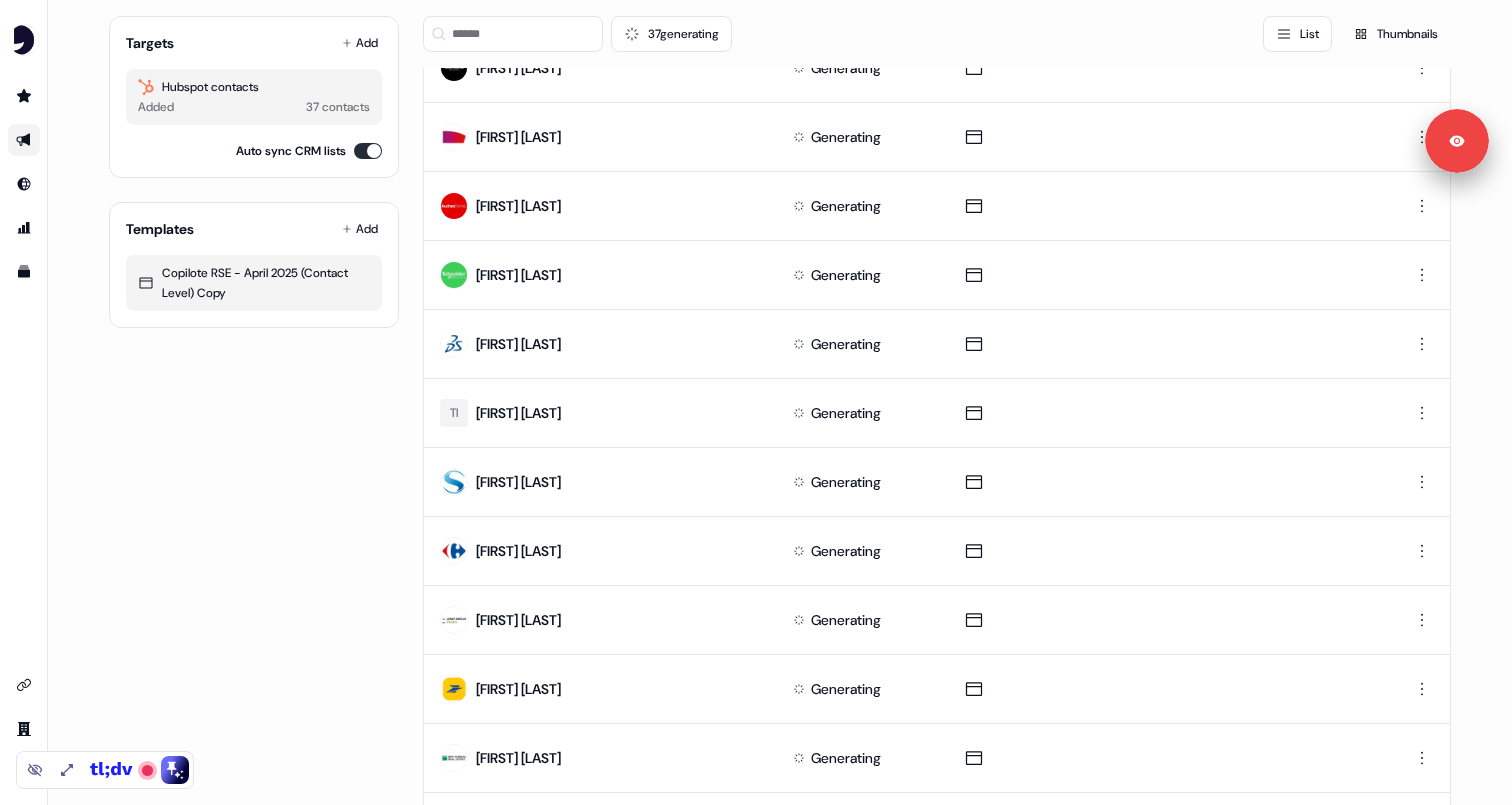 scroll, scrollTop: 0, scrollLeft: 0, axis: both 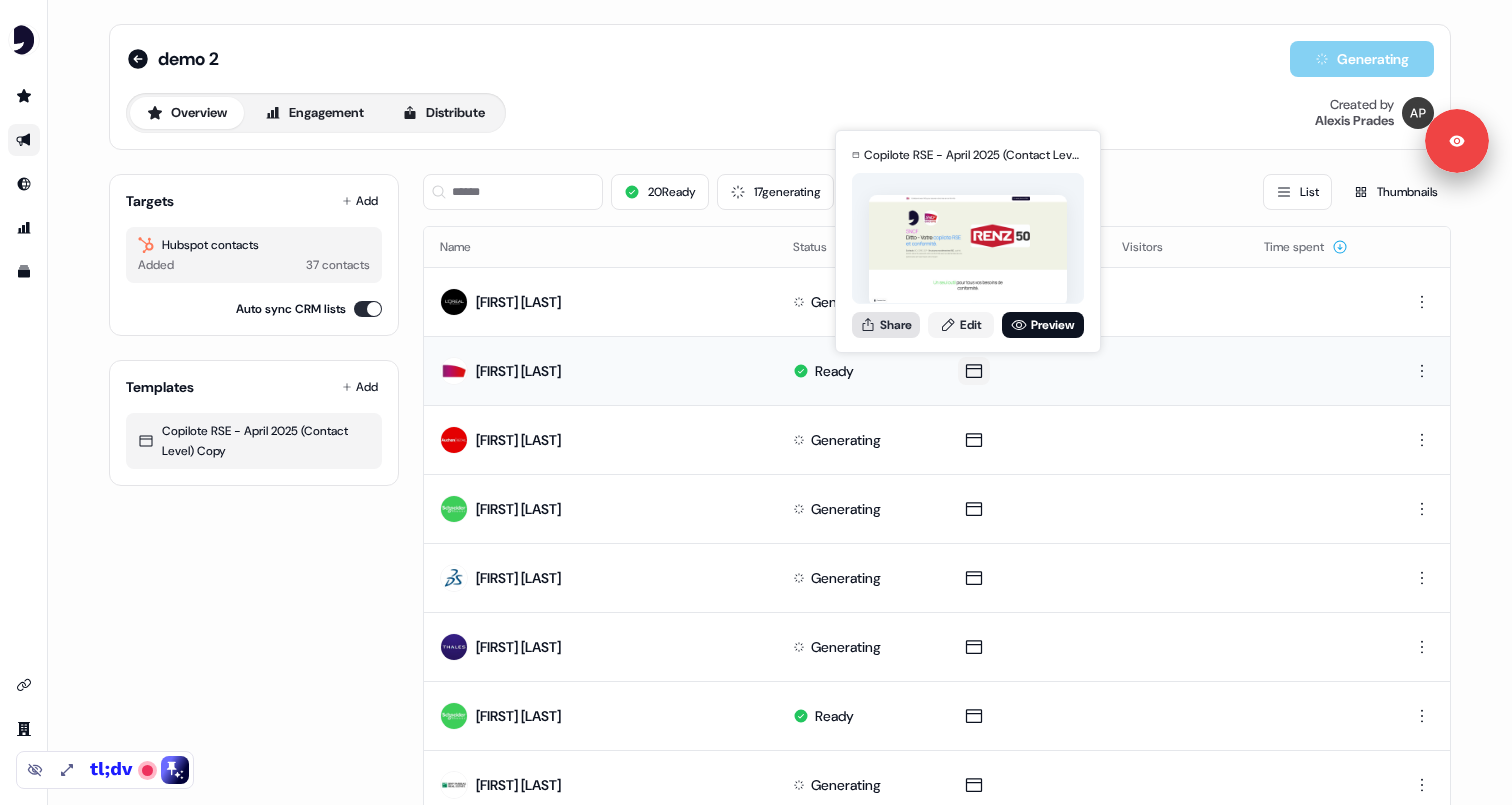 click on "Share" at bounding box center (886, 325) 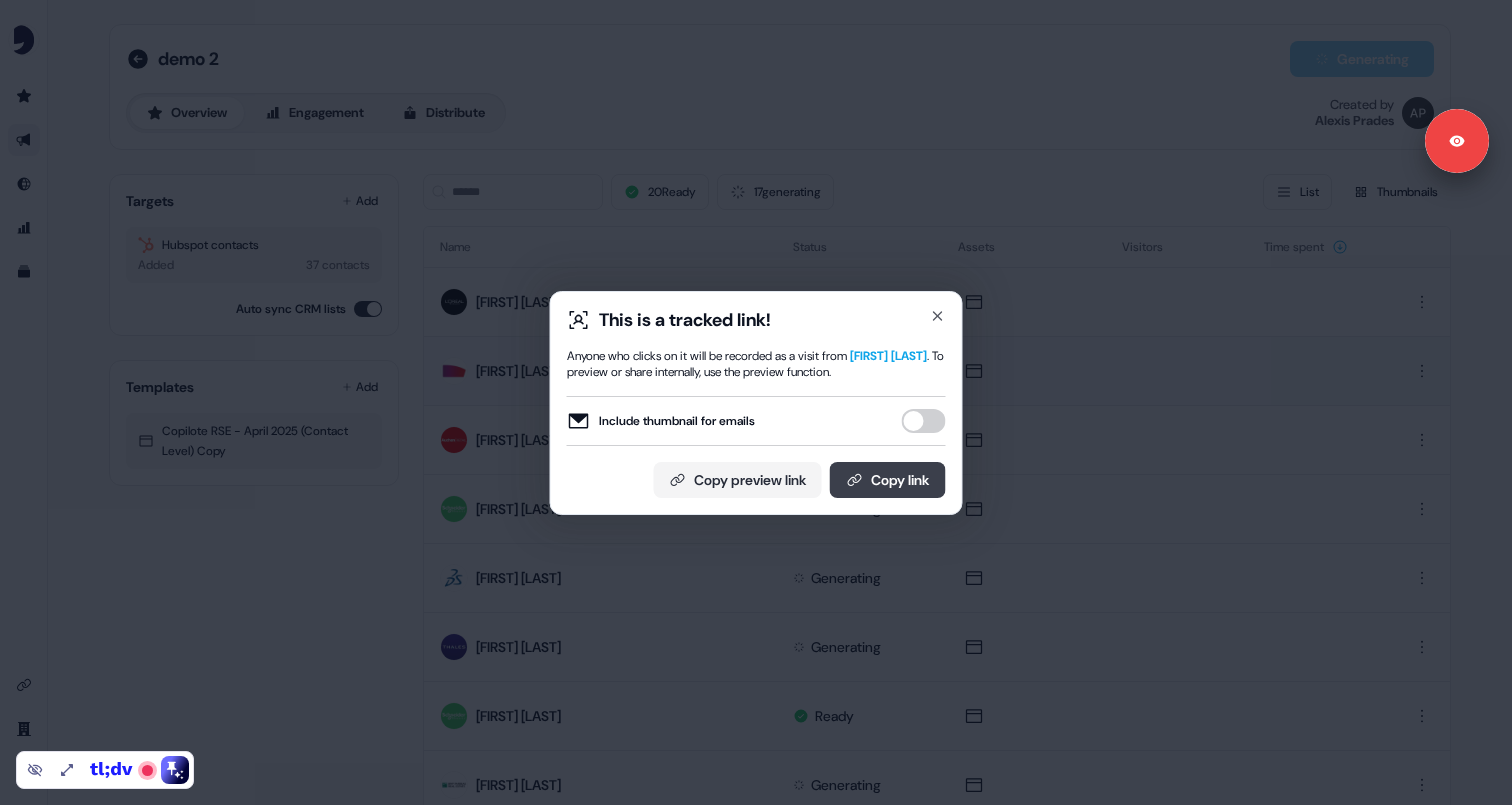 click on "Copy link" at bounding box center (888, 480) 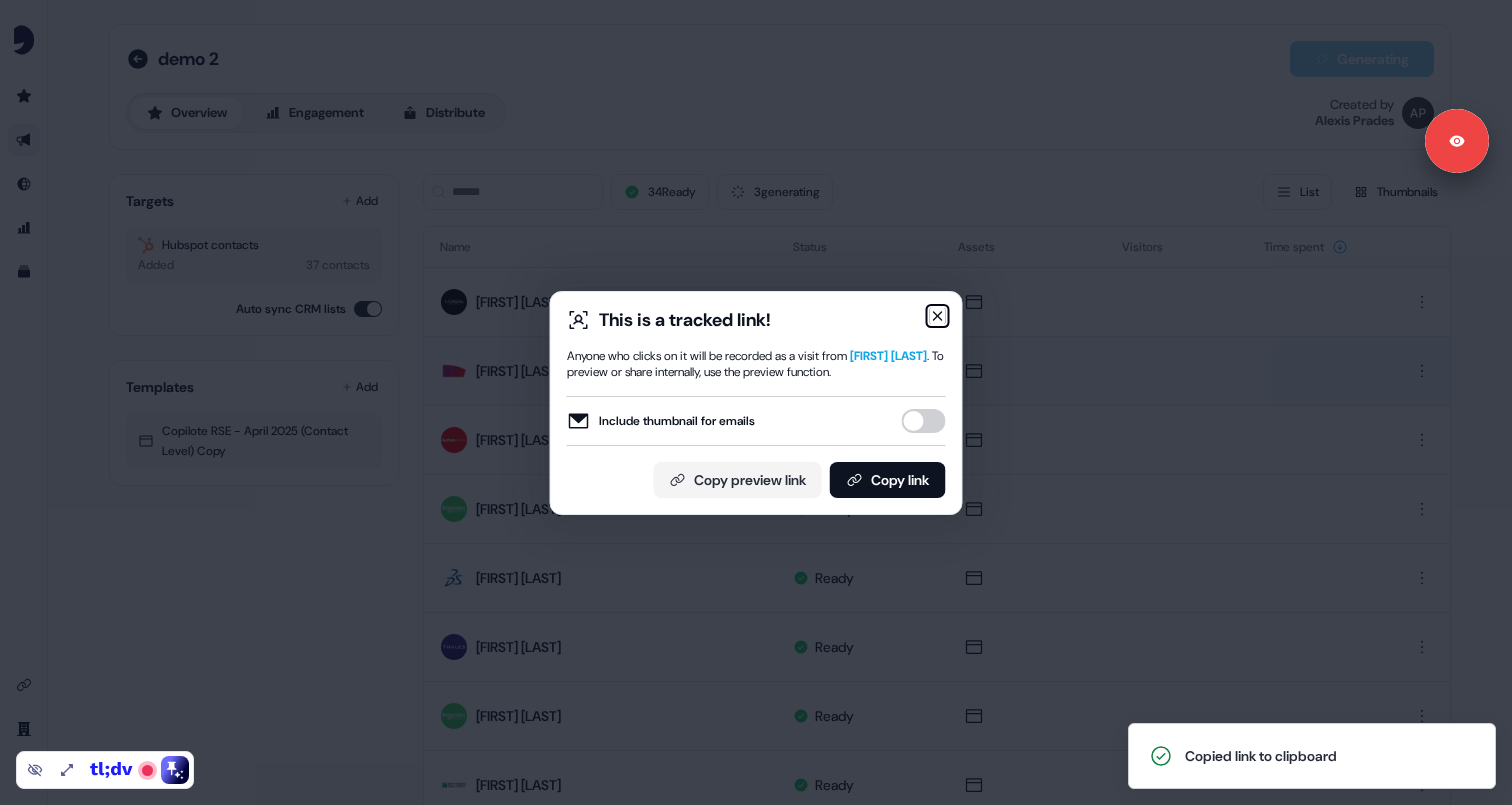 click 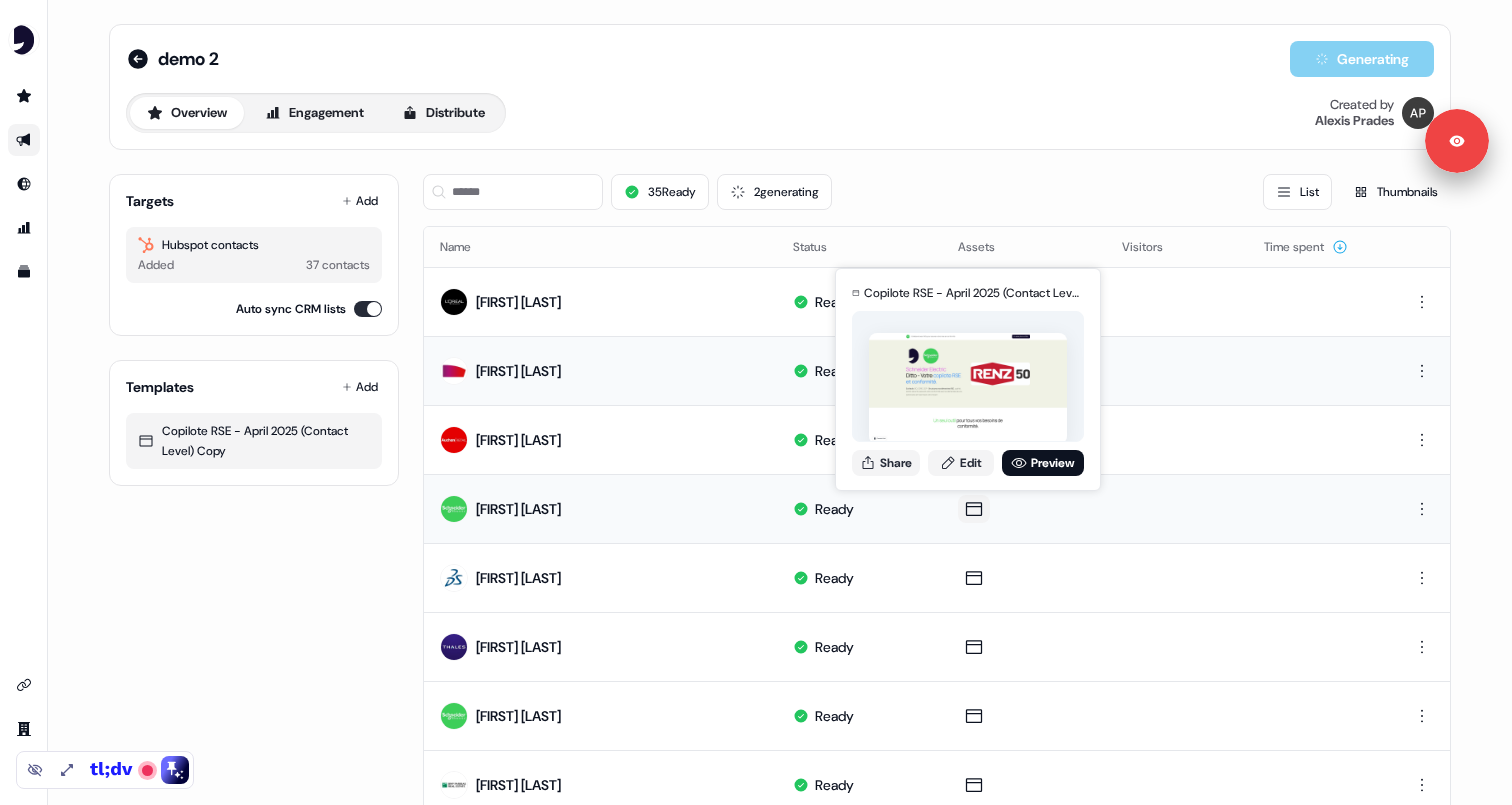 click at bounding box center (974, 509) 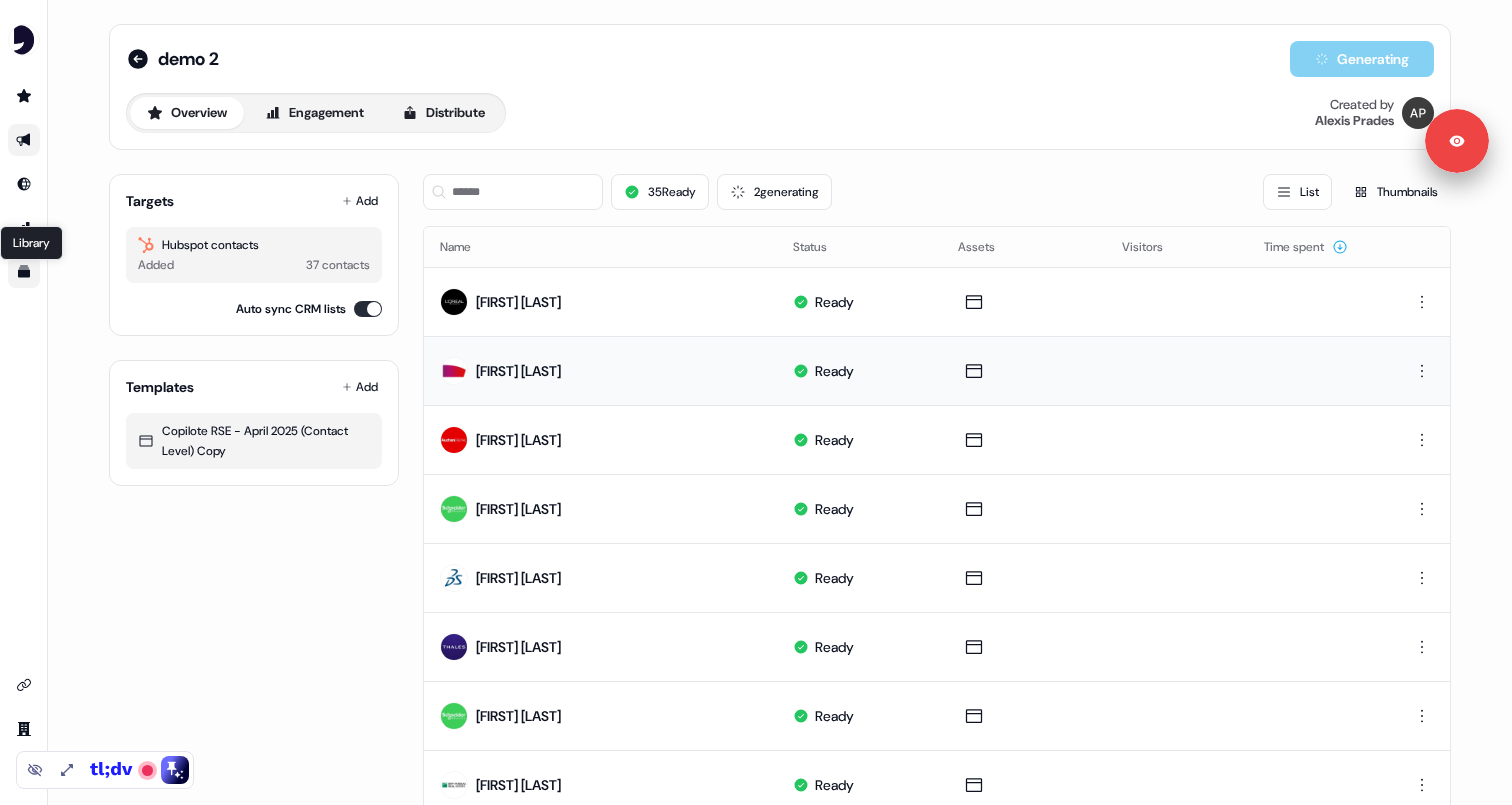 click 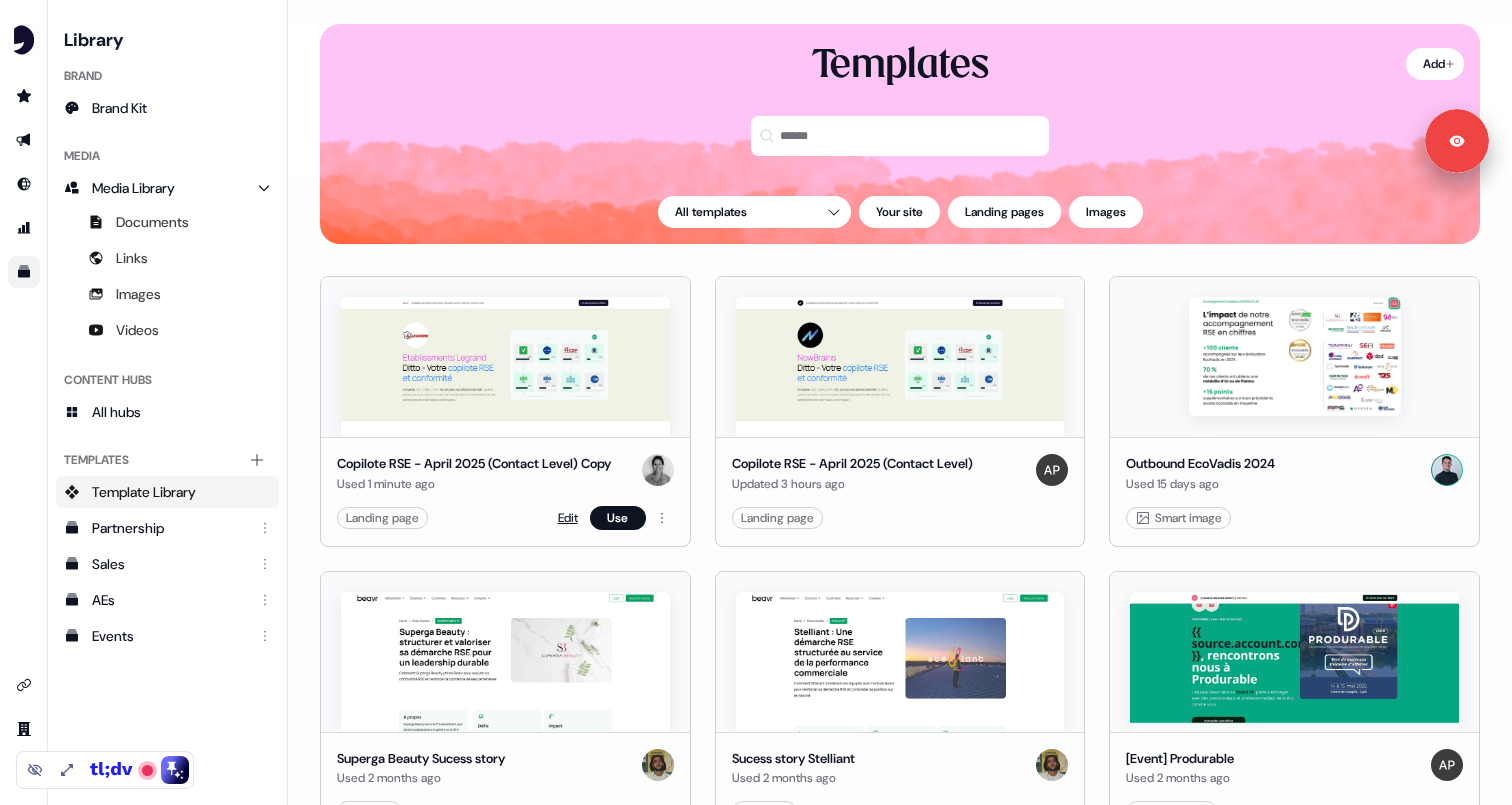 click on "Edit" at bounding box center [568, 518] 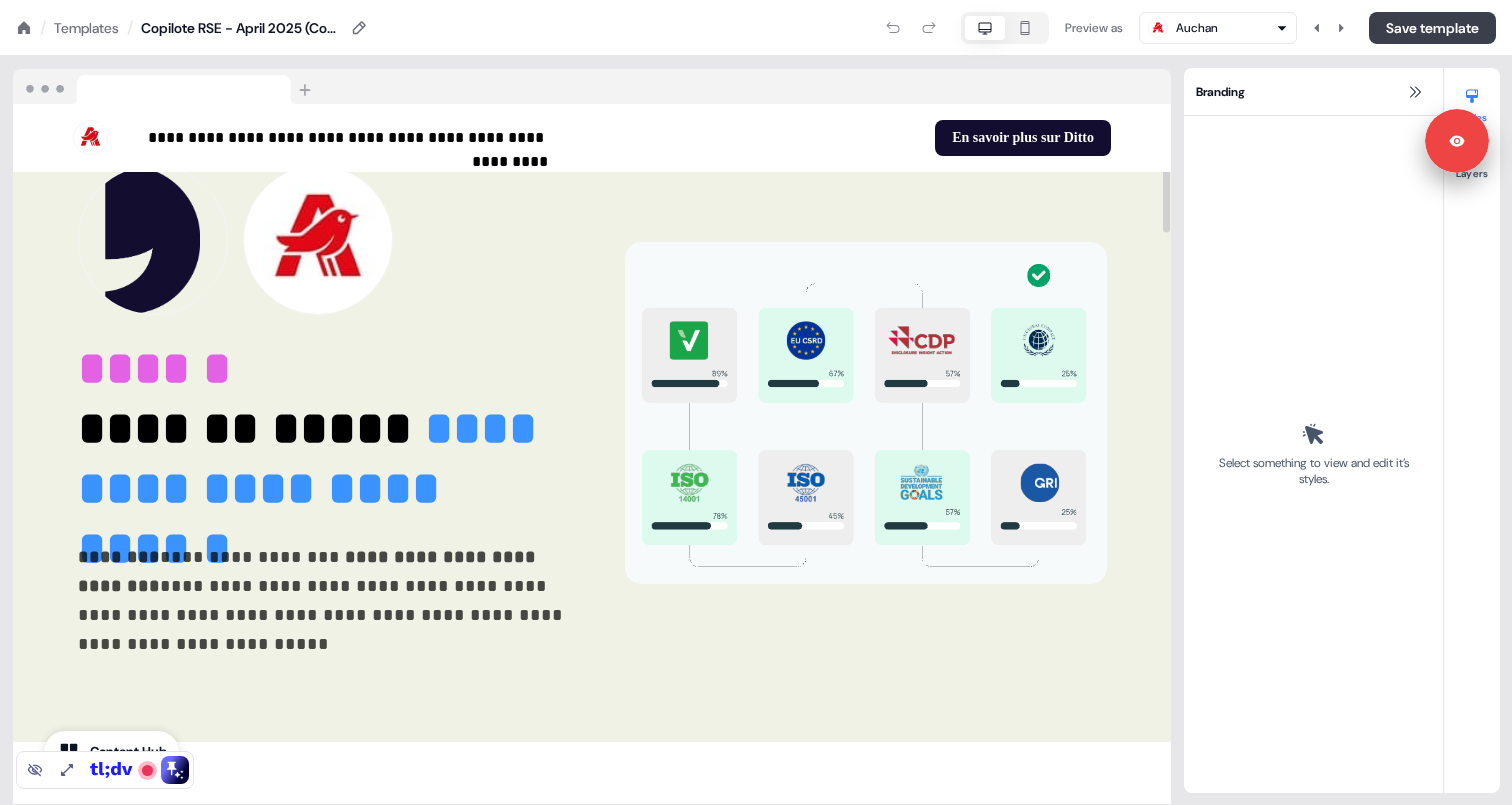 scroll, scrollTop: 93, scrollLeft: 0, axis: vertical 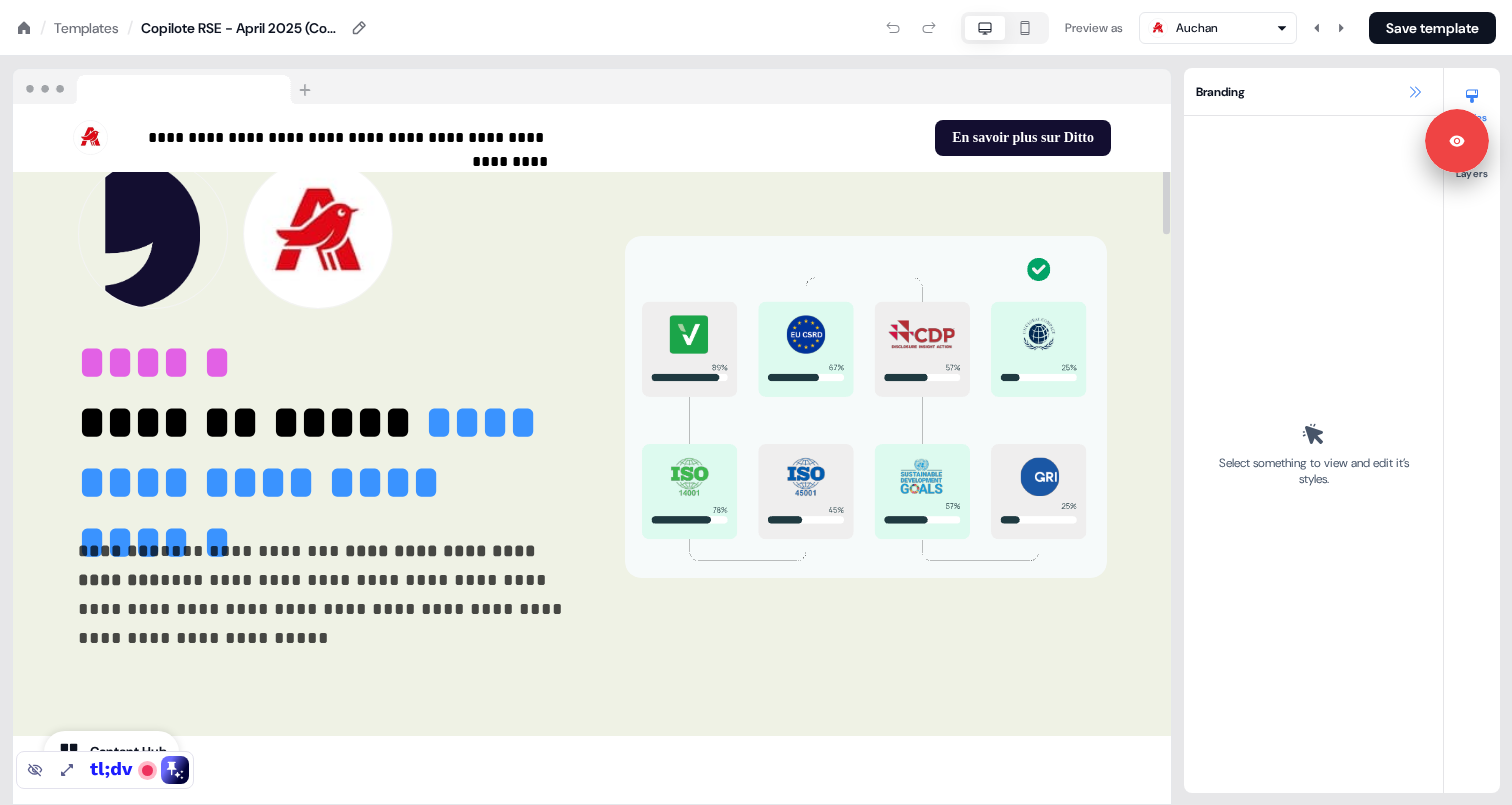 click 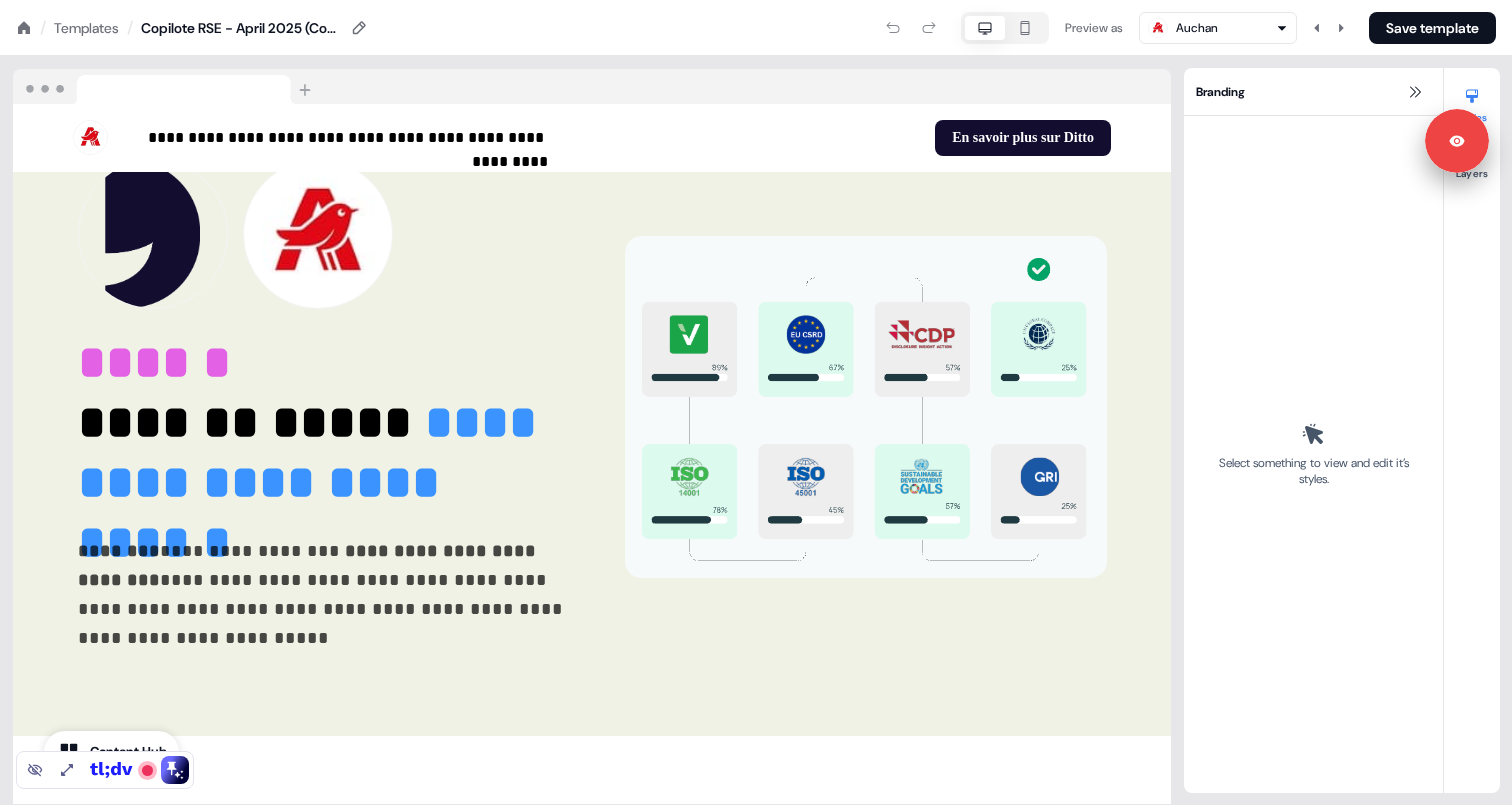 click on "Templates" at bounding box center [86, 28] 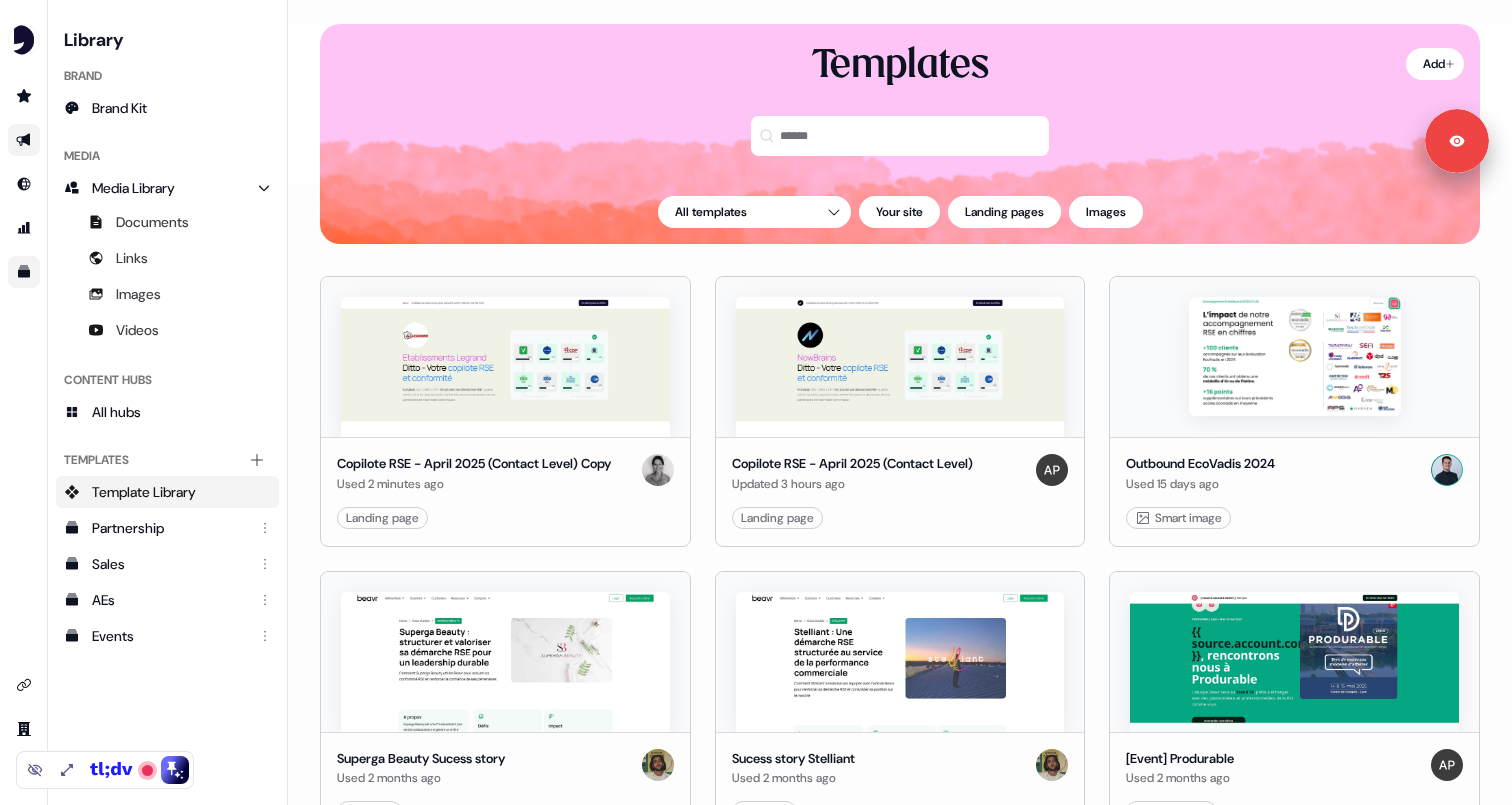 click at bounding box center [24, 140] 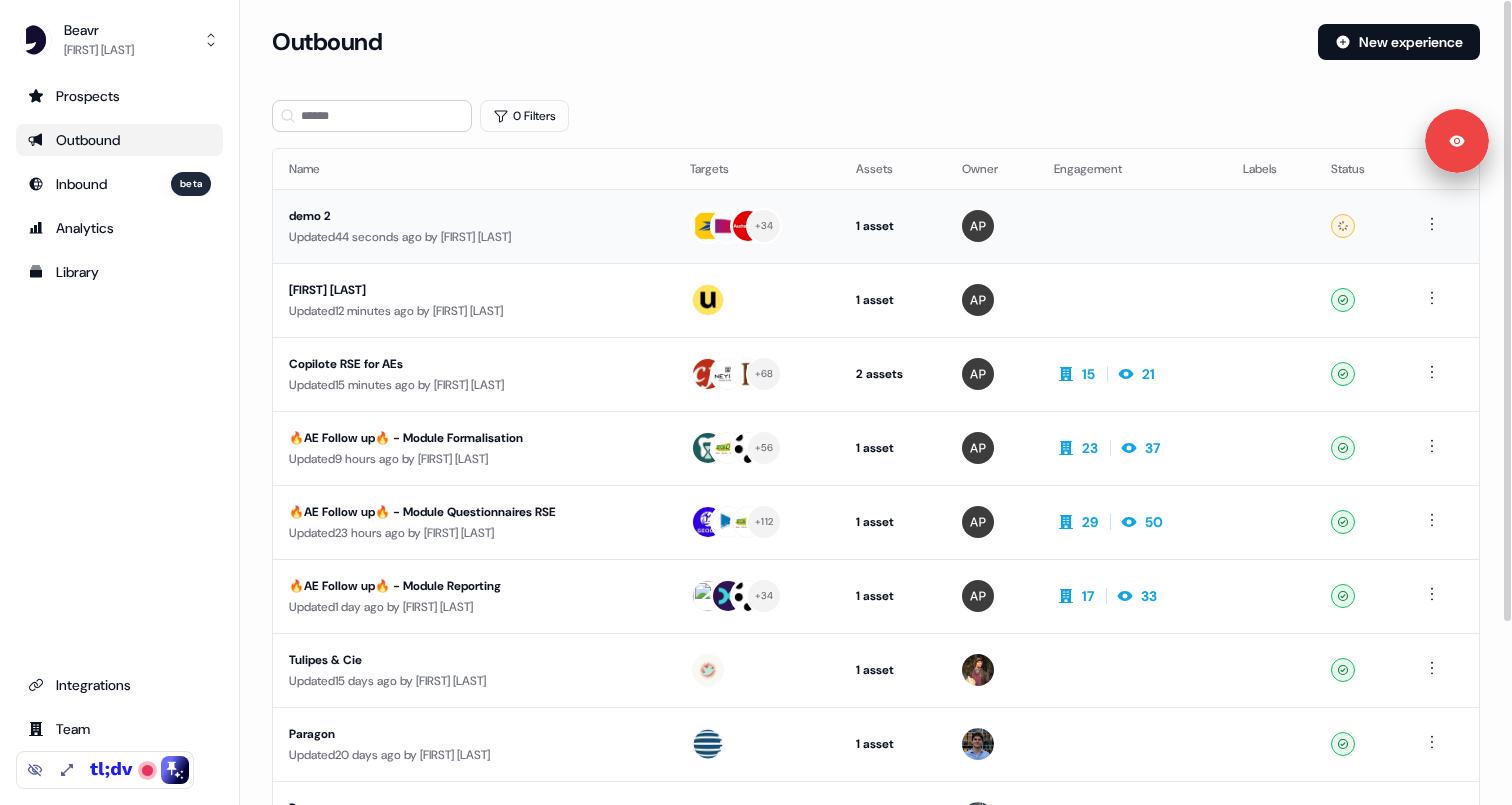 click on "demo 2" at bounding box center [473, 216] 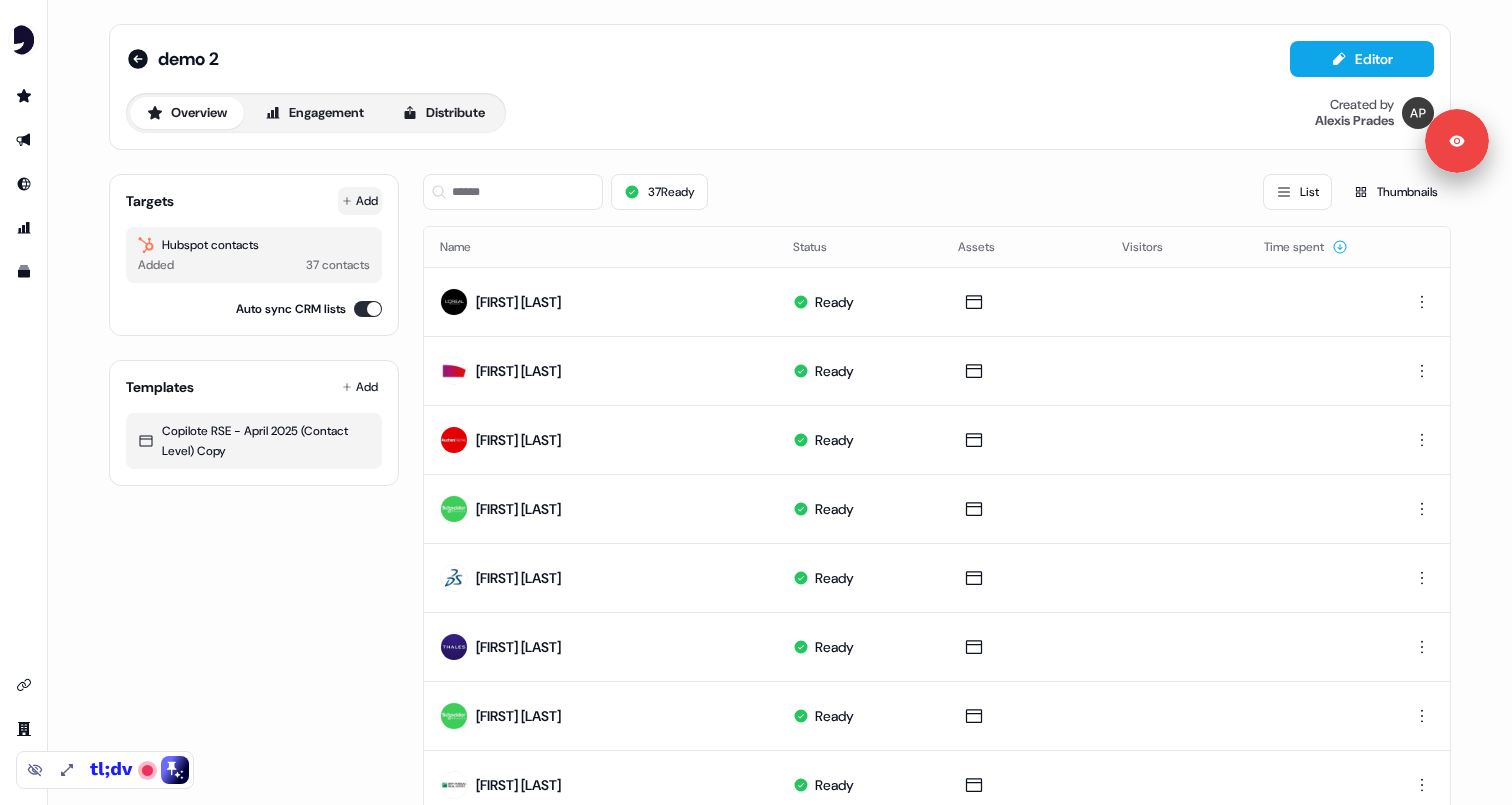 click on "Add" at bounding box center [360, 201] 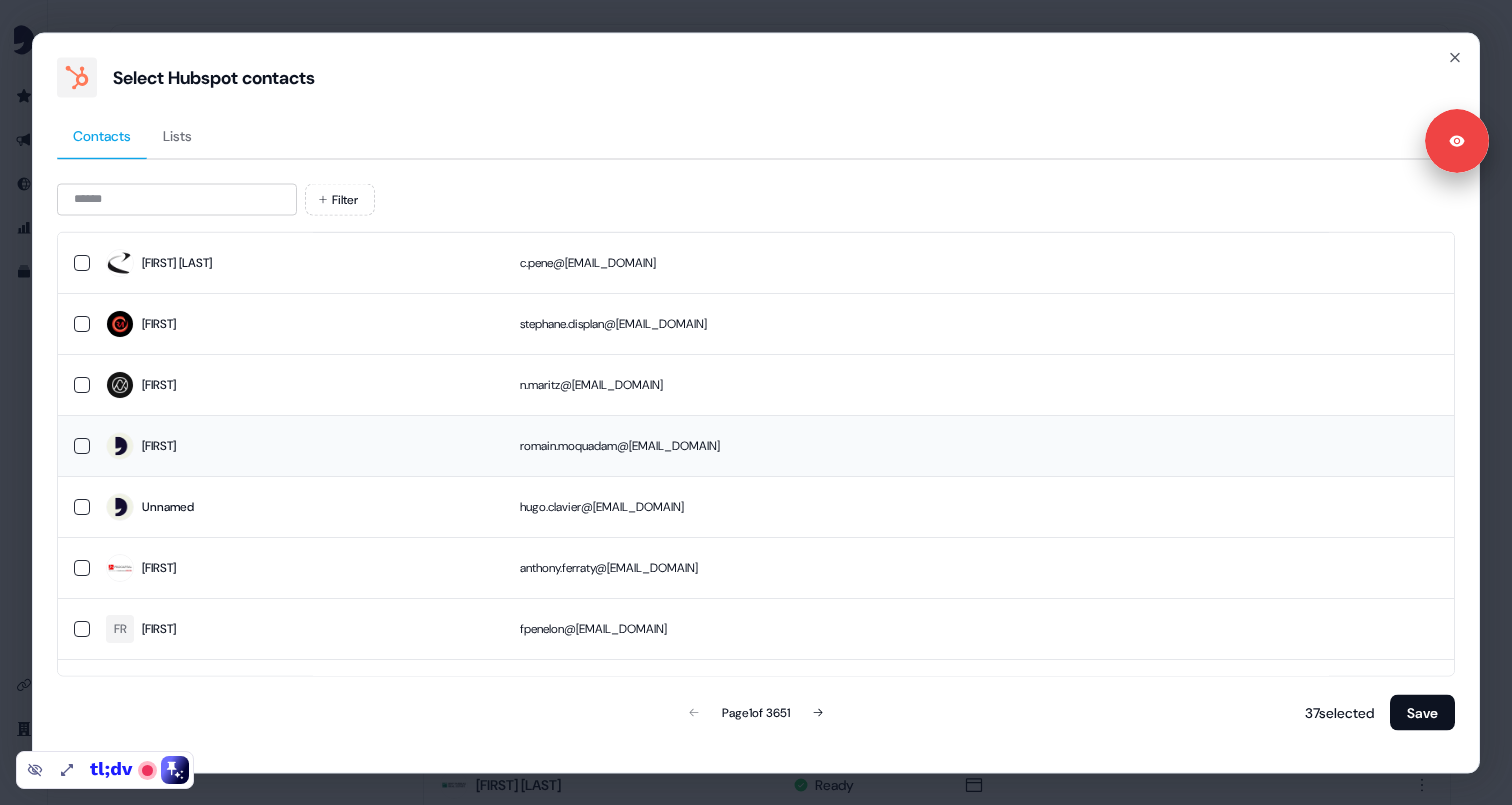 scroll, scrollTop: 118, scrollLeft: 0, axis: vertical 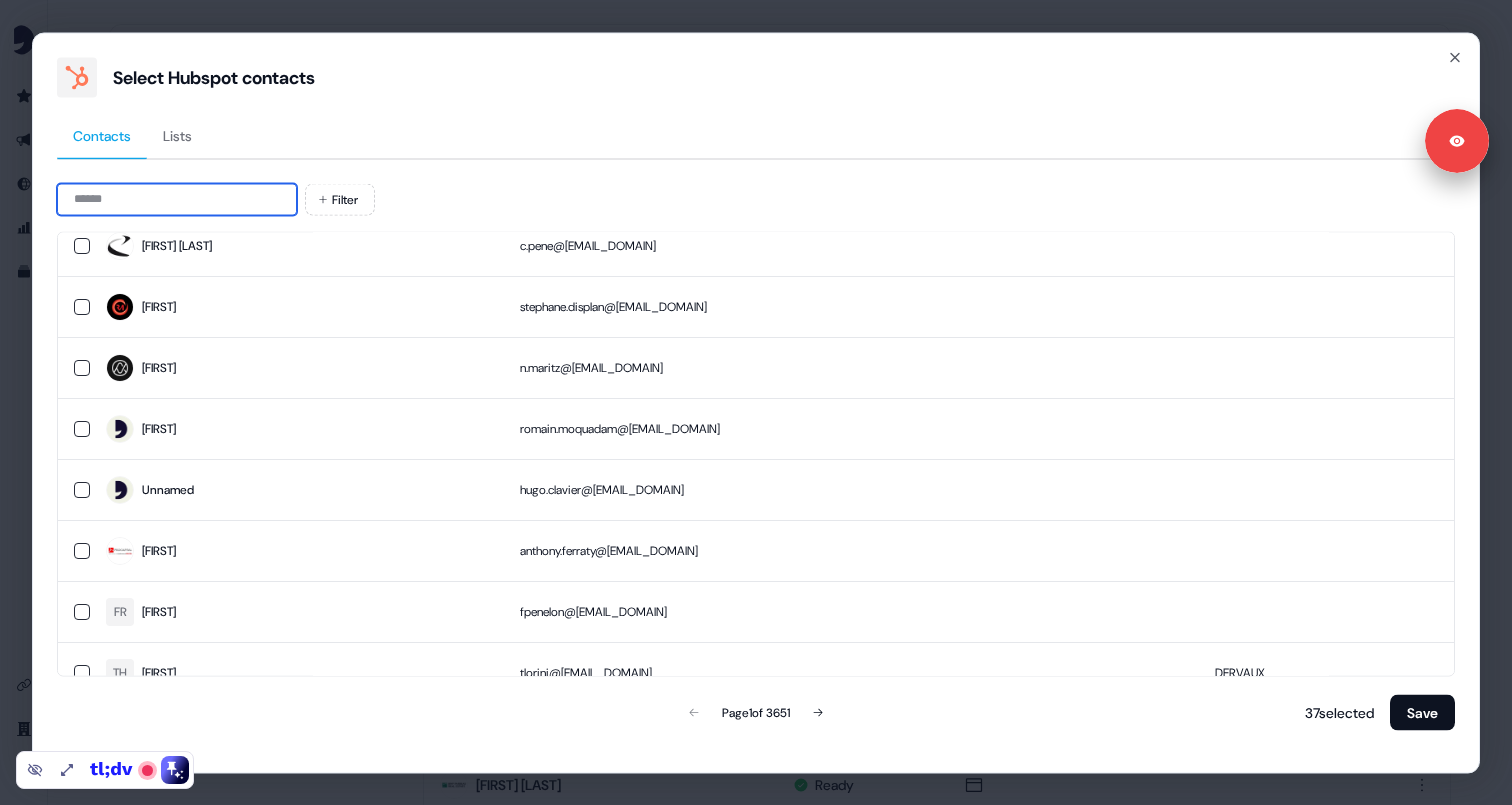 click at bounding box center [177, 199] 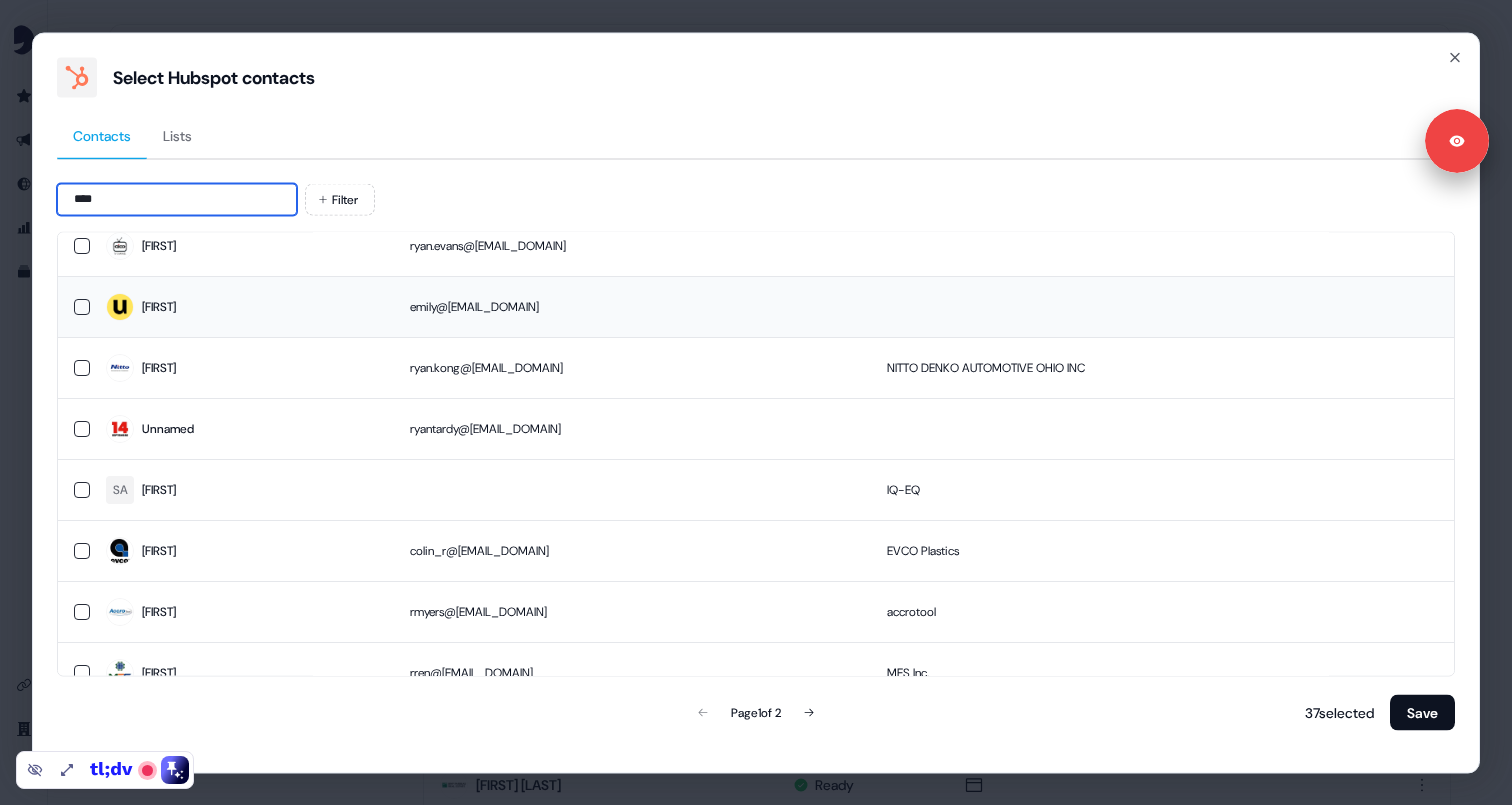 type on "****" 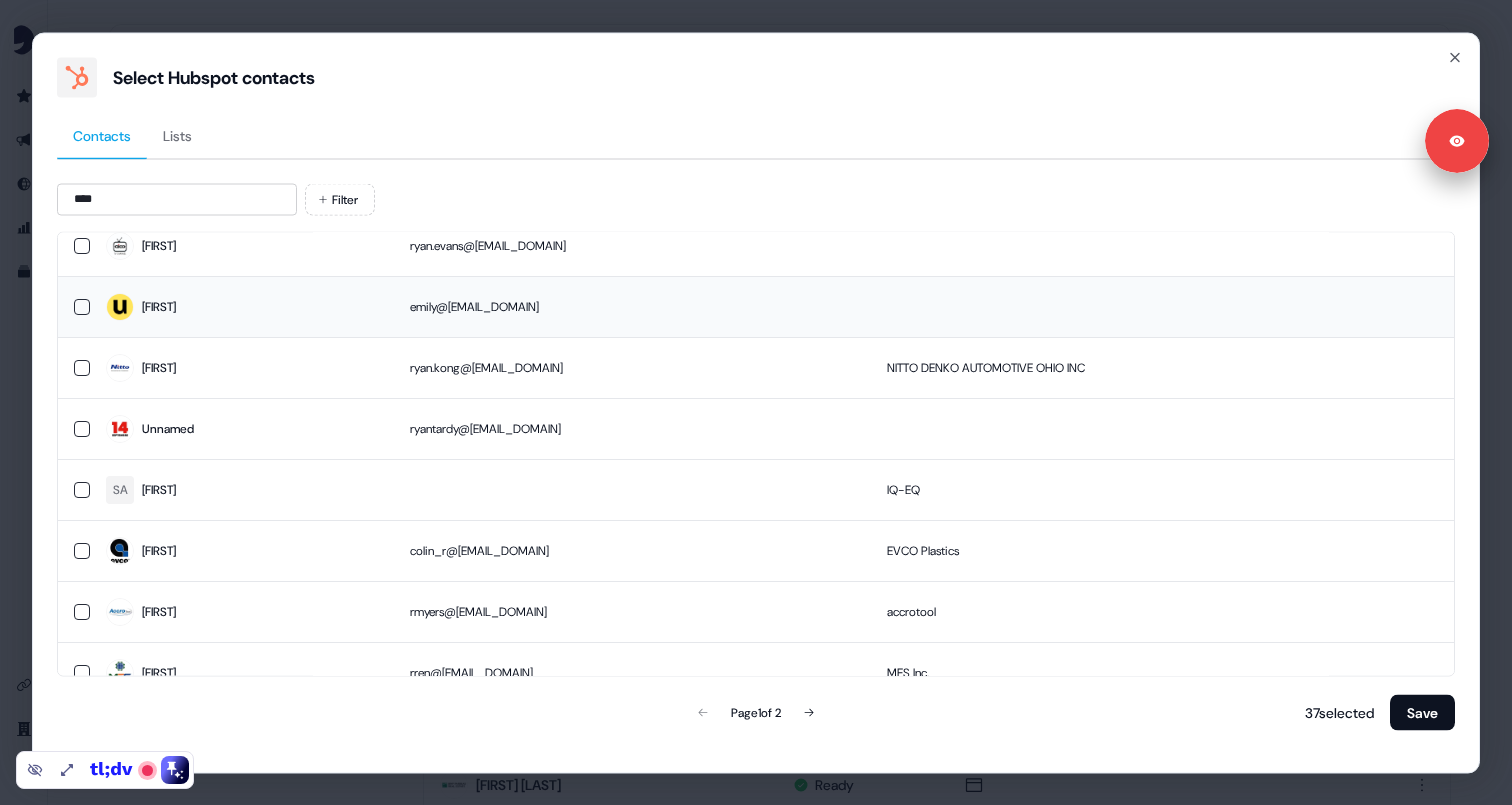 click at bounding box center (82, 306) 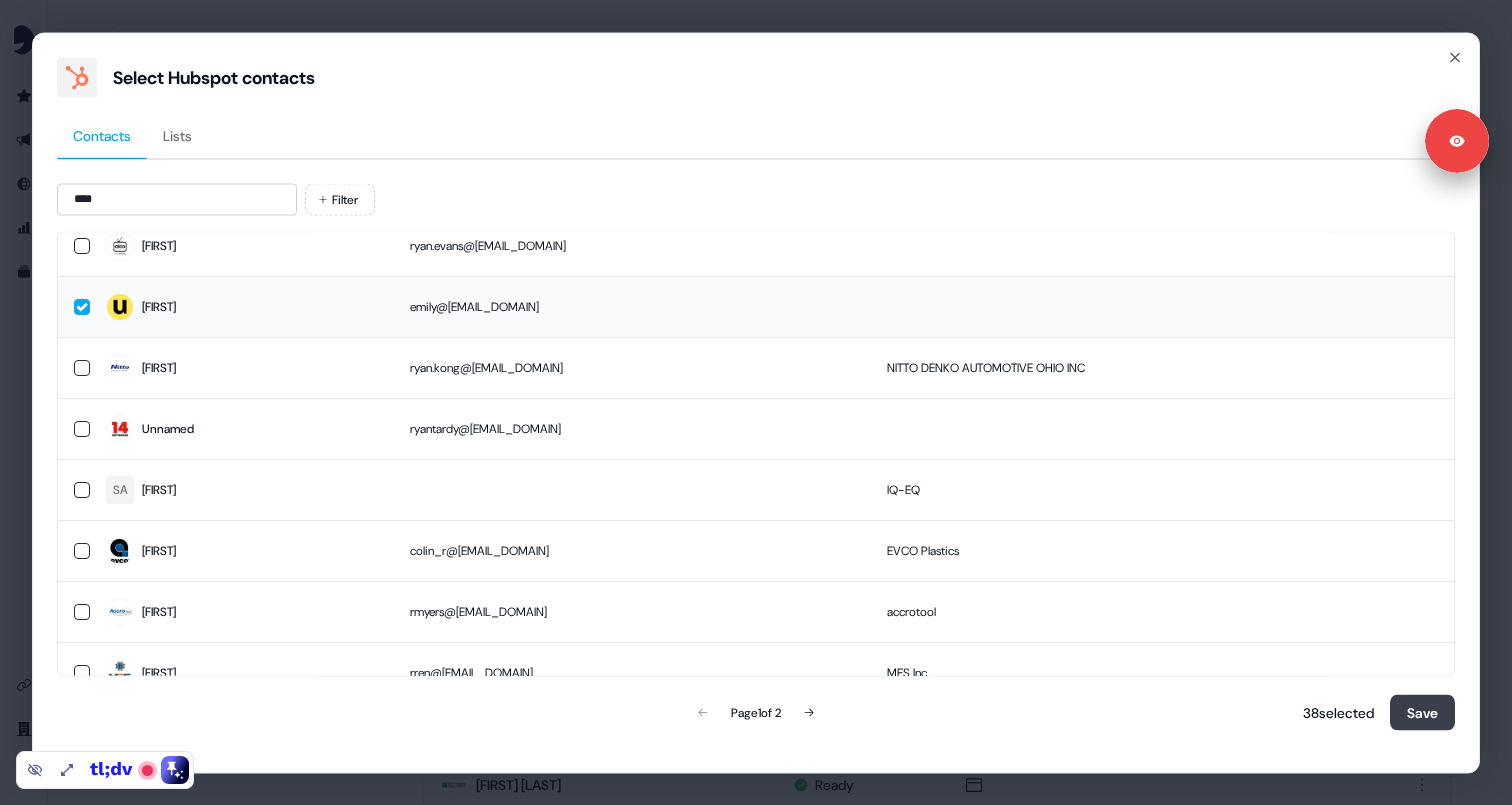 click on "Save" at bounding box center (1422, 712) 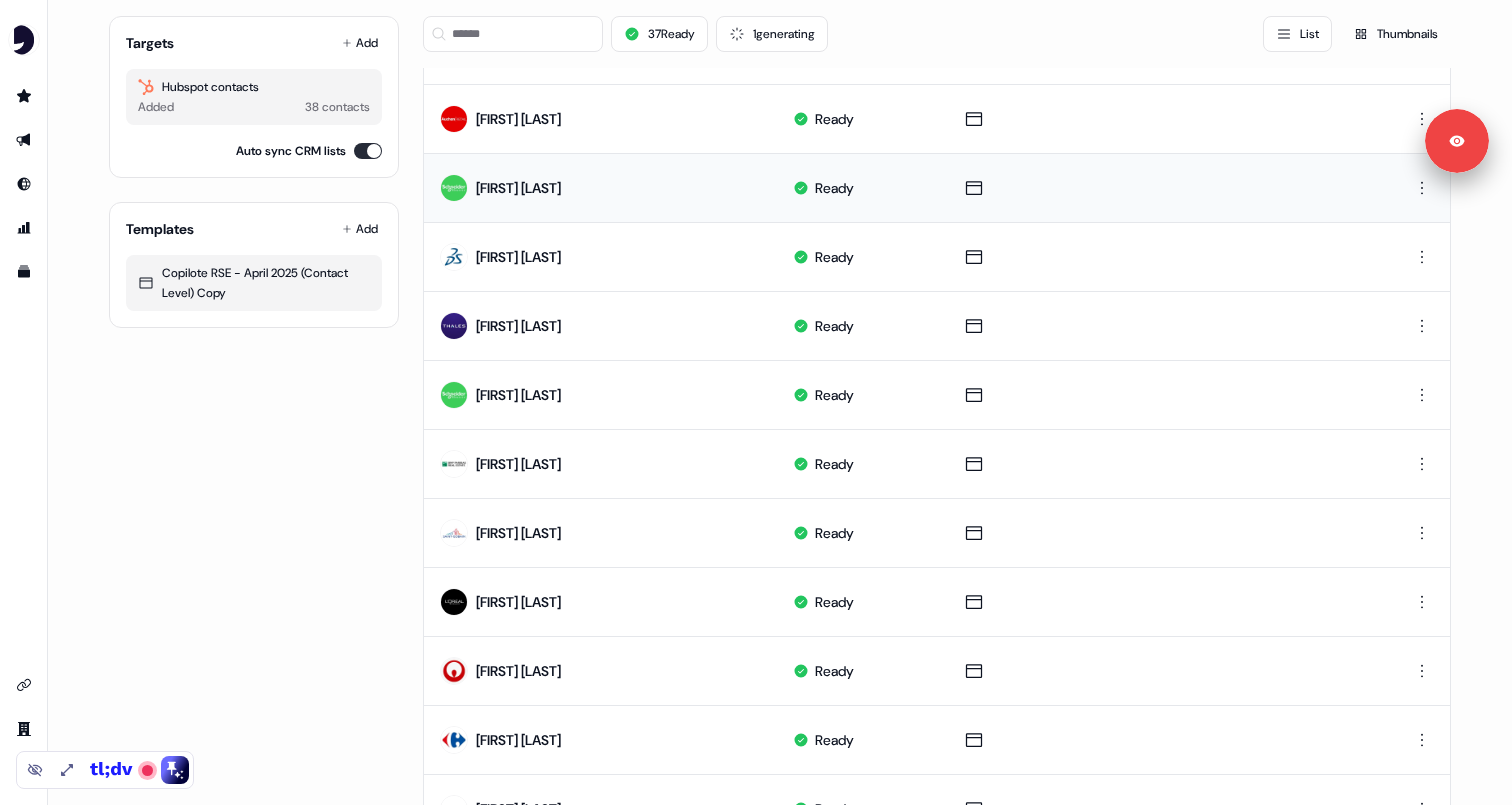 scroll, scrollTop: 906, scrollLeft: 0, axis: vertical 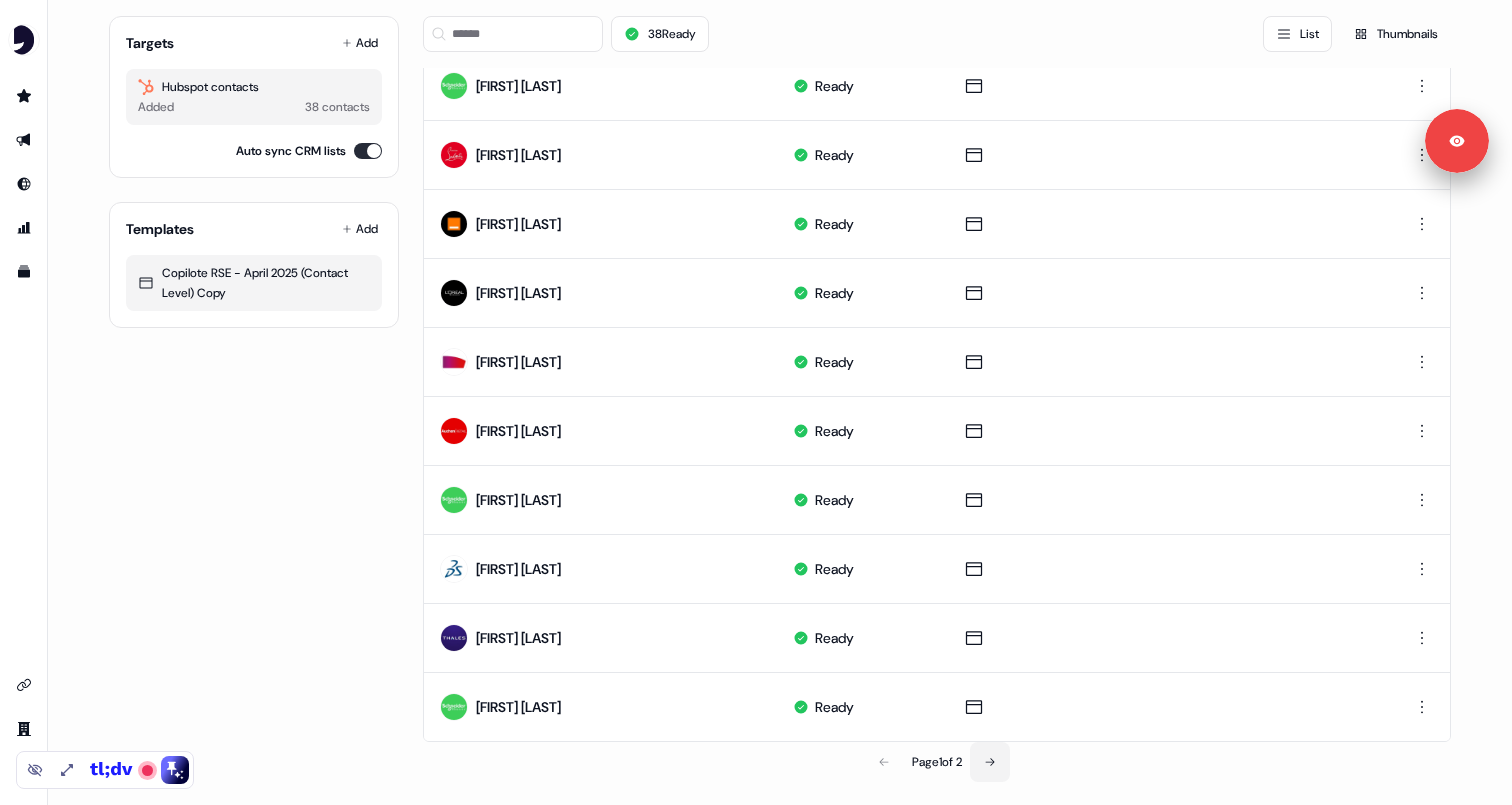 click at bounding box center (990, 762) 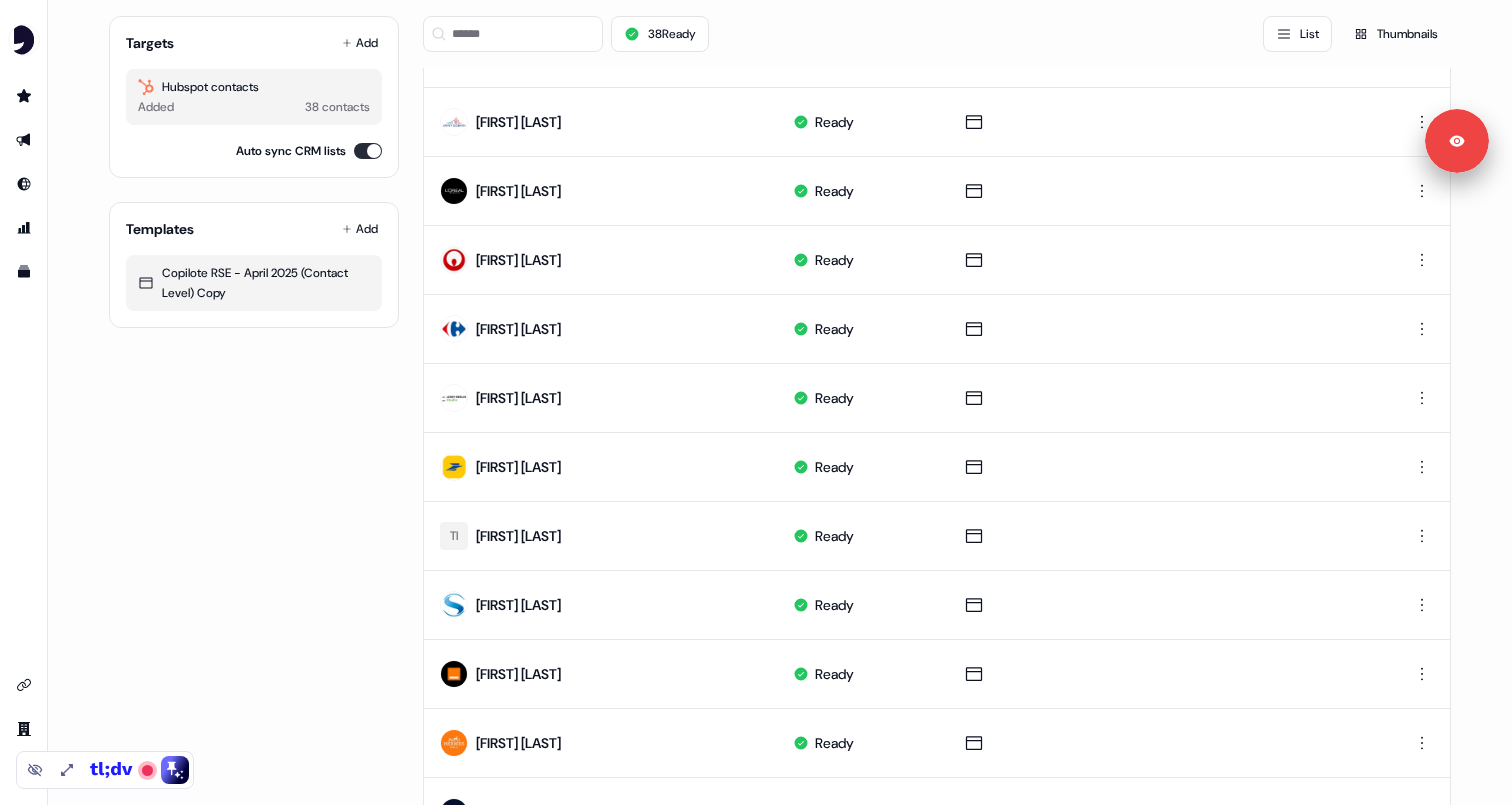 scroll, scrollTop: 768, scrollLeft: 0, axis: vertical 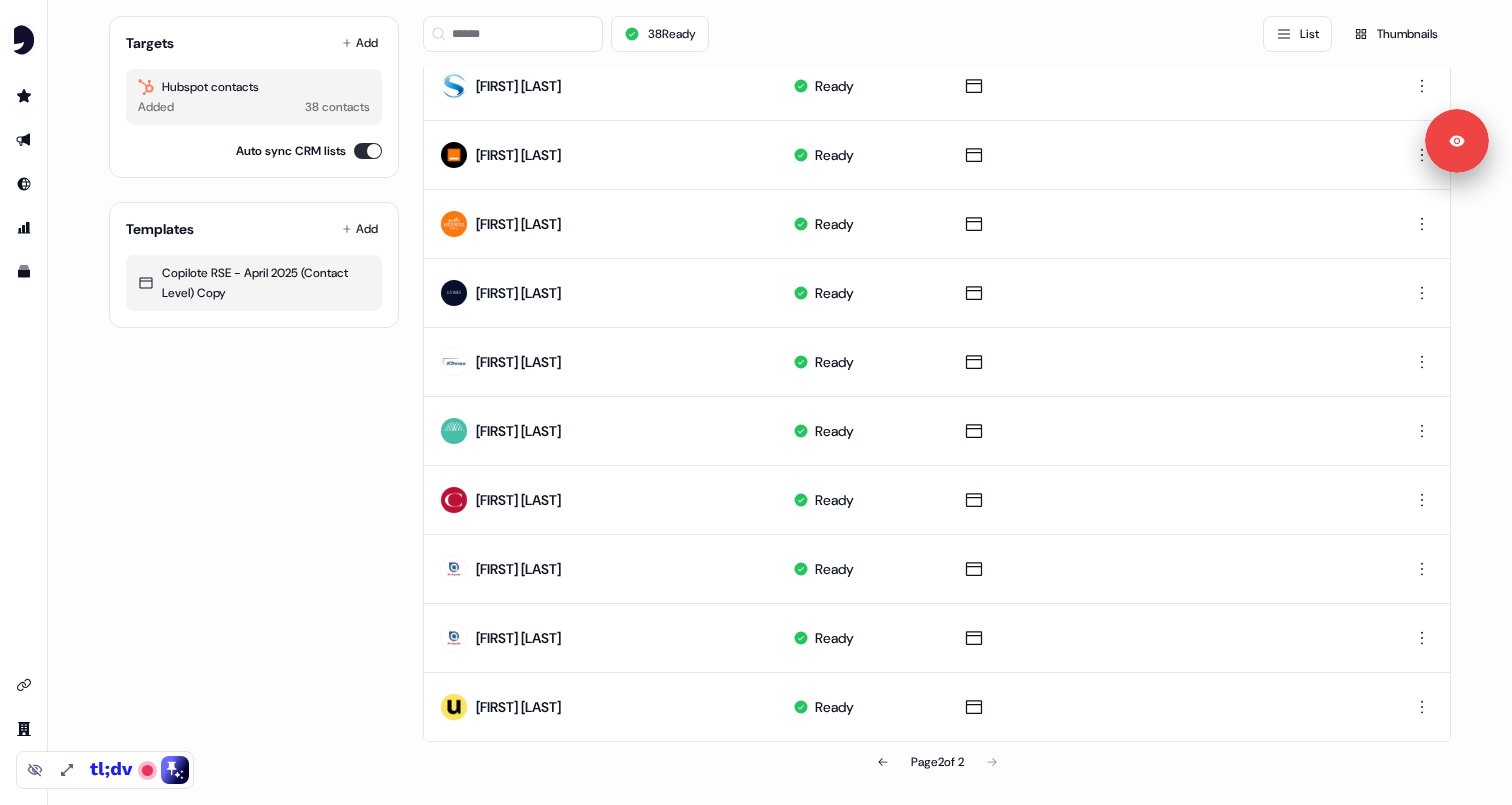 click on "Page  2  of 2" at bounding box center [937, 762] 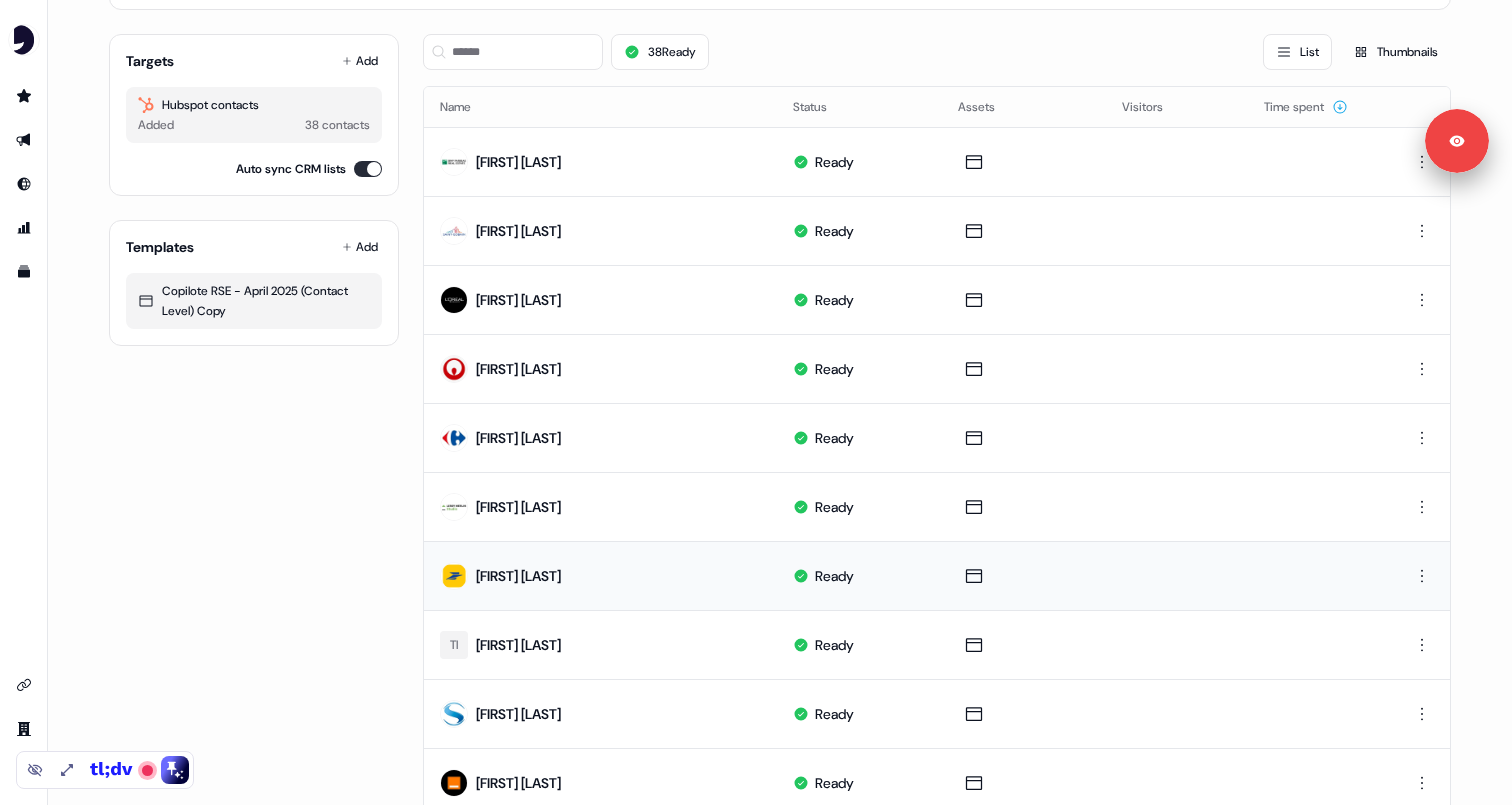 scroll, scrollTop: 0, scrollLeft: 0, axis: both 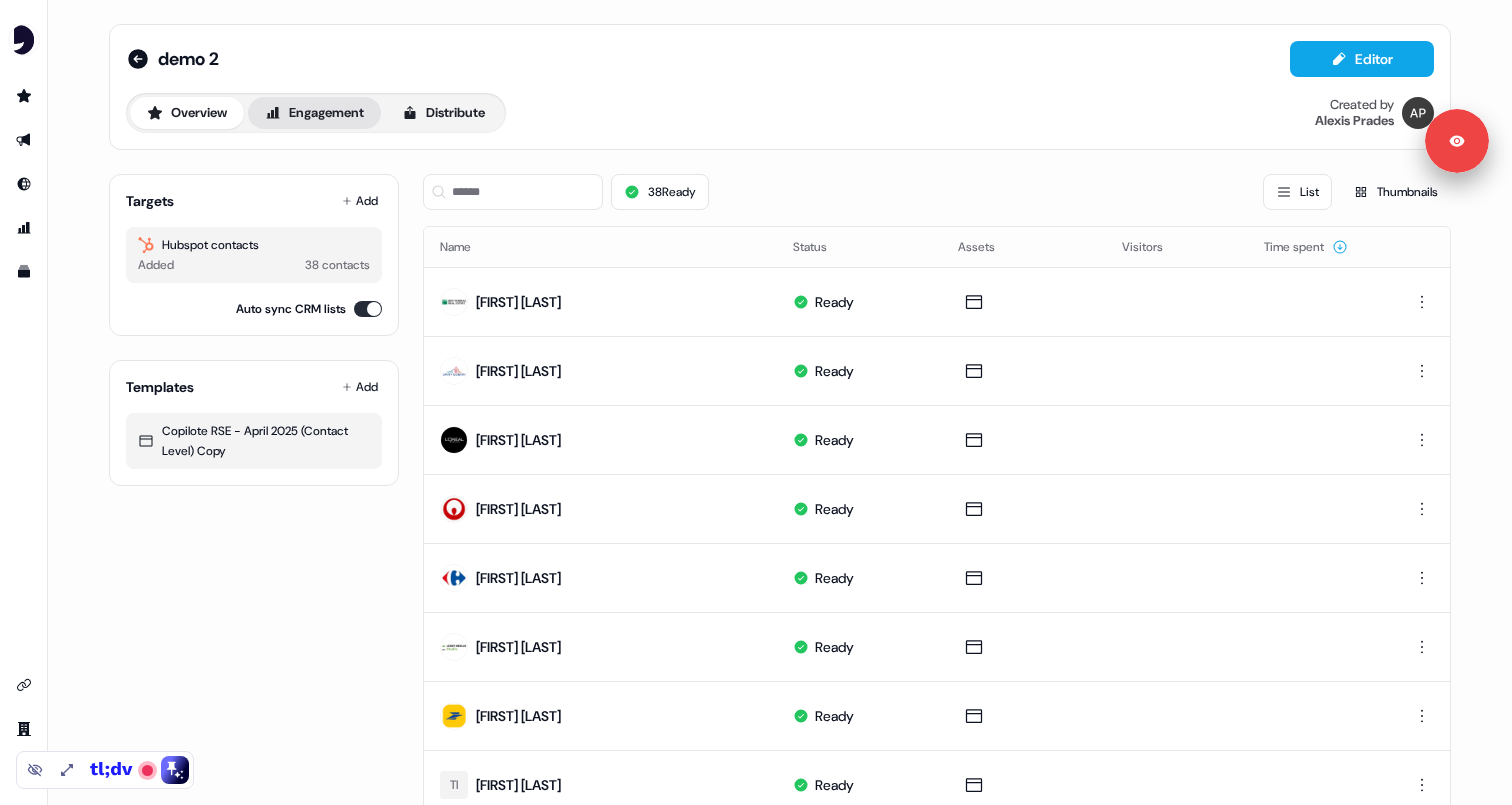 click on "Engagement" at bounding box center [314, 113] 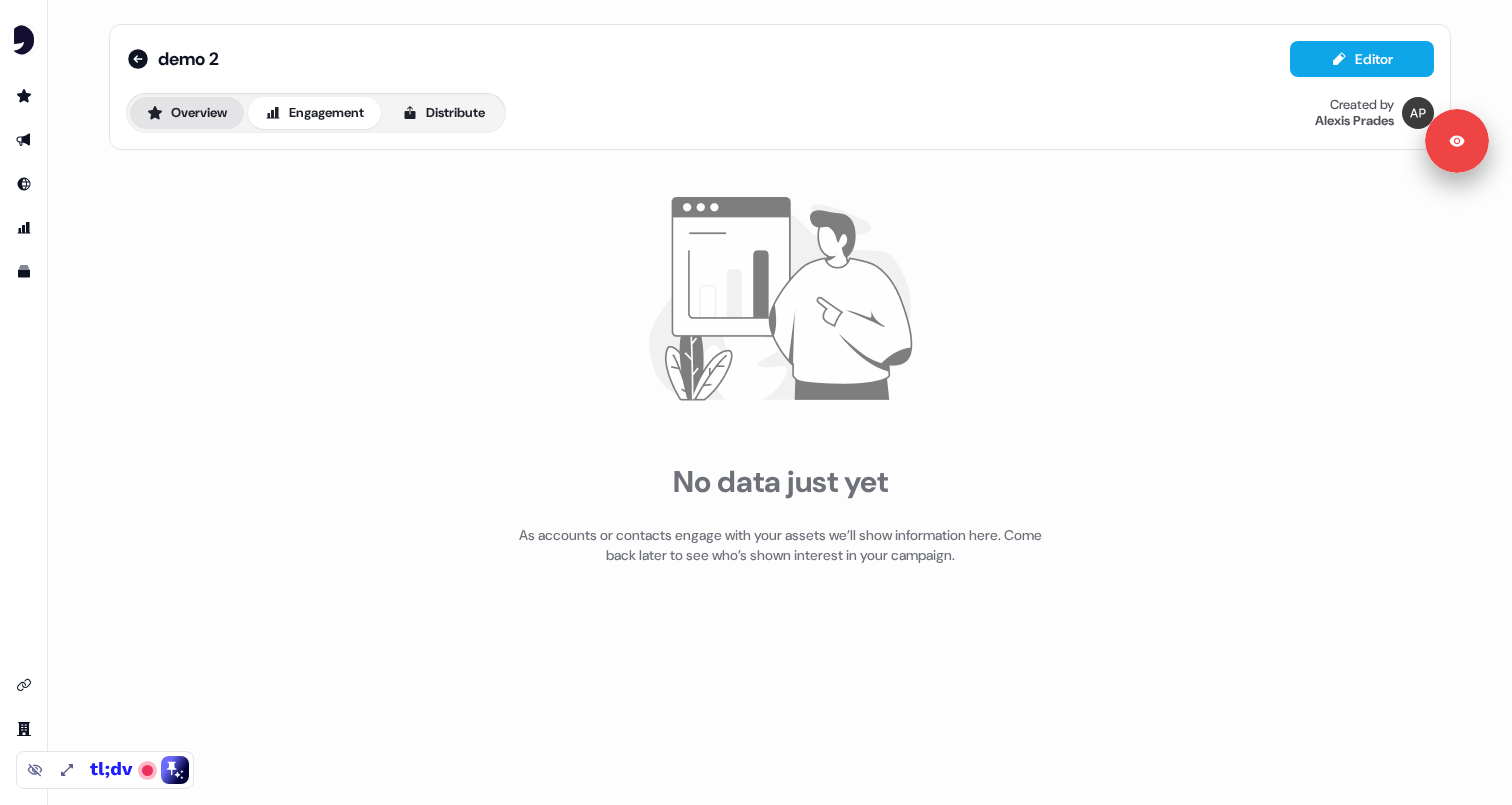 click on "Overview" at bounding box center (187, 113) 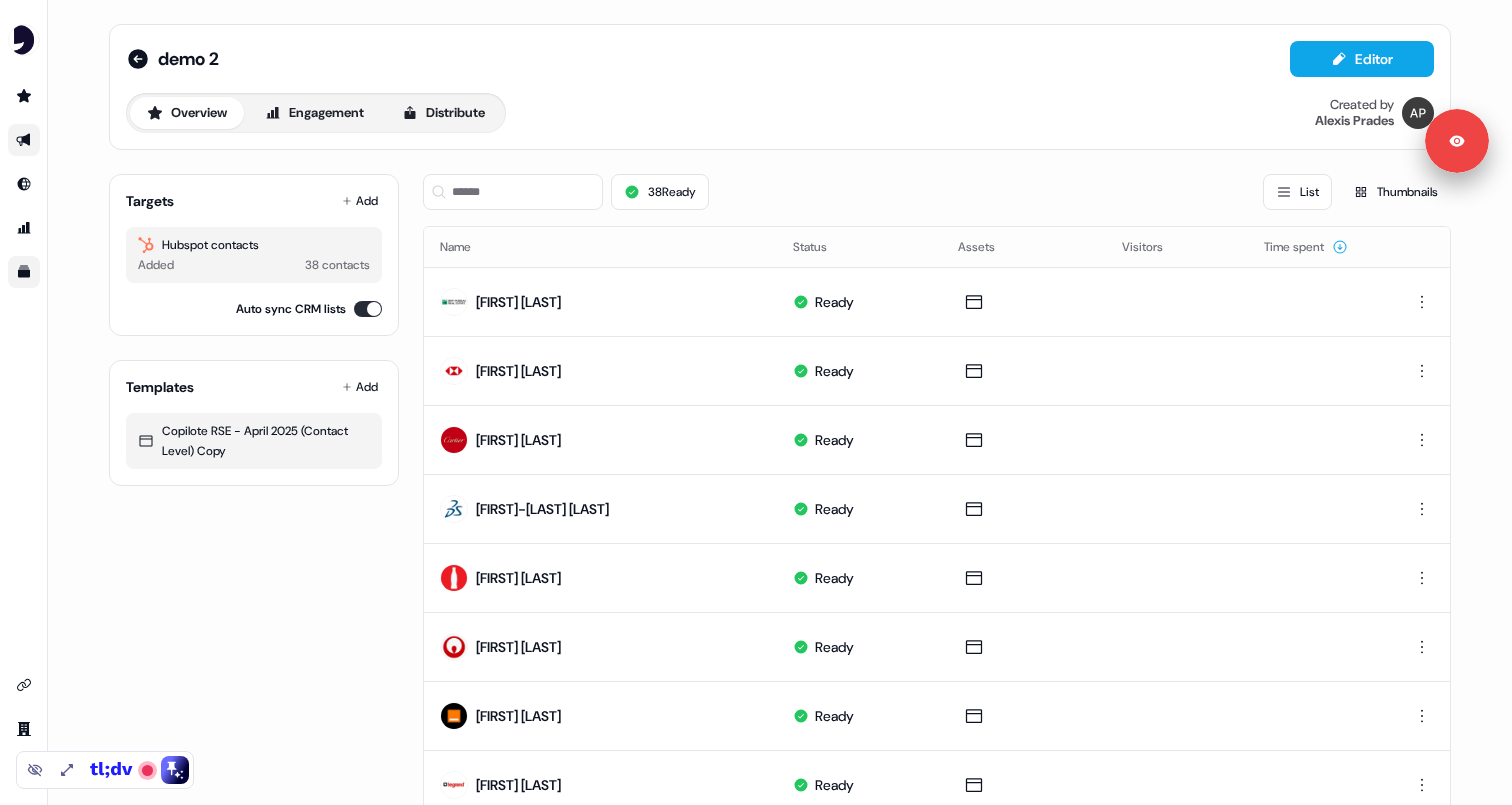 click 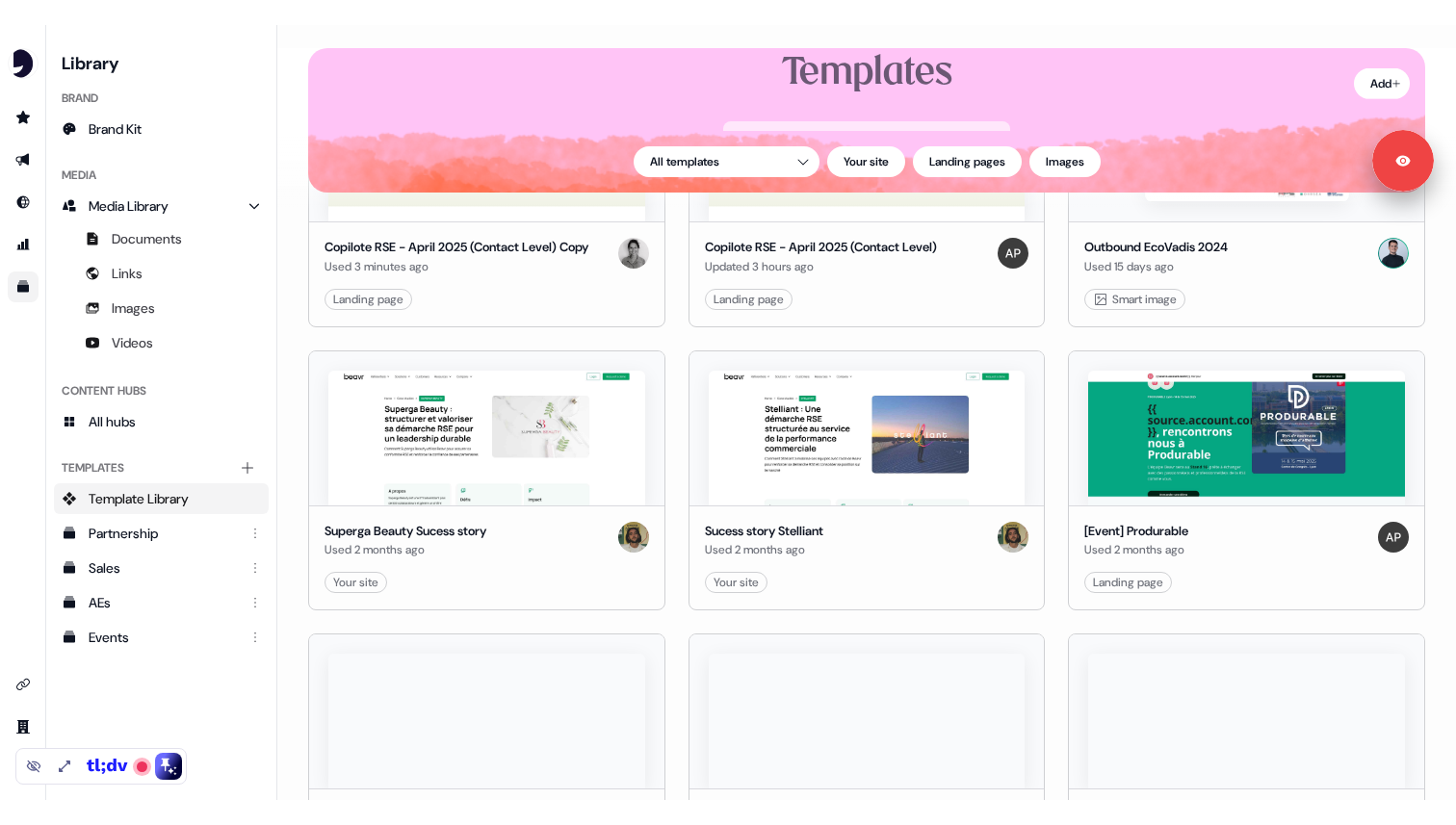 scroll, scrollTop: 30, scrollLeft: 0, axis: vertical 